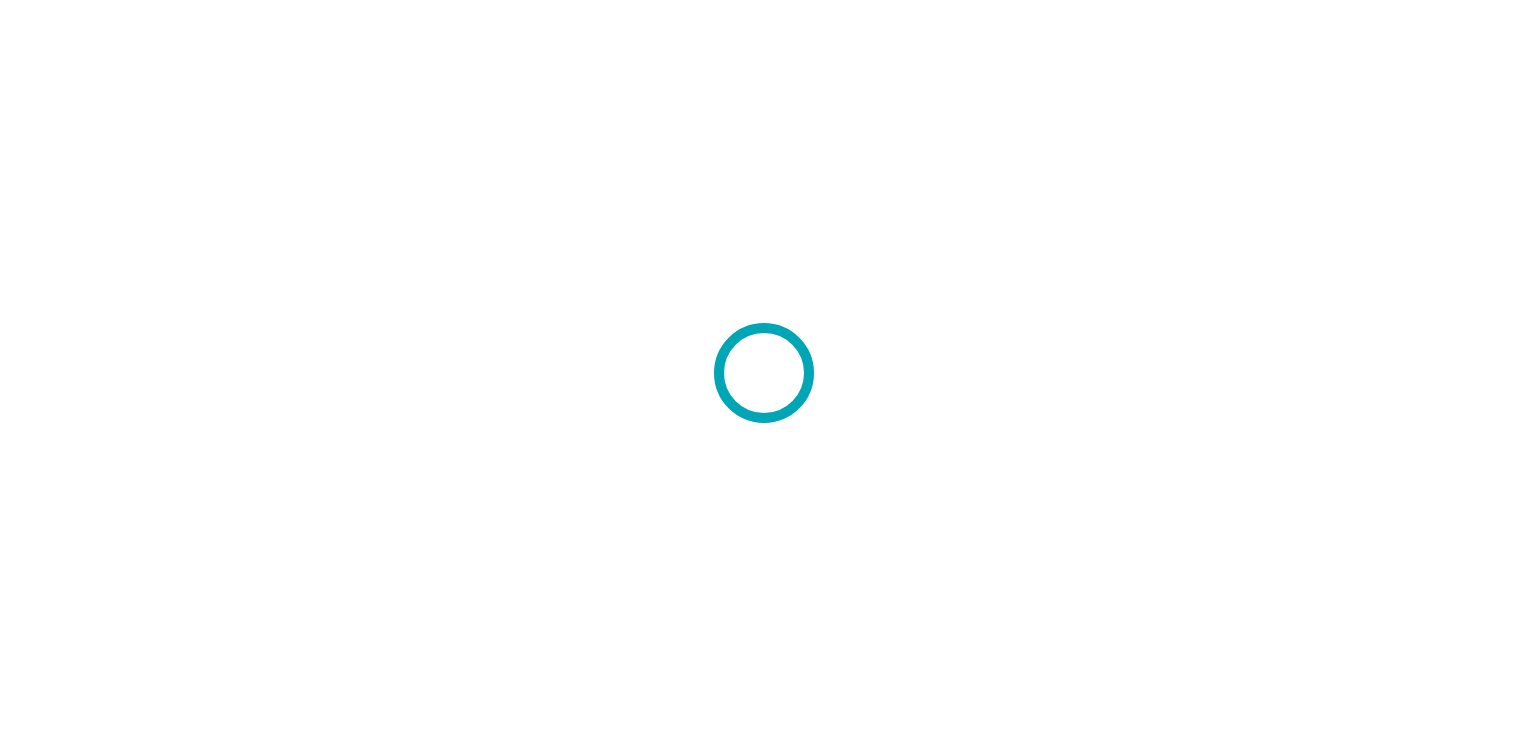 scroll, scrollTop: 0, scrollLeft: 0, axis: both 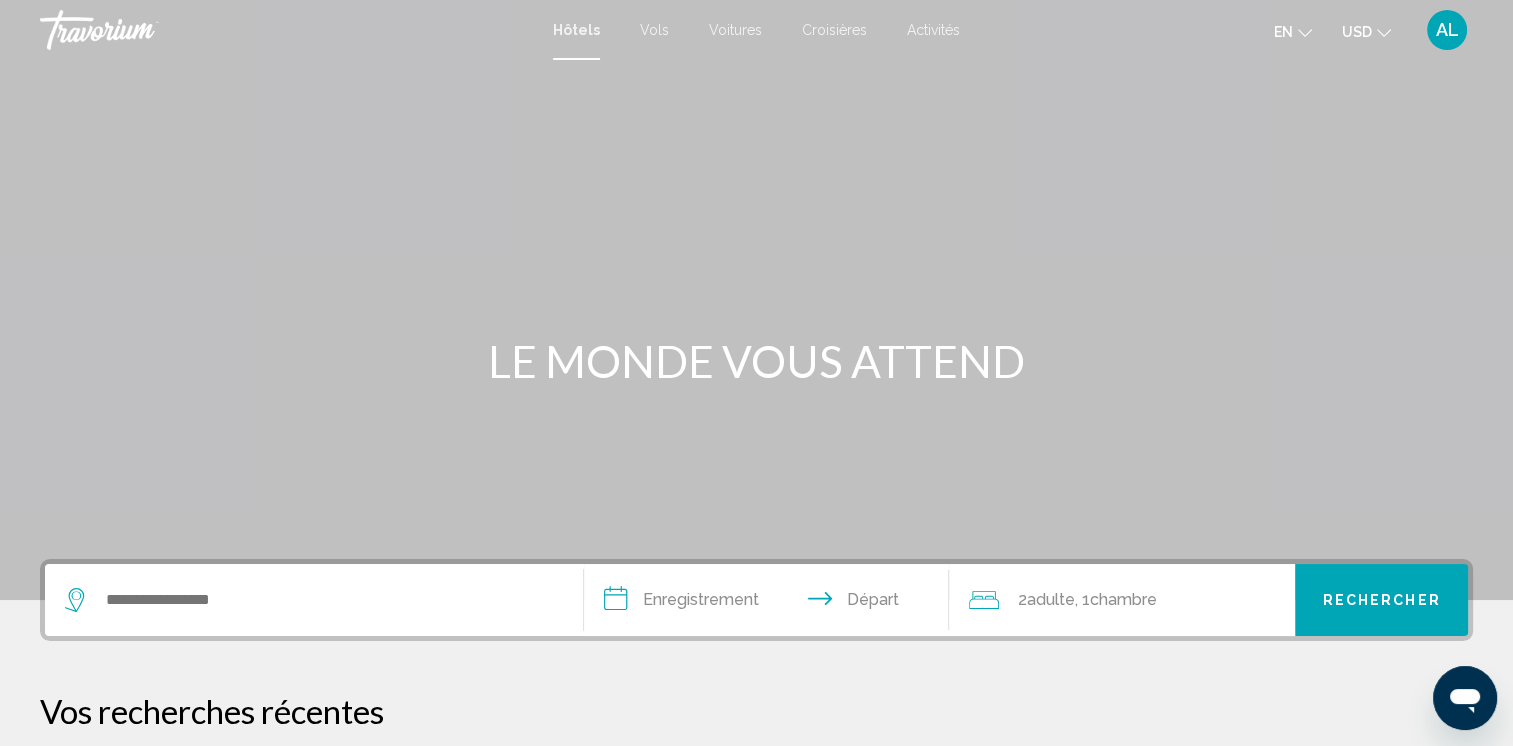 click 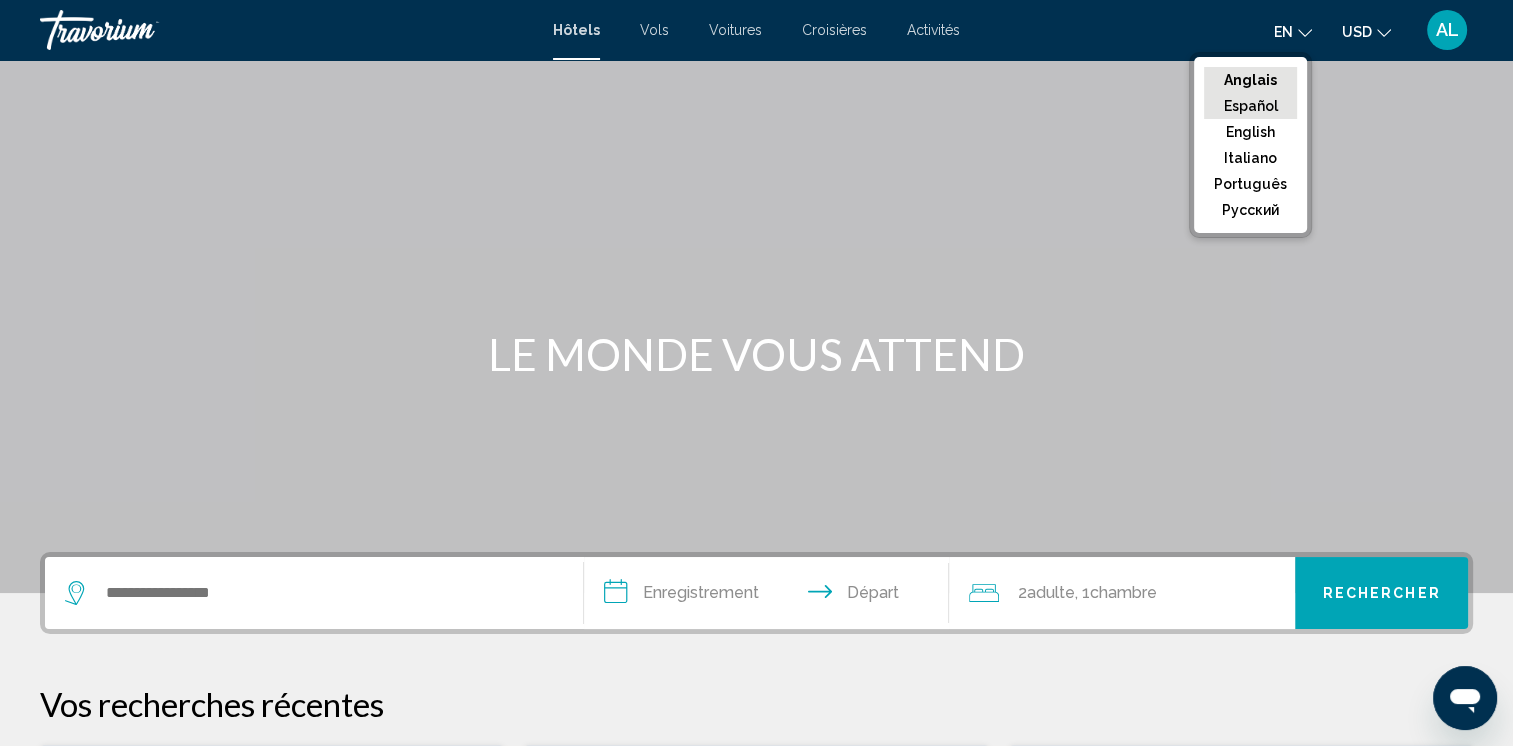 scroll, scrollTop: 0, scrollLeft: 0, axis: both 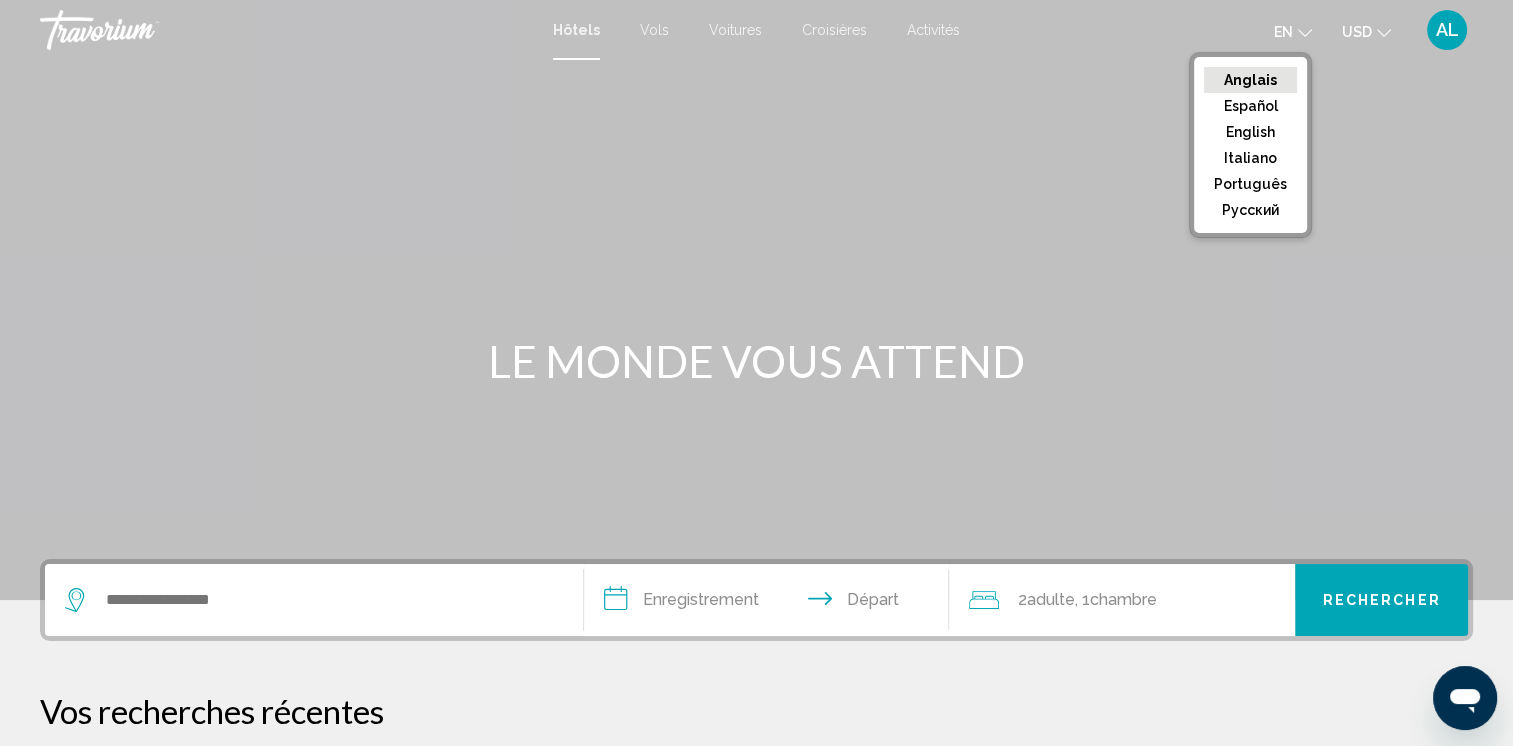 click on "USD" 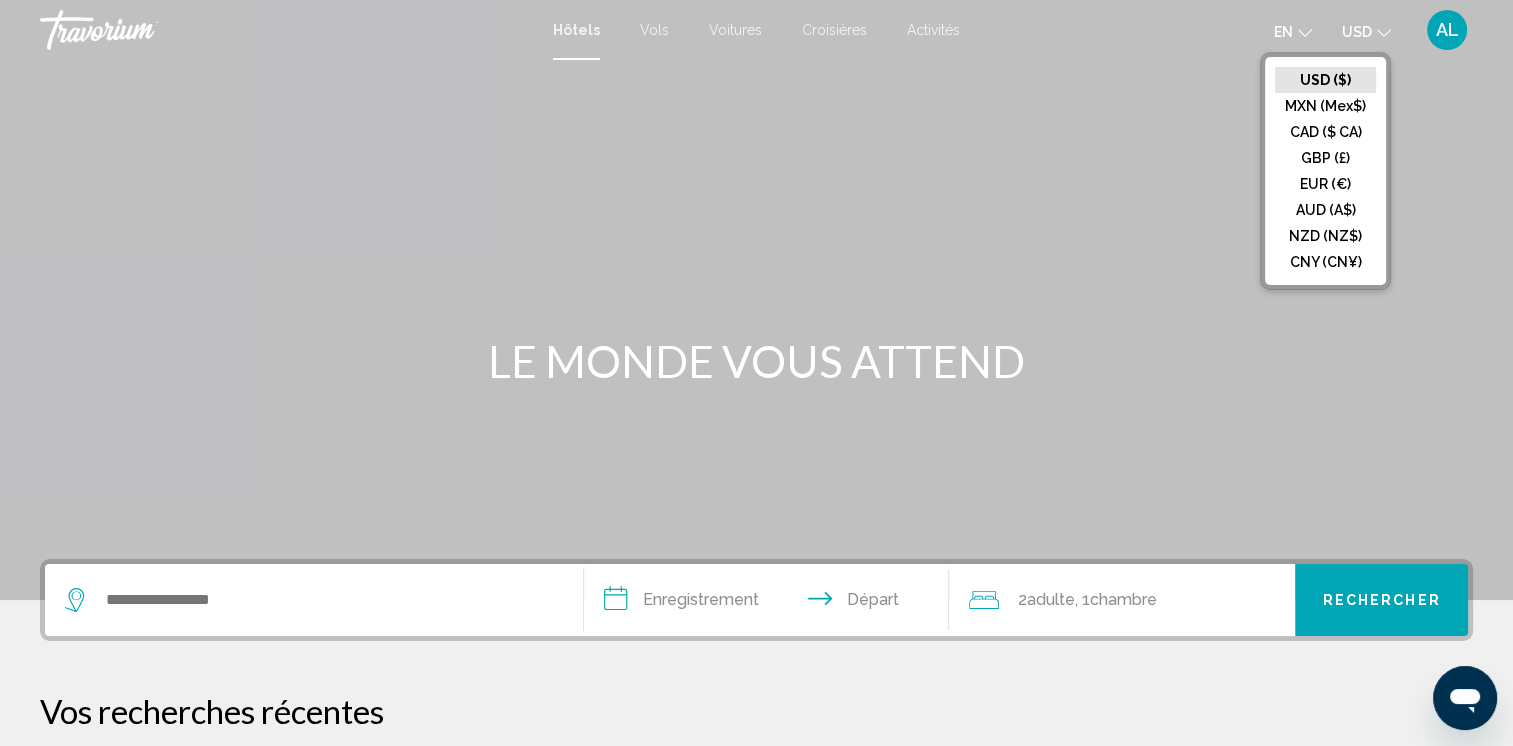 click 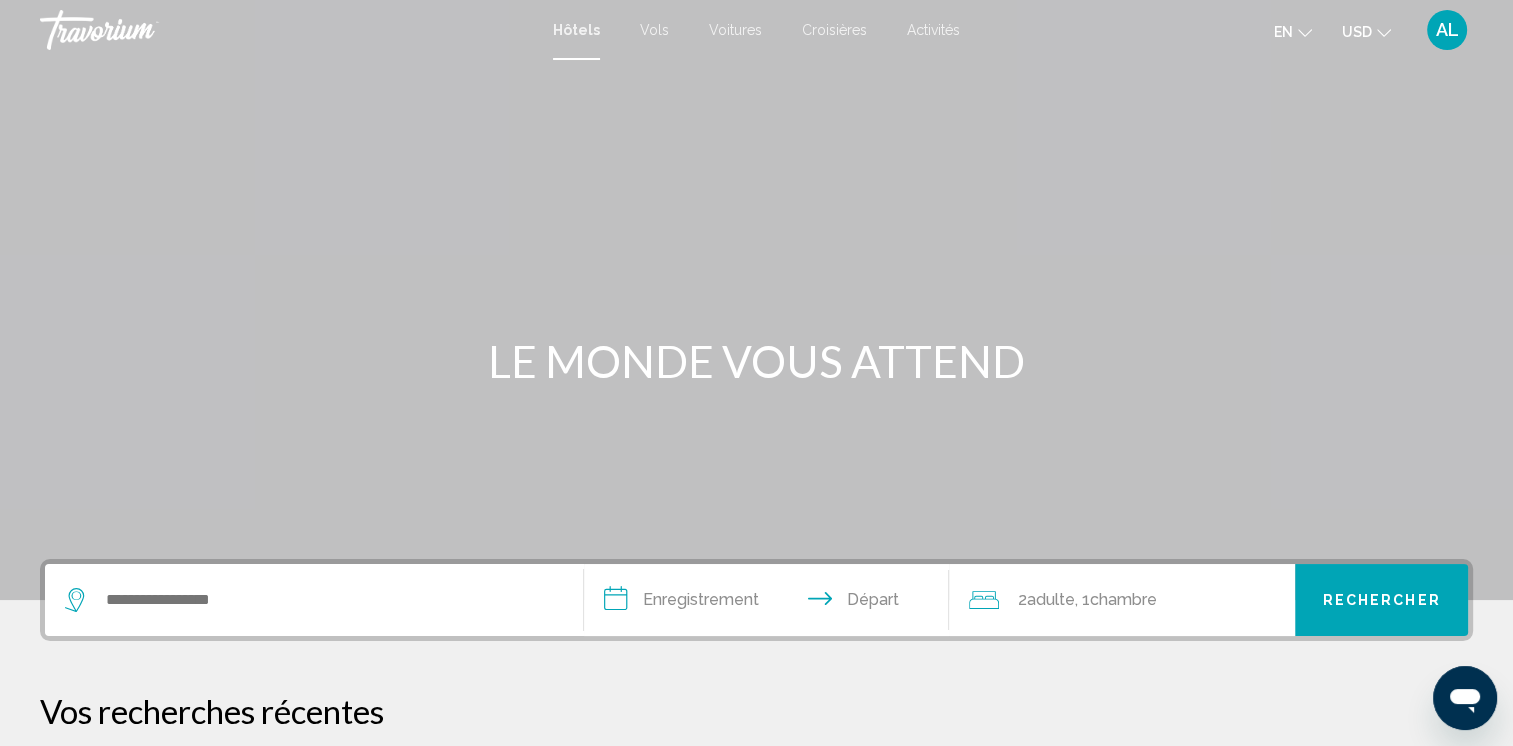 click 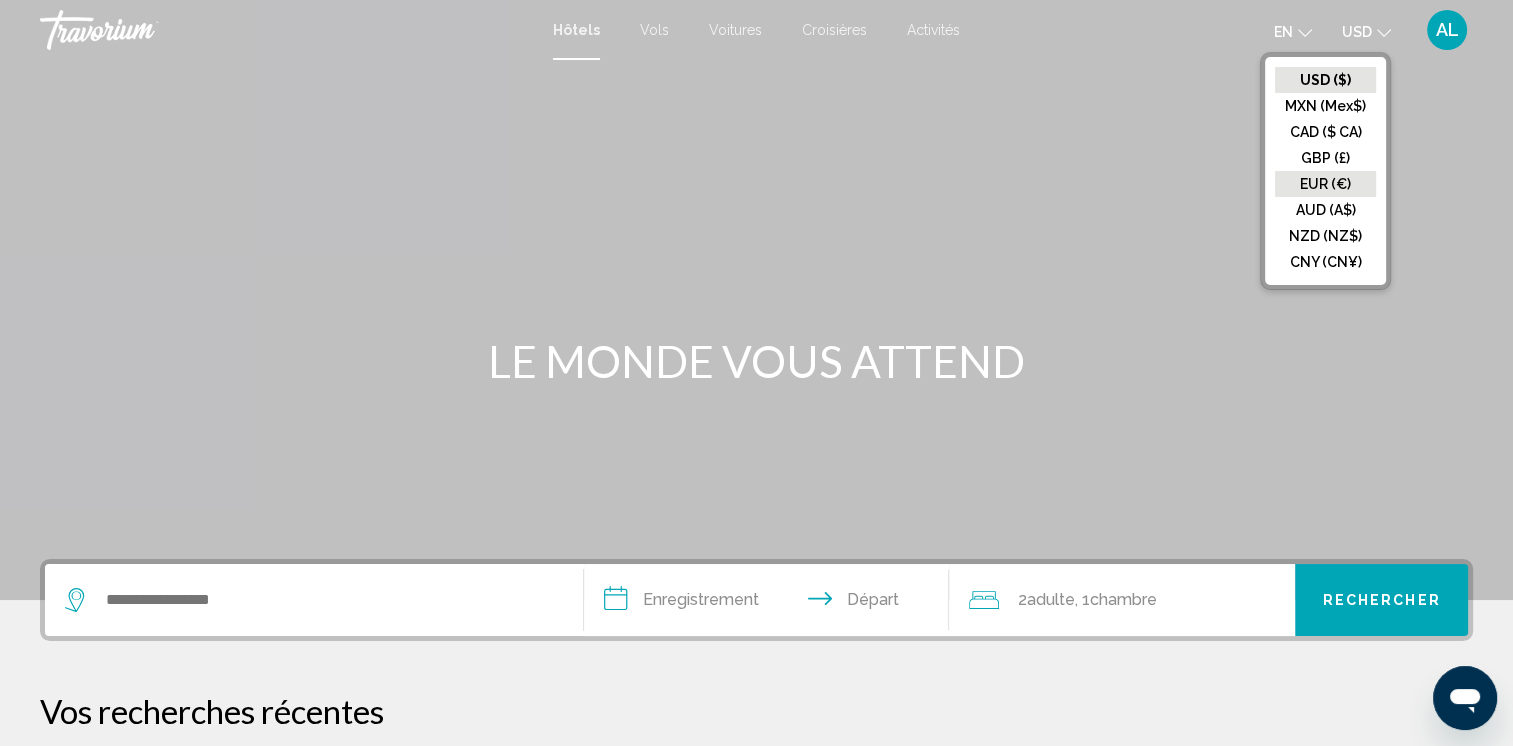 click on "EUR (€)" 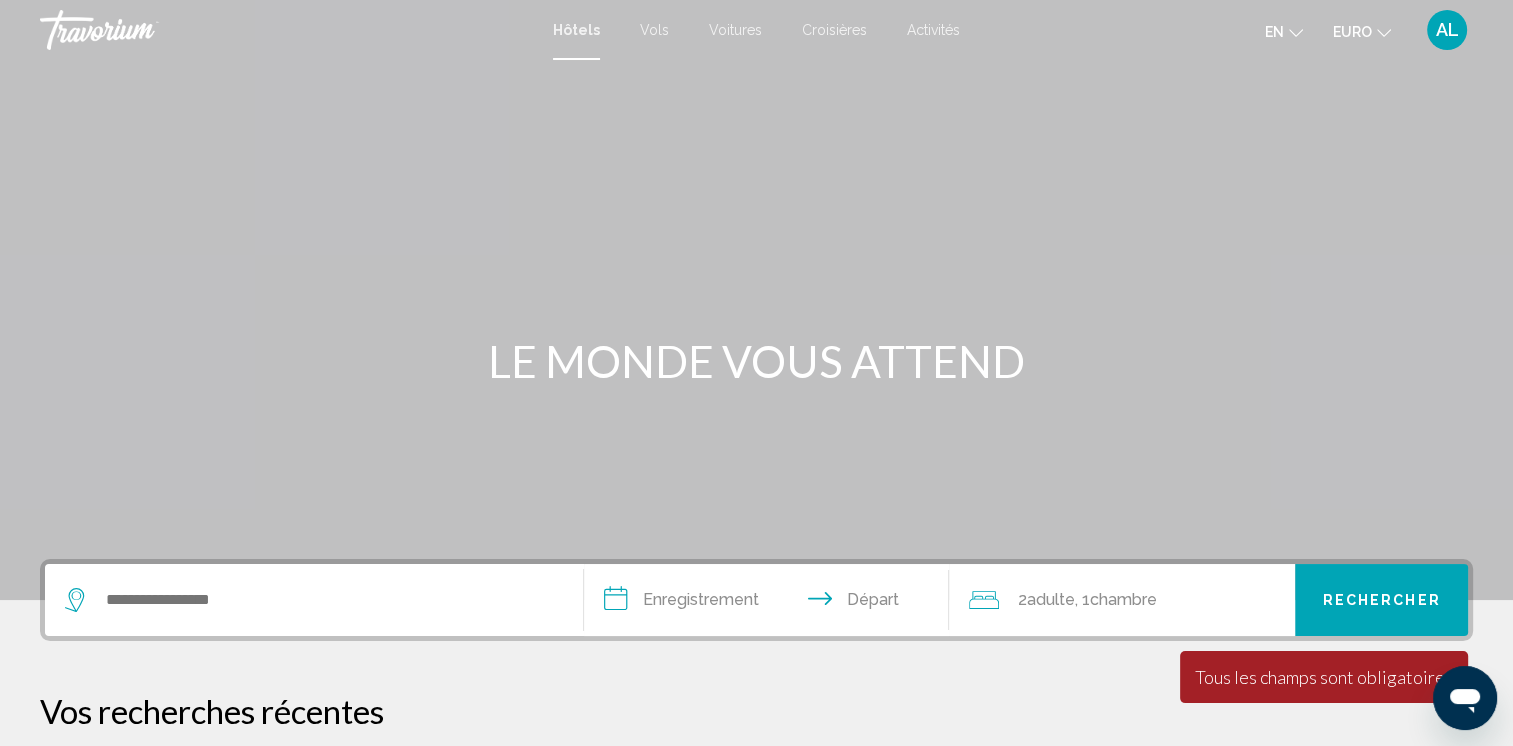 click on "LE MONDE VOUS ATTEND" at bounding box center (756, 361) 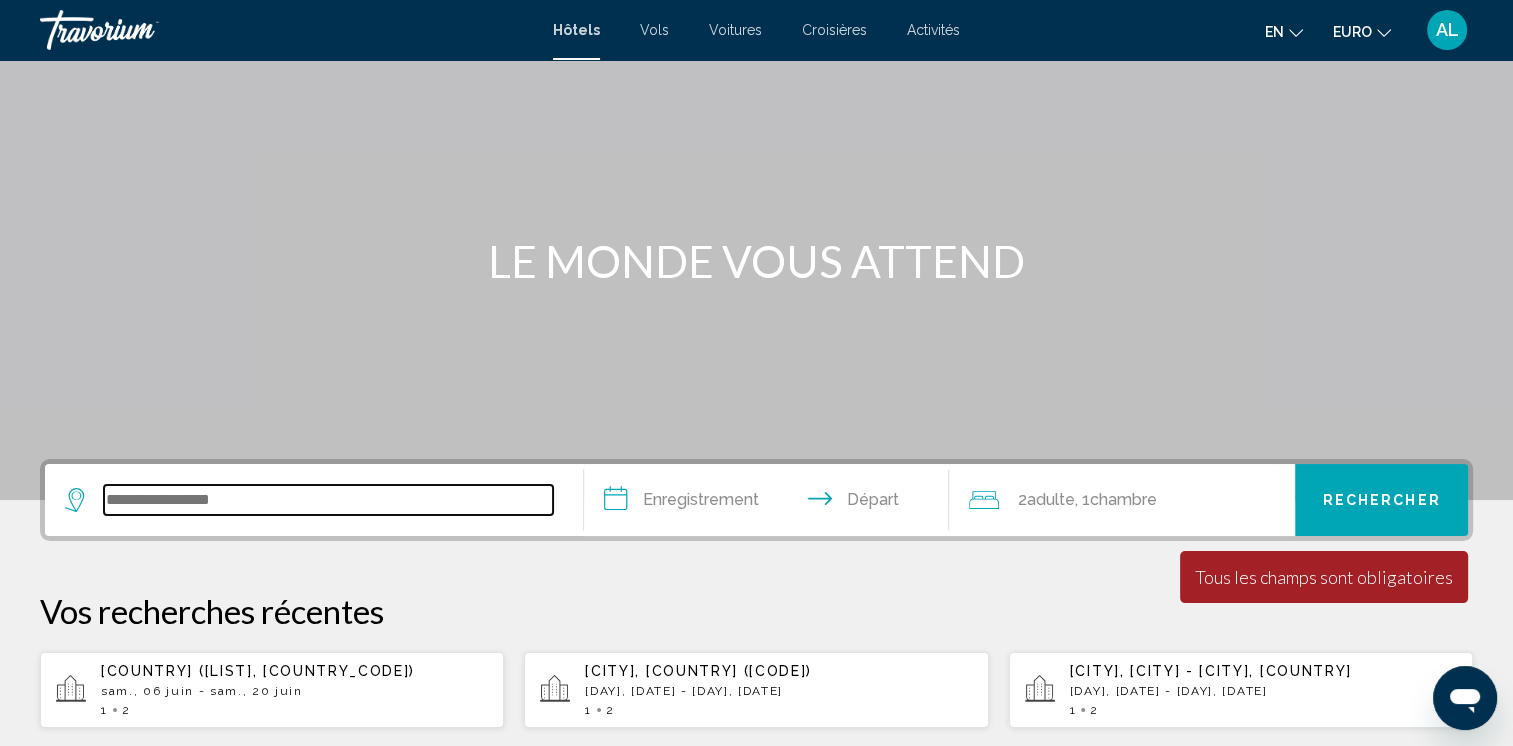 click at bounding box center (328, 500) 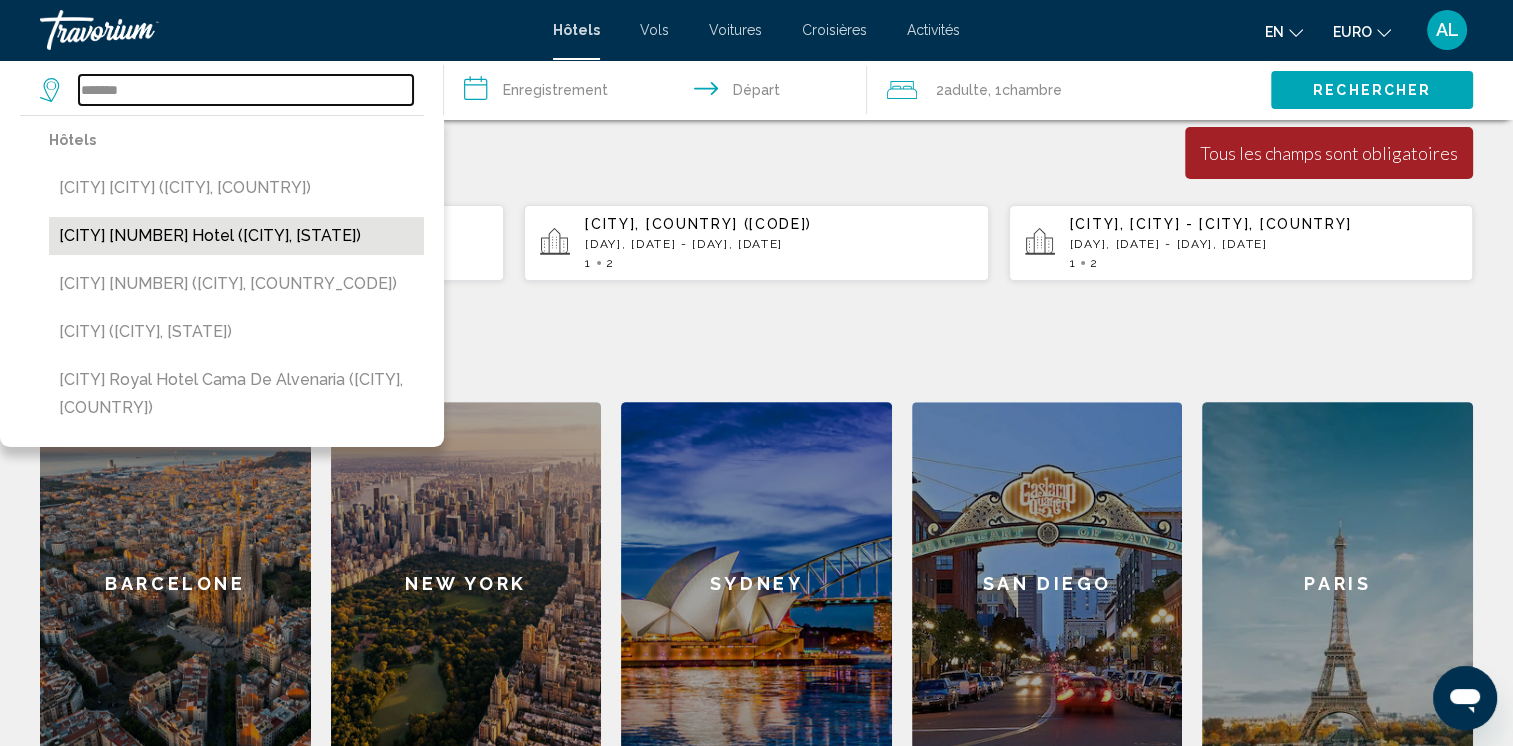 scroll, scrollTop: 593, scrollLeft: 0, axis: vertical 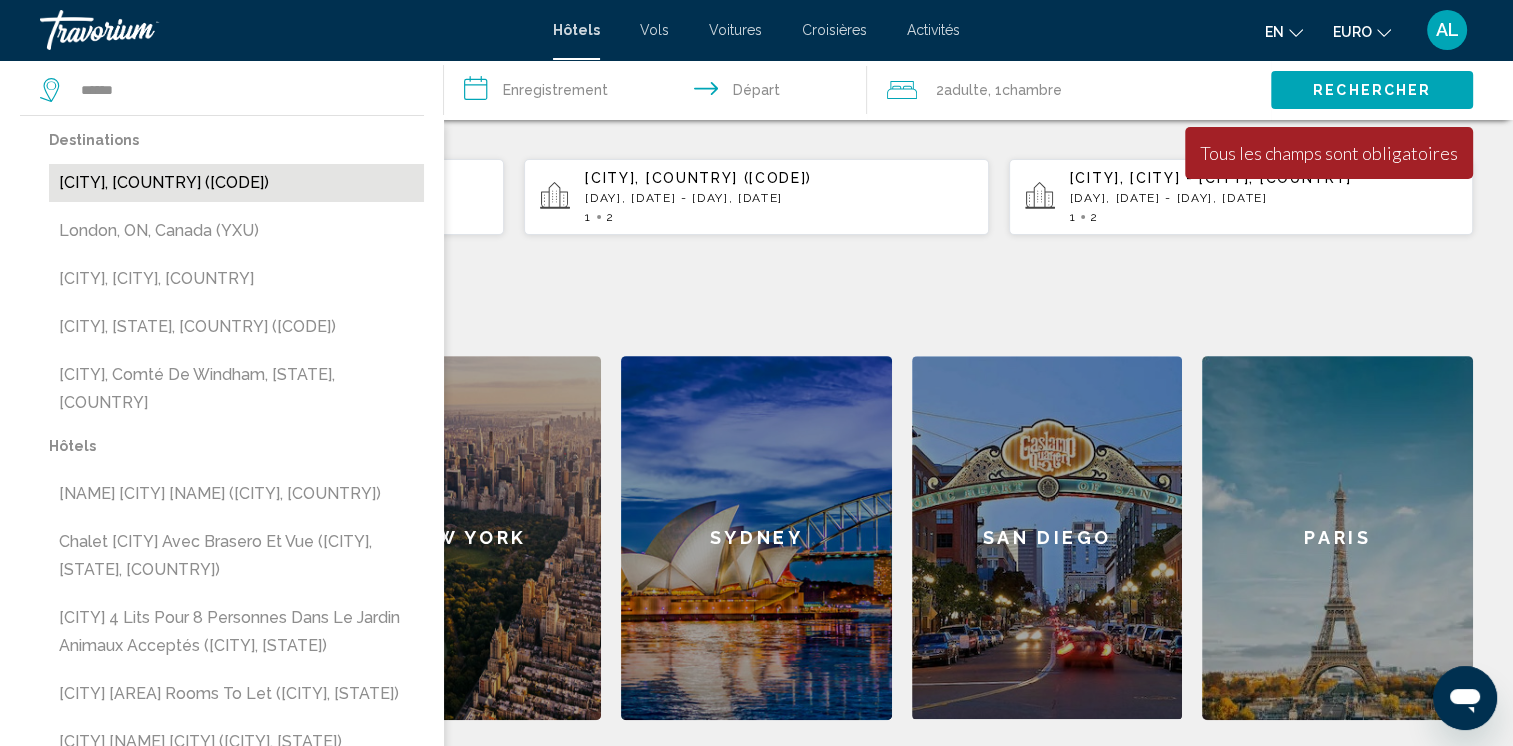click on "[CITY], [COUNTRY] ([CODE])" at bounding box center [236, 183] 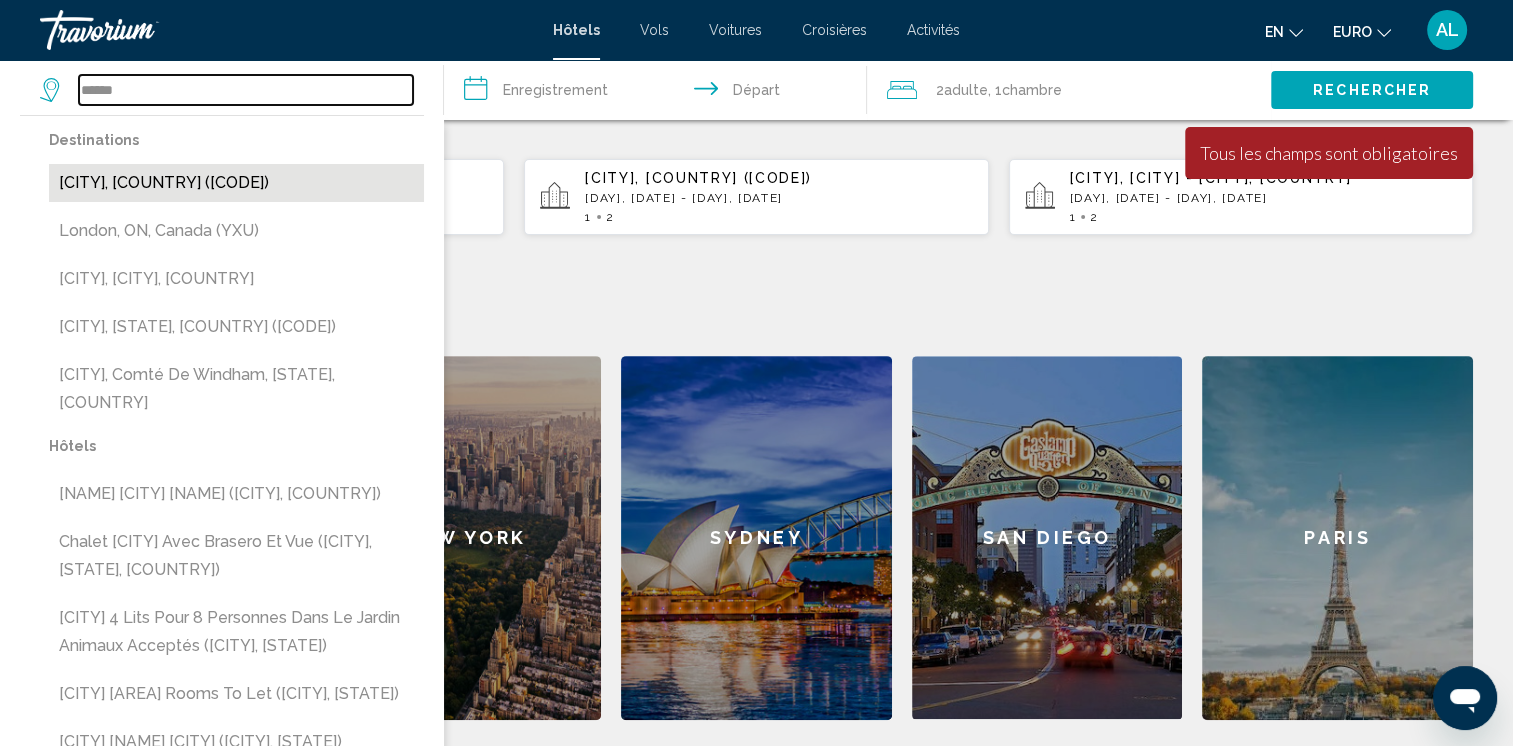 type on "**********" 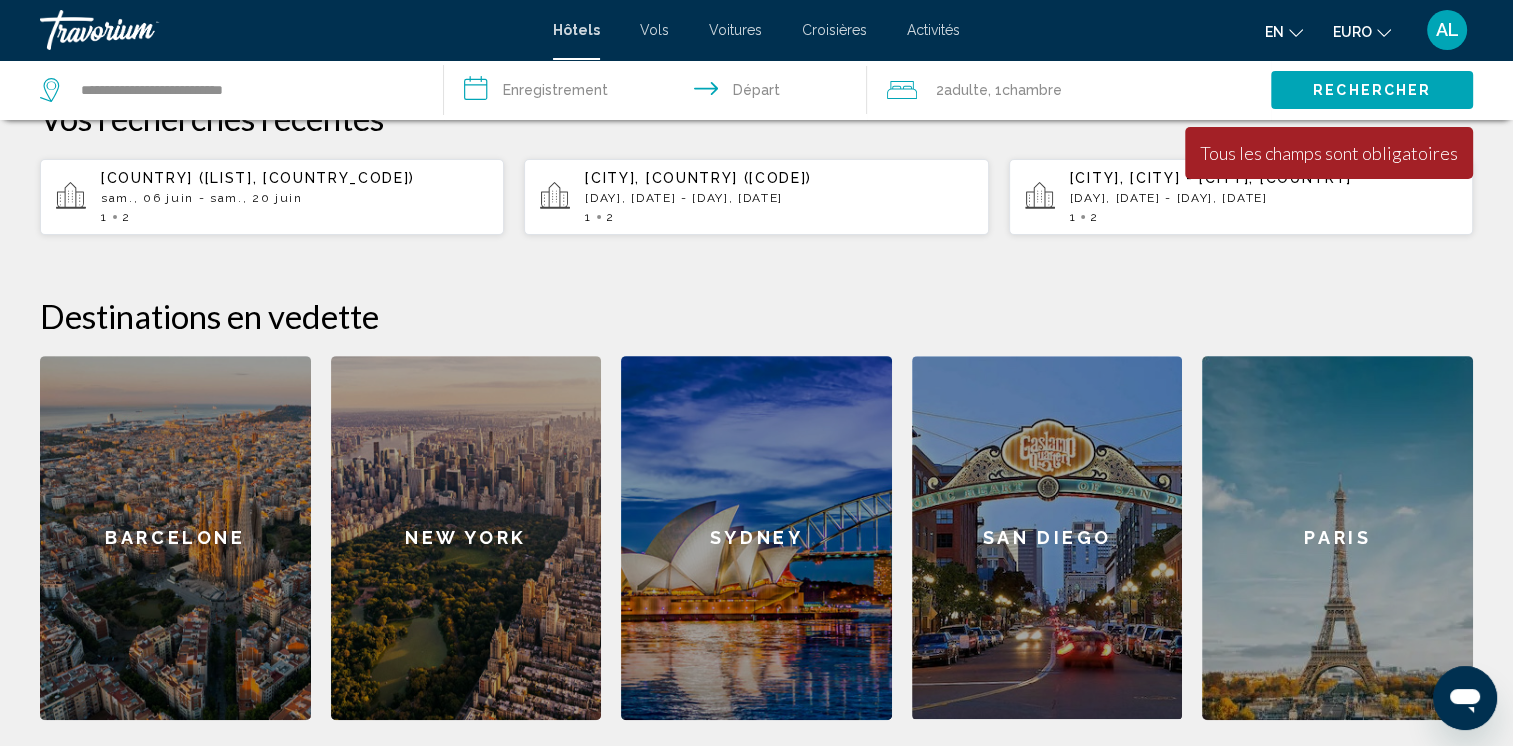 click on "**********" at bounding box center (660, 93) 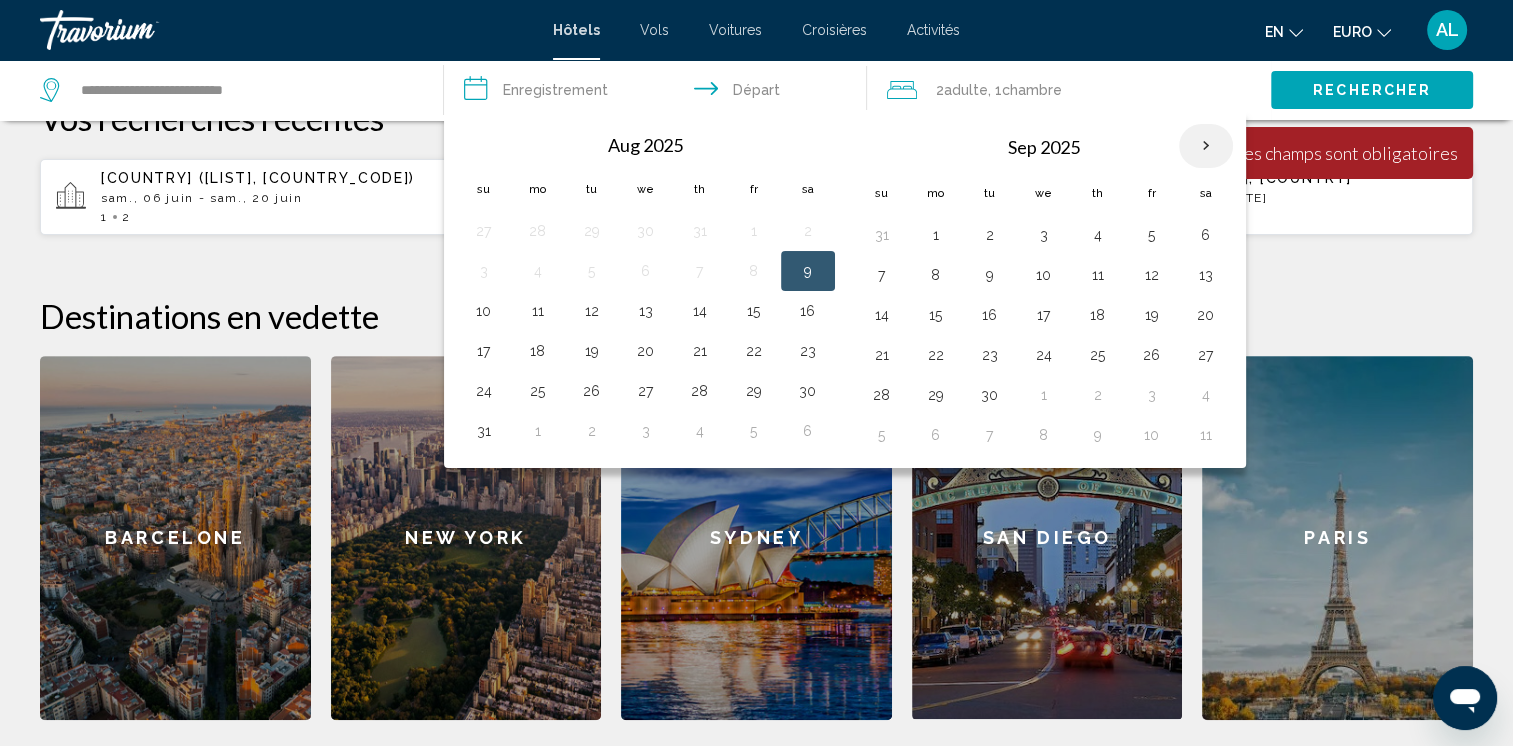 click at bounding box center (1206, 146) 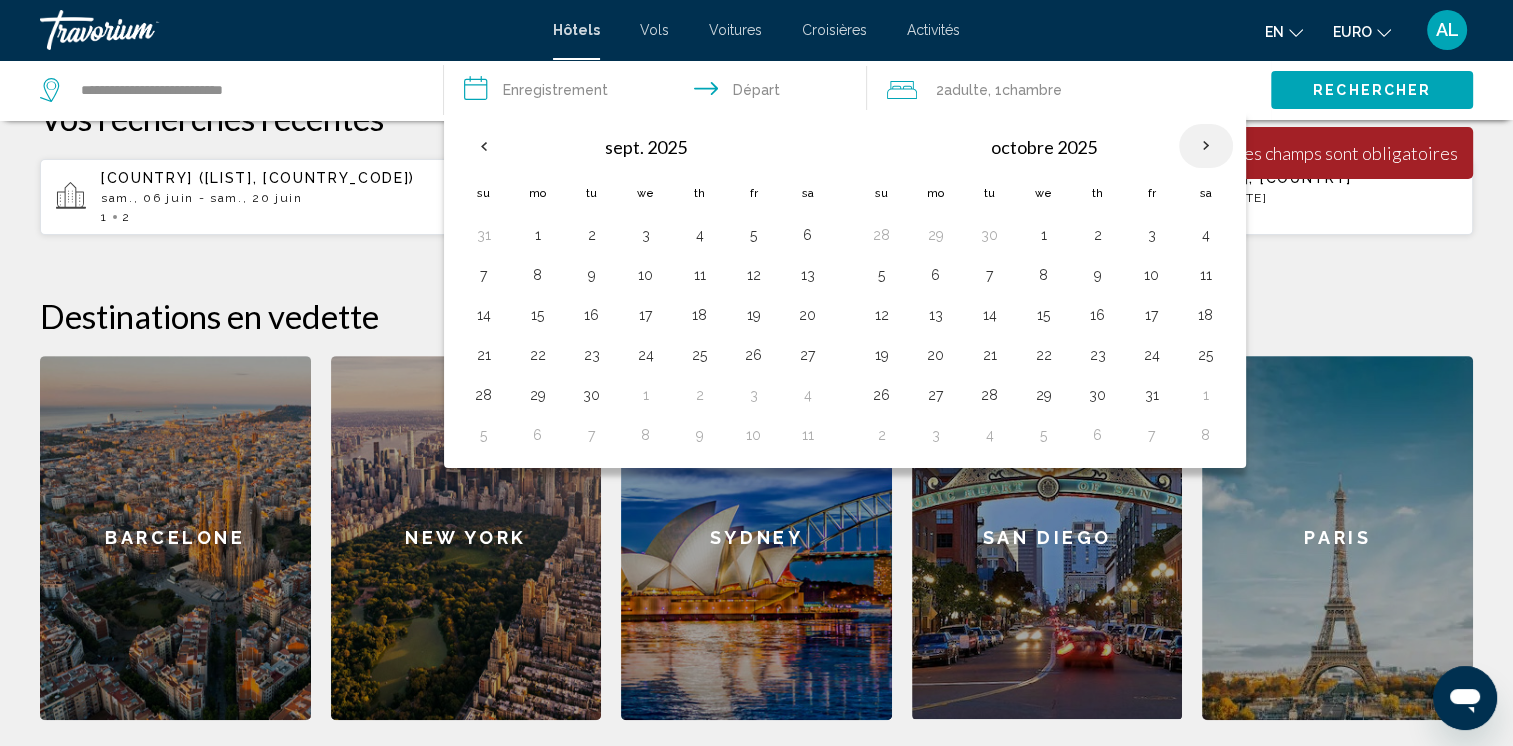 click at bounding box center [1206, 146] 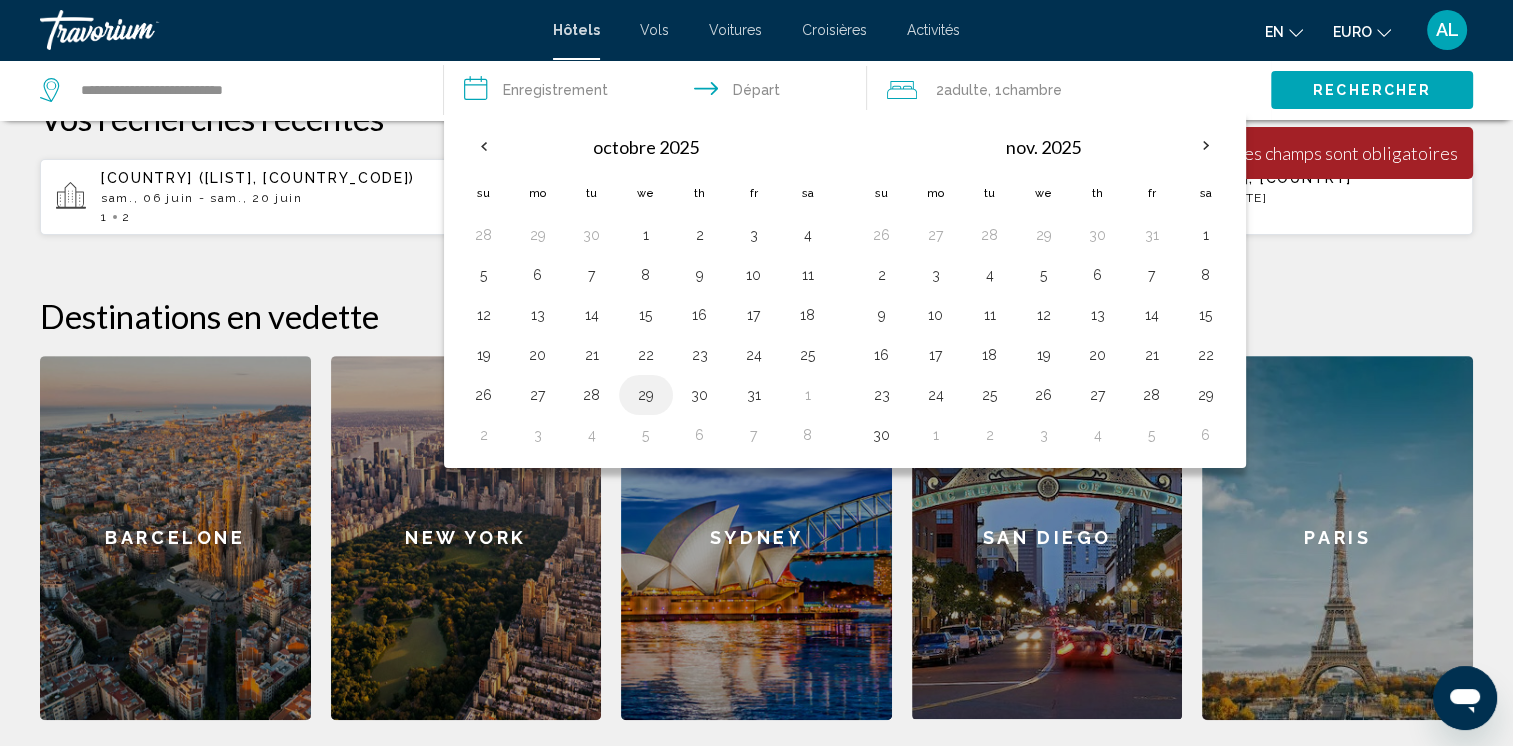 click on "29" at bounding box center [646, 395] 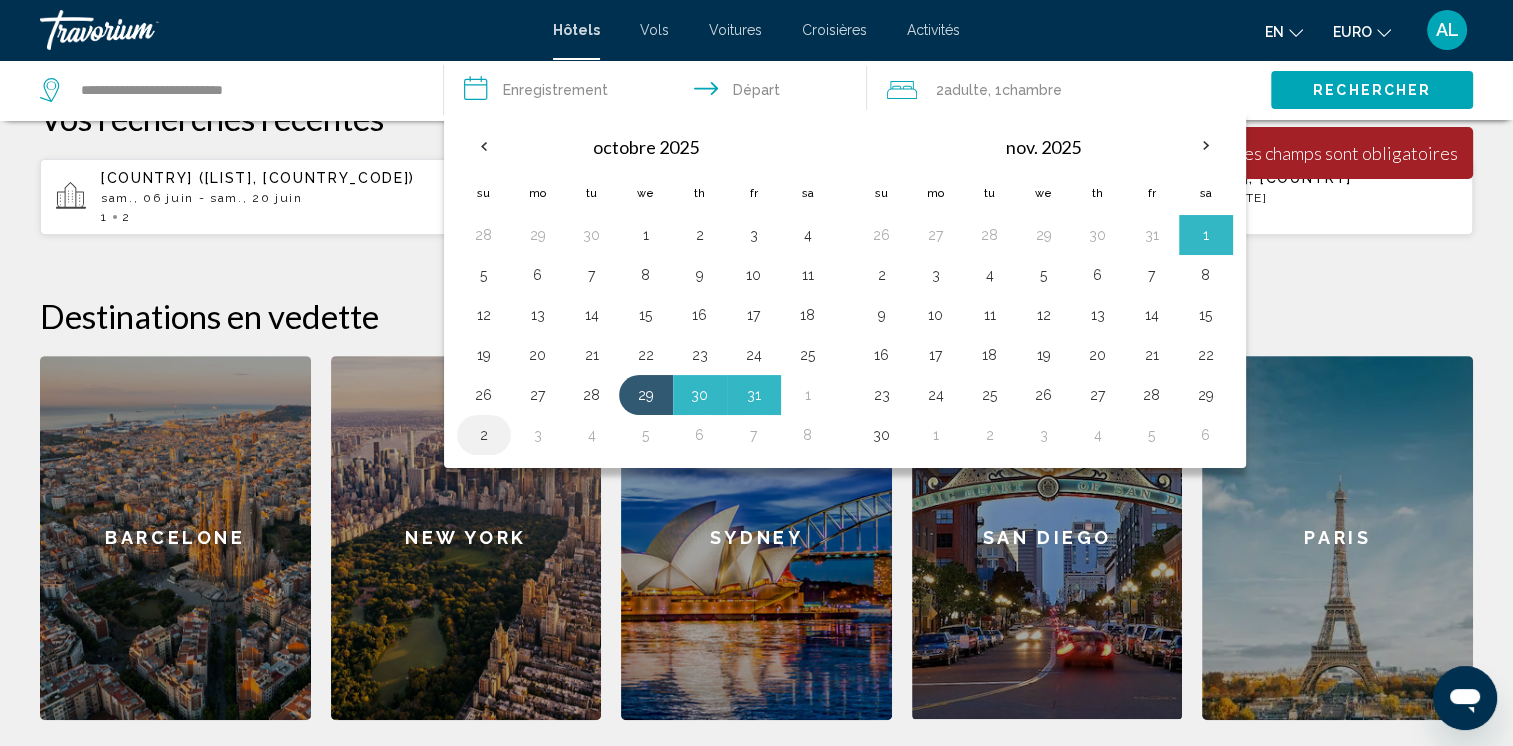 click on "2" at bounding box center [484, 435] 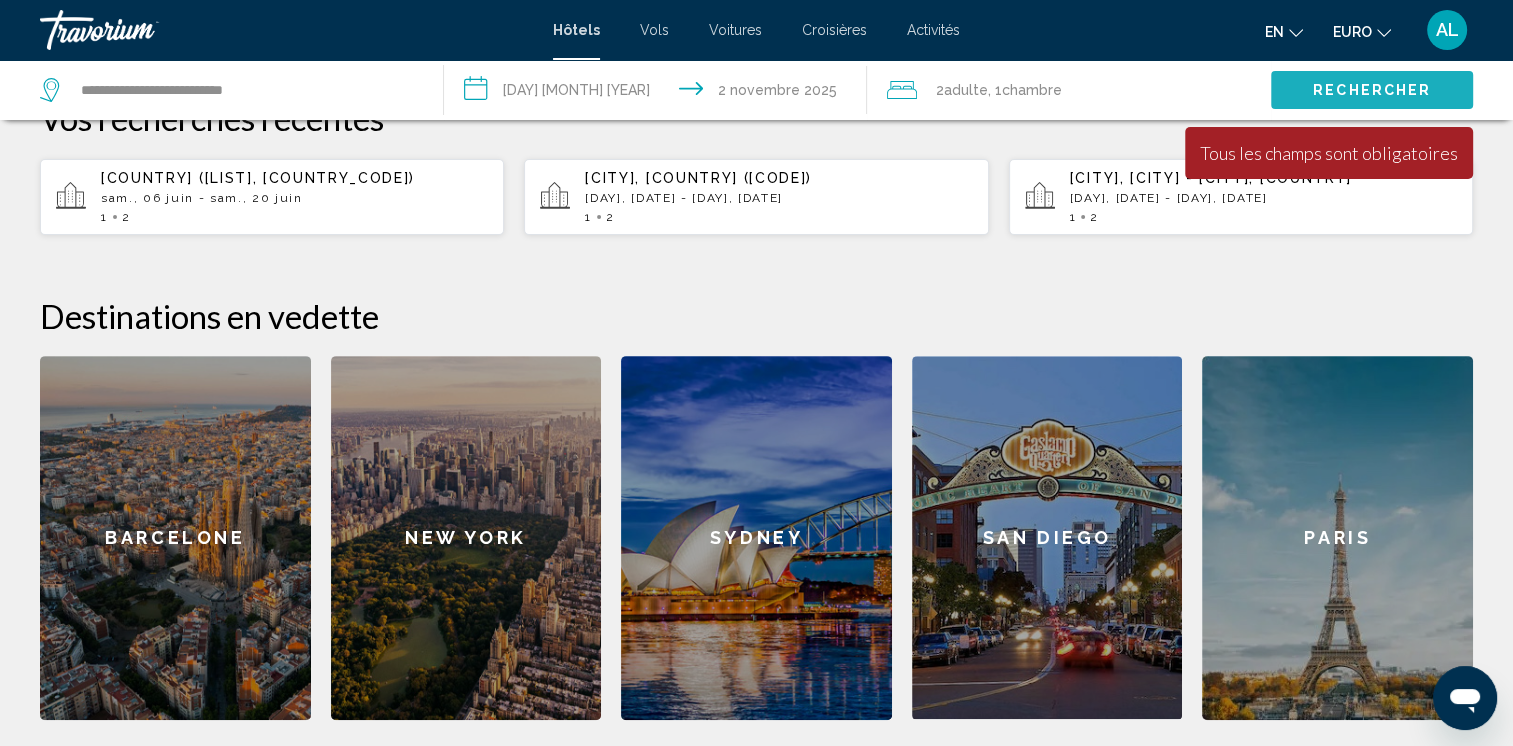 click on "Rechercher" at bounding box center (1372, 91) 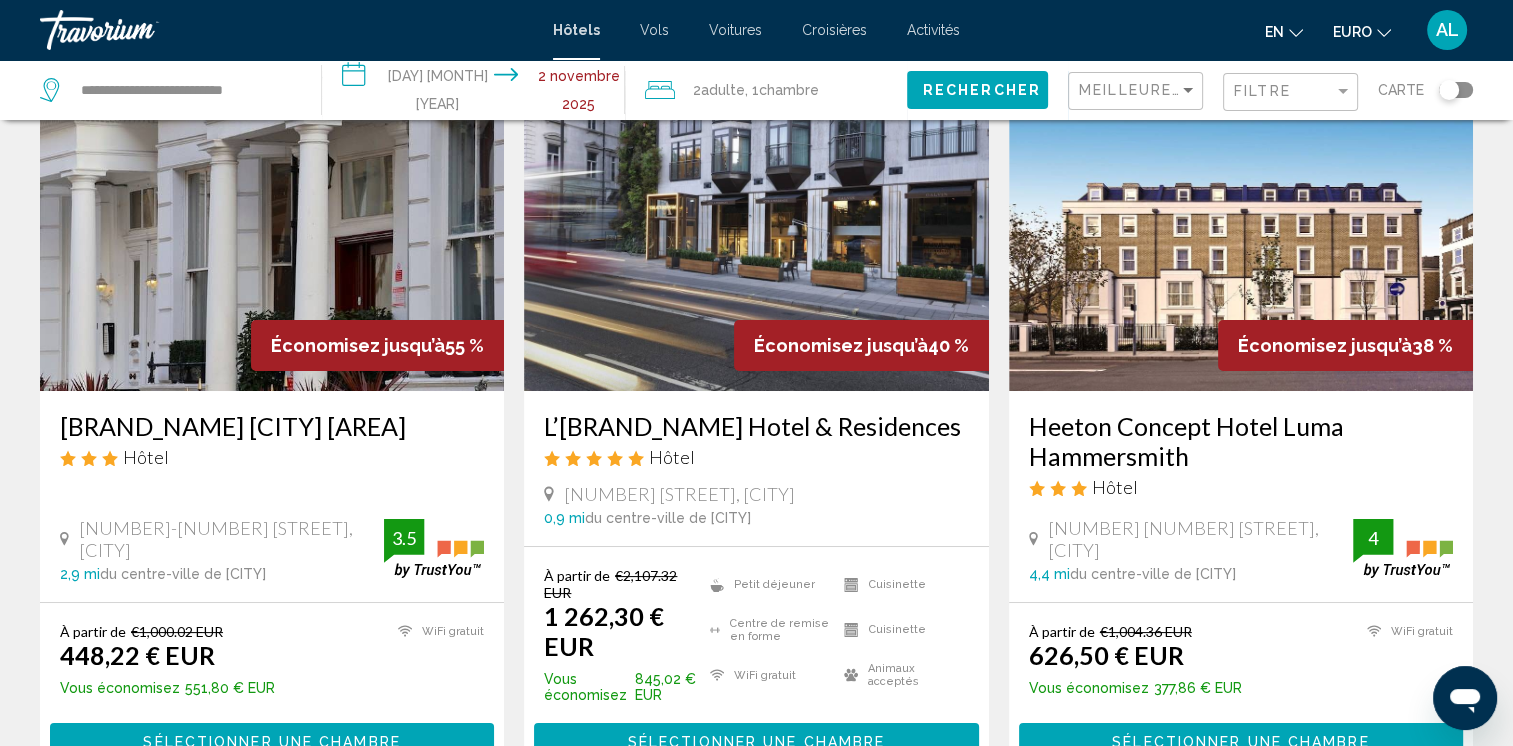 scroll, scrollTop: 100, scrollLeft: 0, axis: vertical 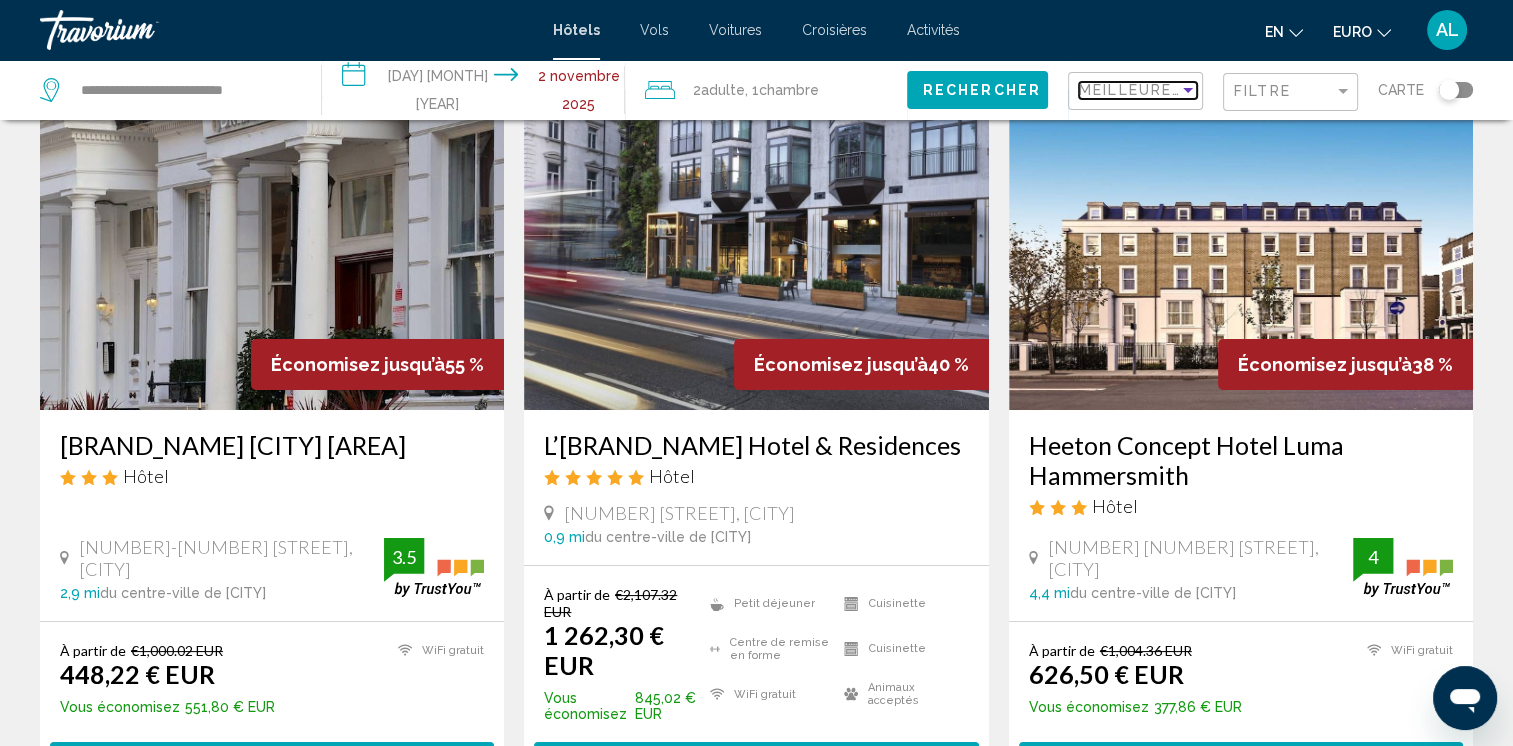 click at bounding box center (1188, 90) 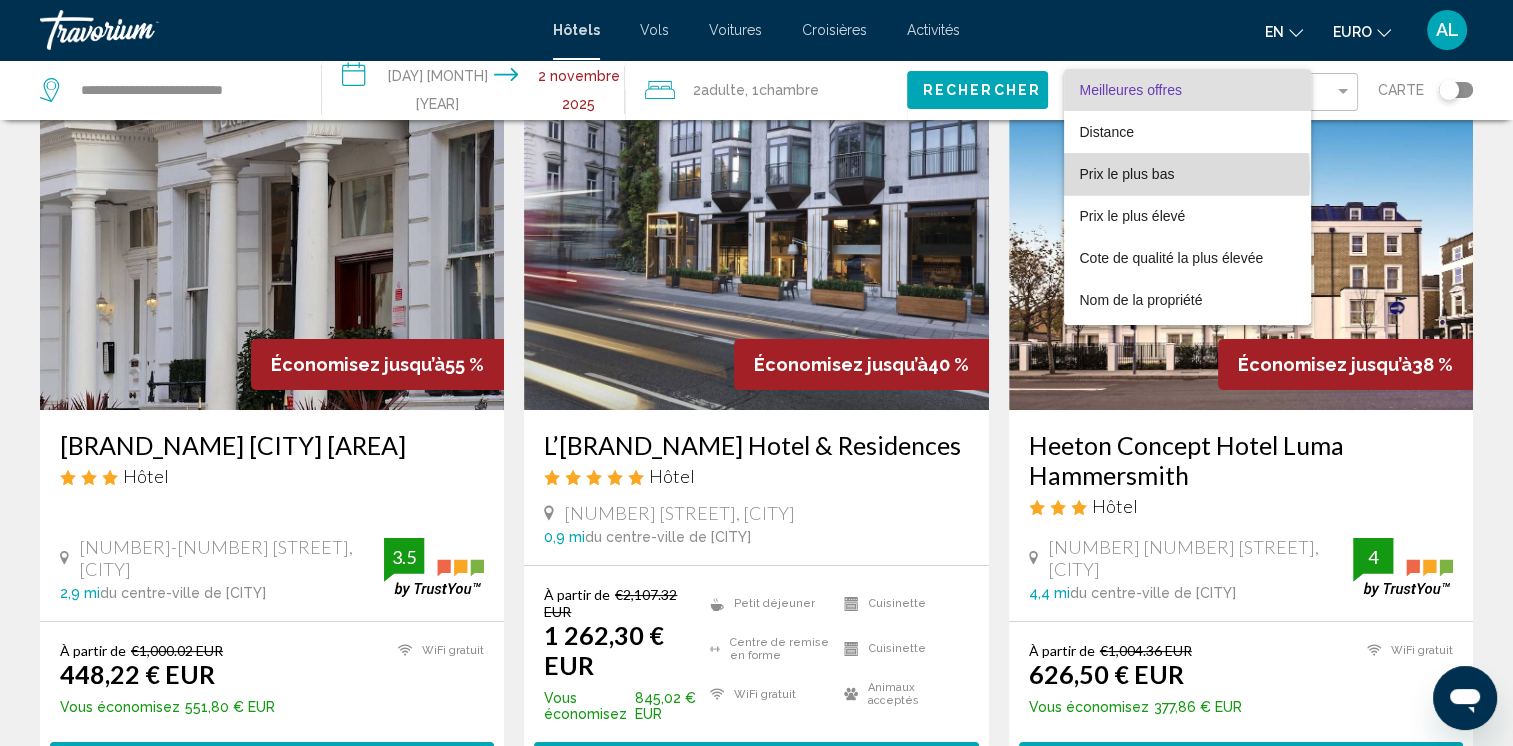 click on "Prix le plus bas" at bounding box center (1127, 174) 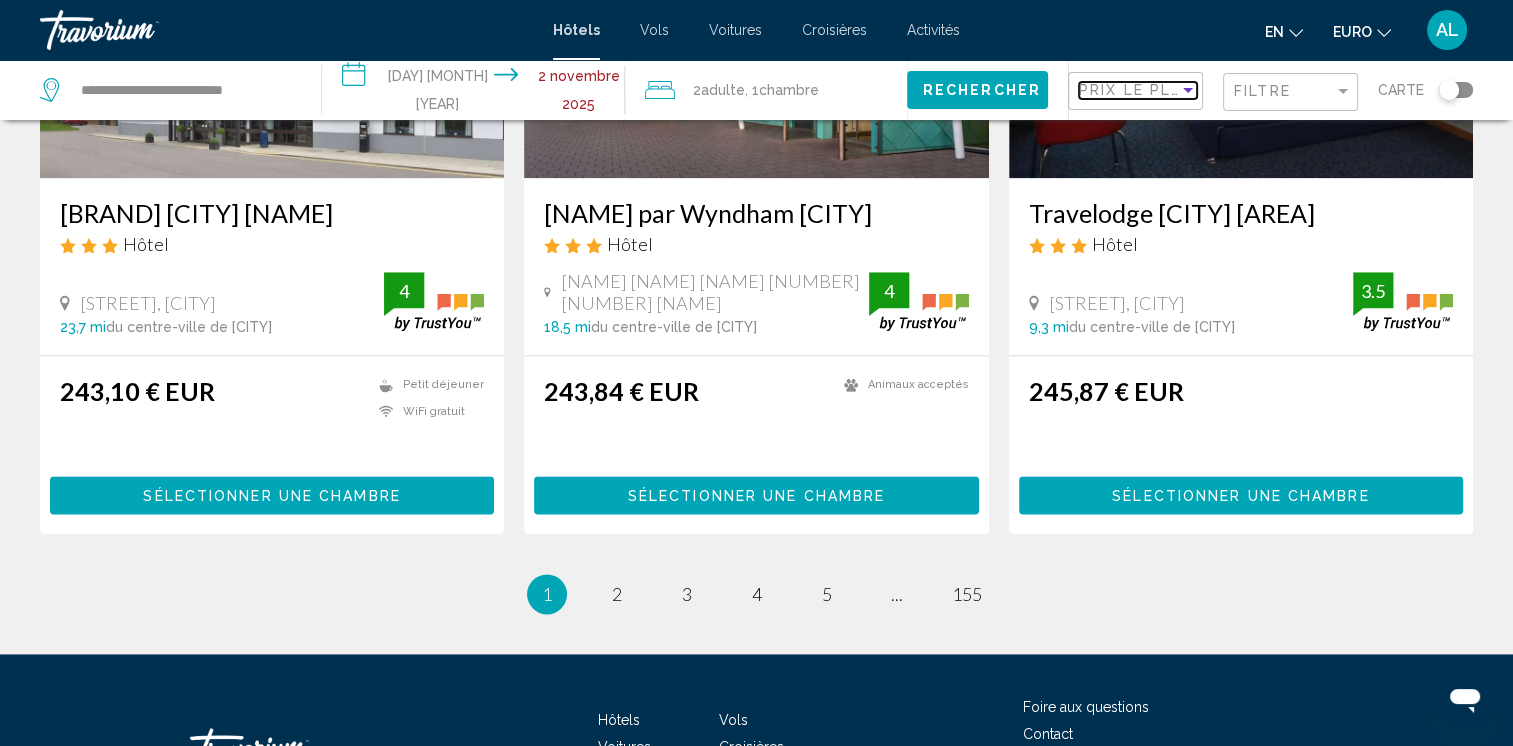 scroll, scrollTop: 2600, scrollLeft: 0, axis: vertical 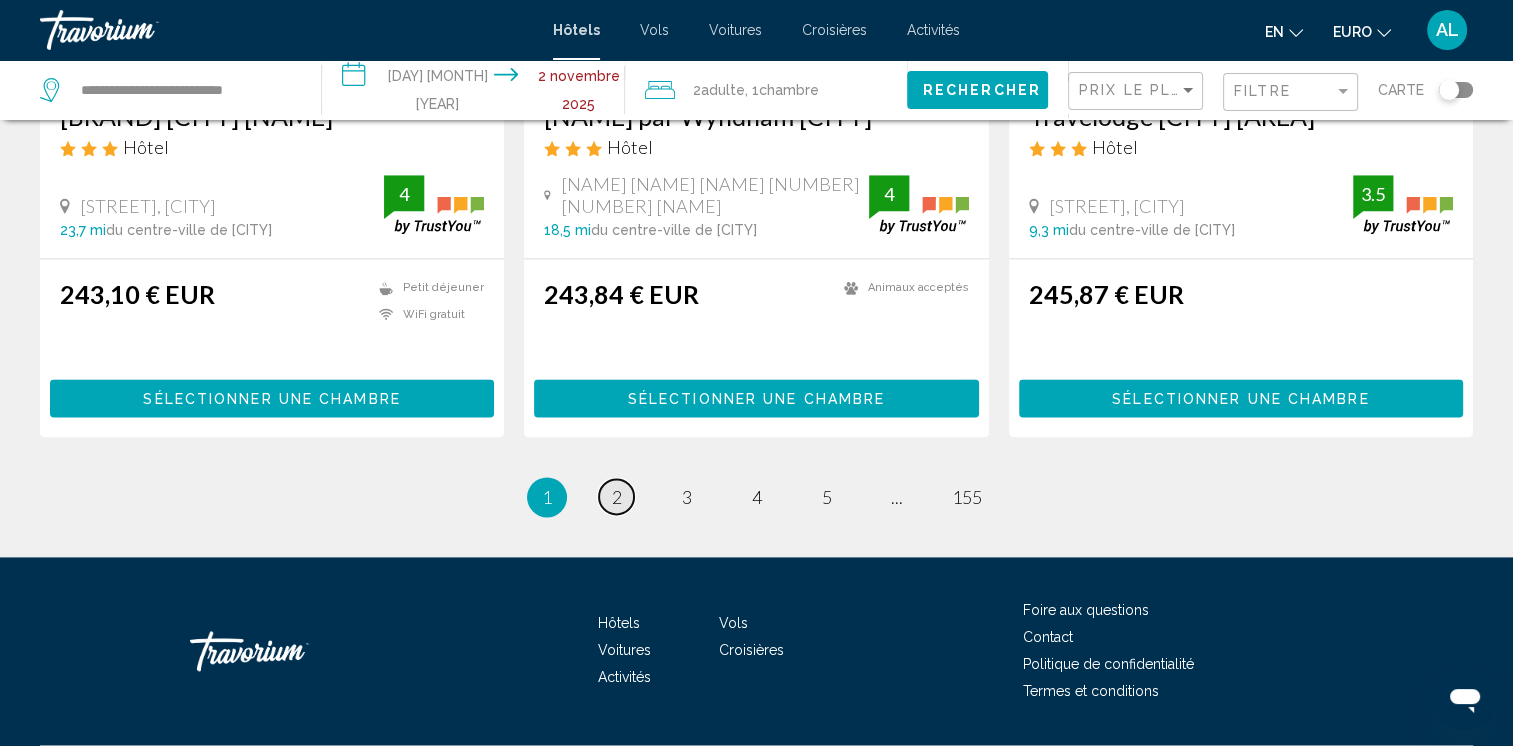 click on "2" at bounding box center [617, 497] 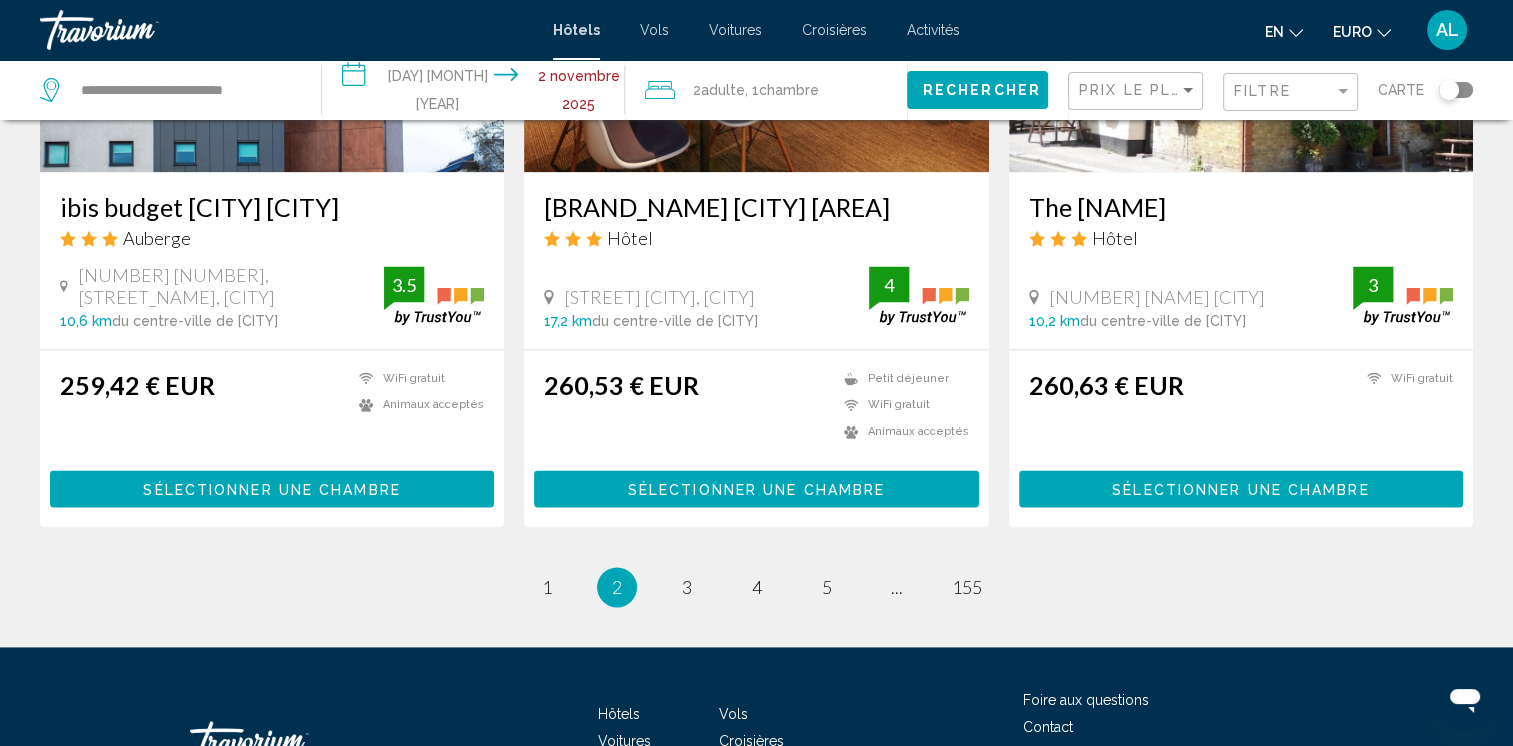 scroll, scrollTop: 2600, scrollLeft: 0, axis: vertical 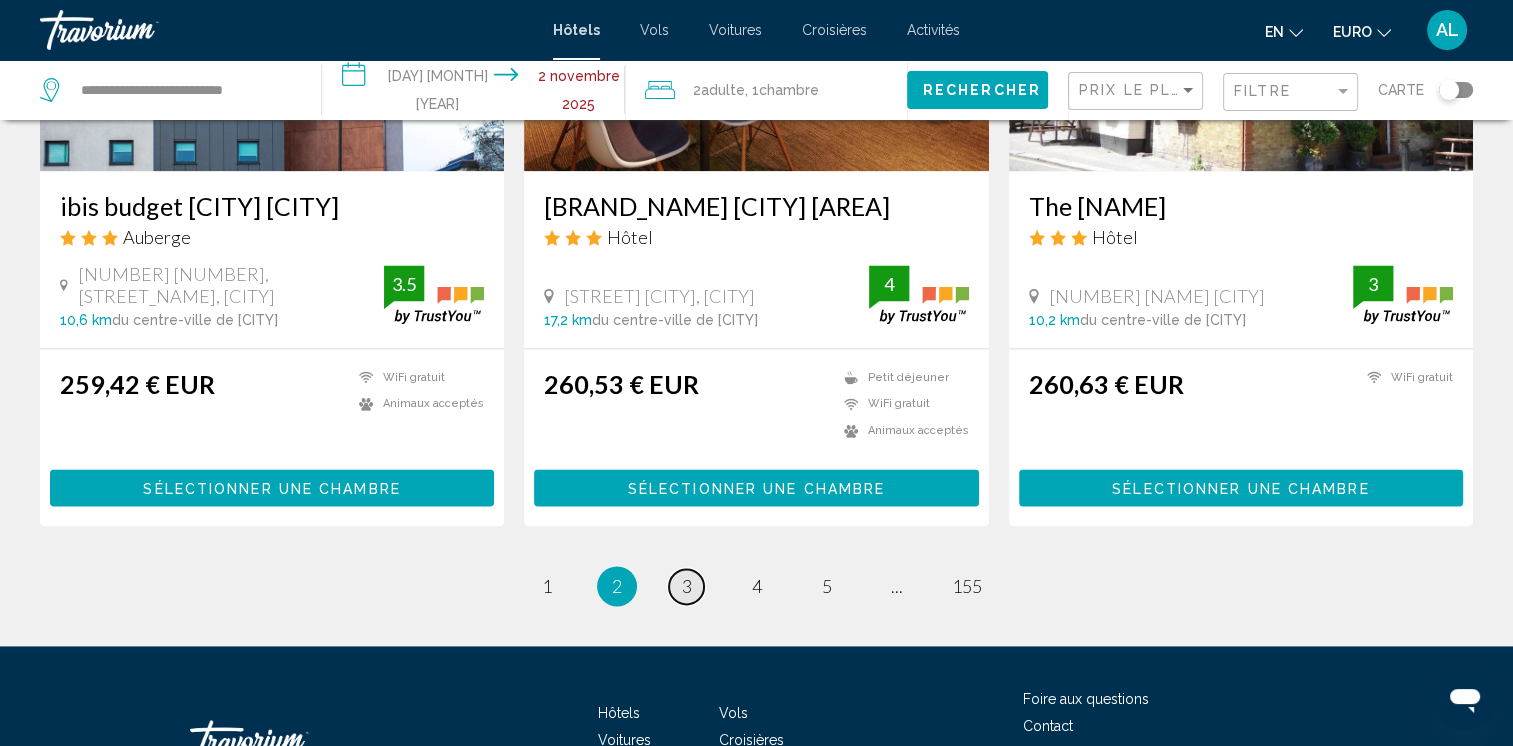 click on "3" at bounding box center (687, 586) 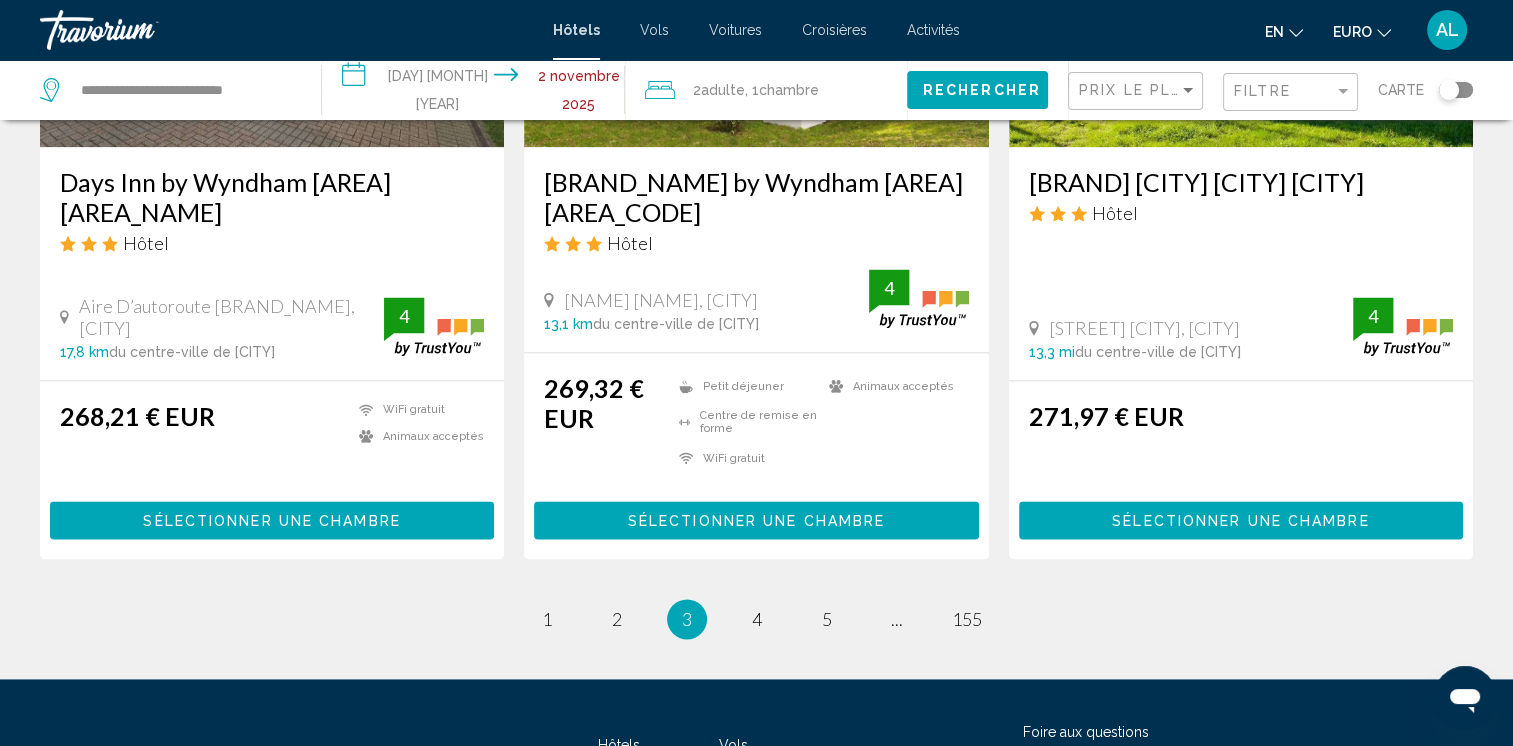 scroll, scrollTop: 2769, scrollLeft: 0, axis: vertical 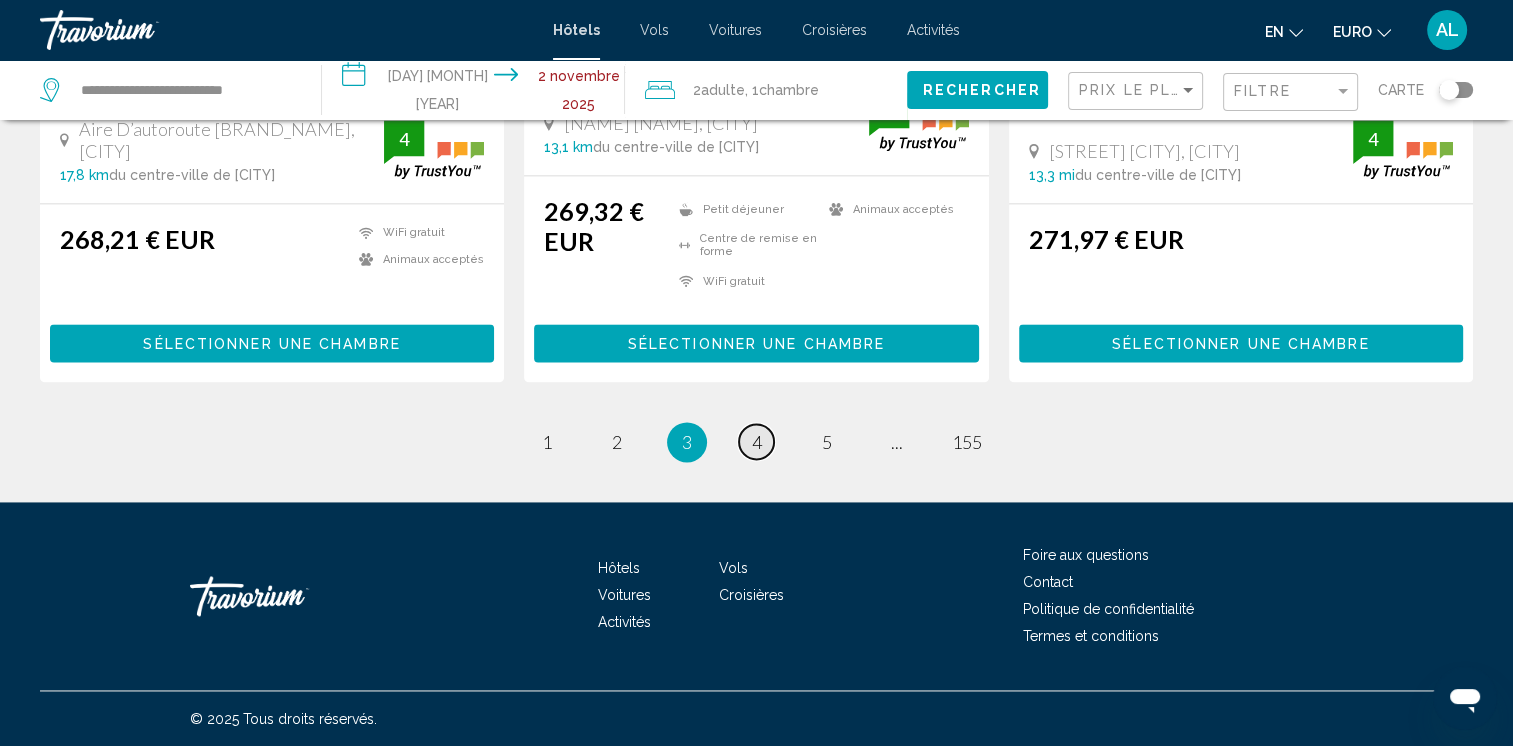 click on "4" at bounding box center (757, 442) 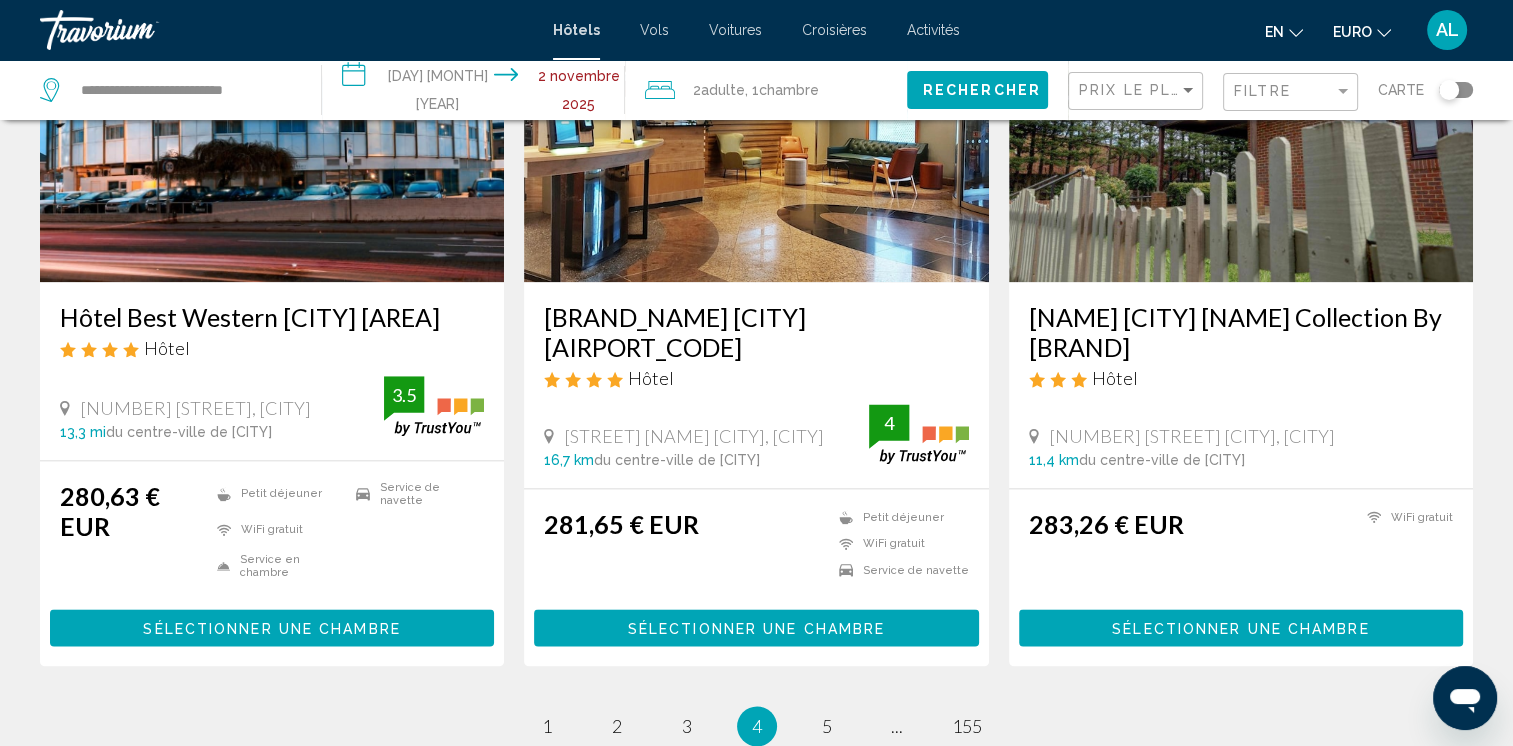 scroll, scrollTop: 2500, scrollLeft: 0, axis: vertical 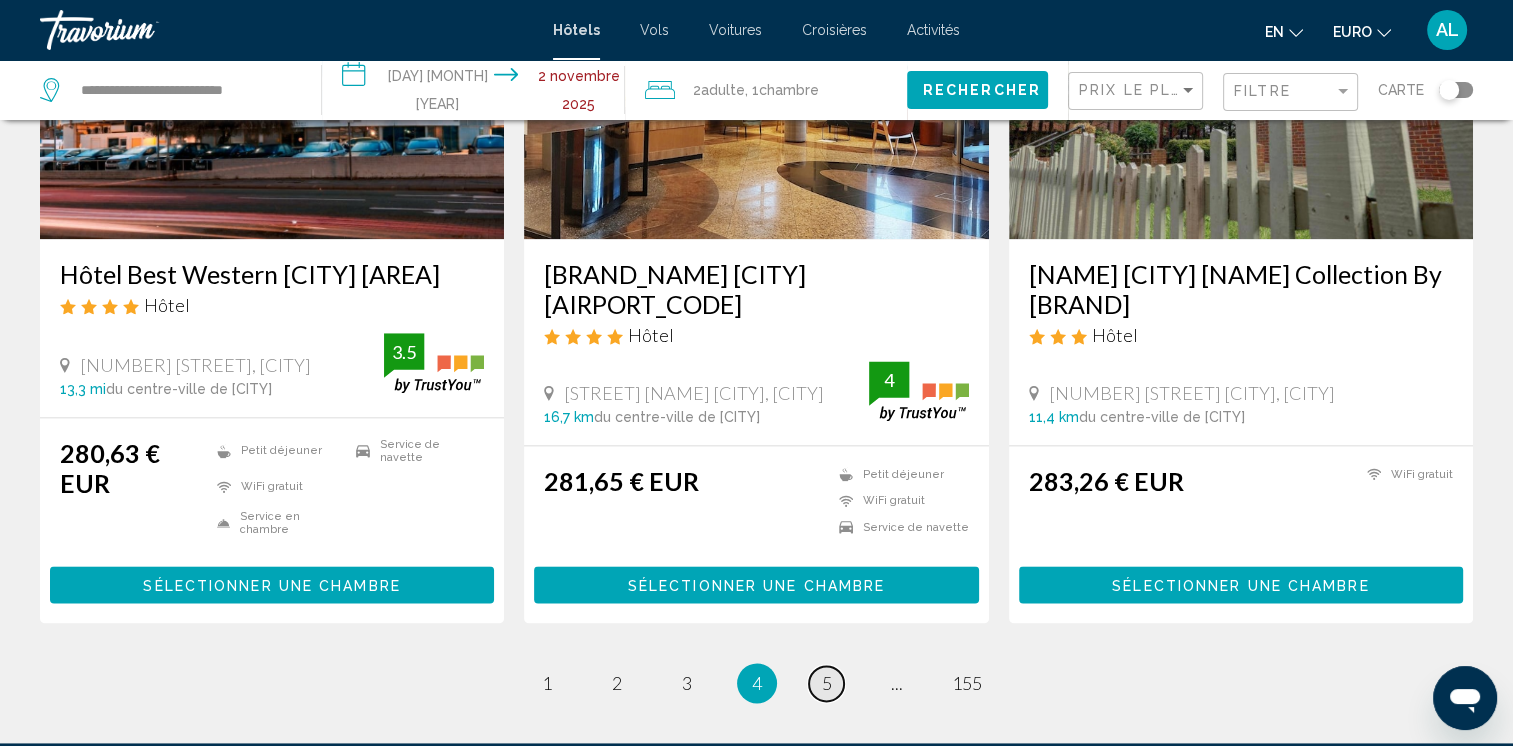 click on "5" at bounding box center [827, 683] 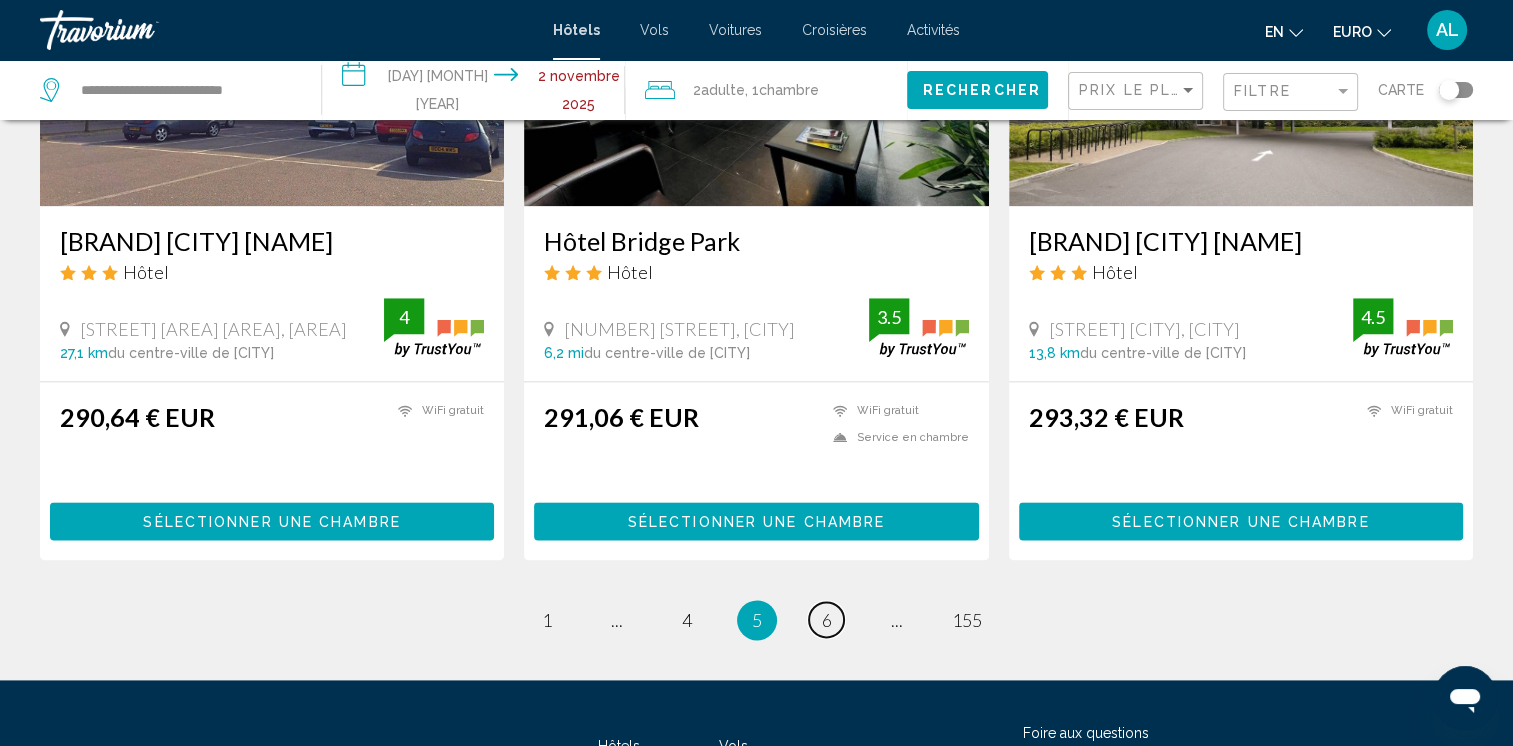 scroll, scrollTop: 2500, scrollLeft: 0, axis: vertical 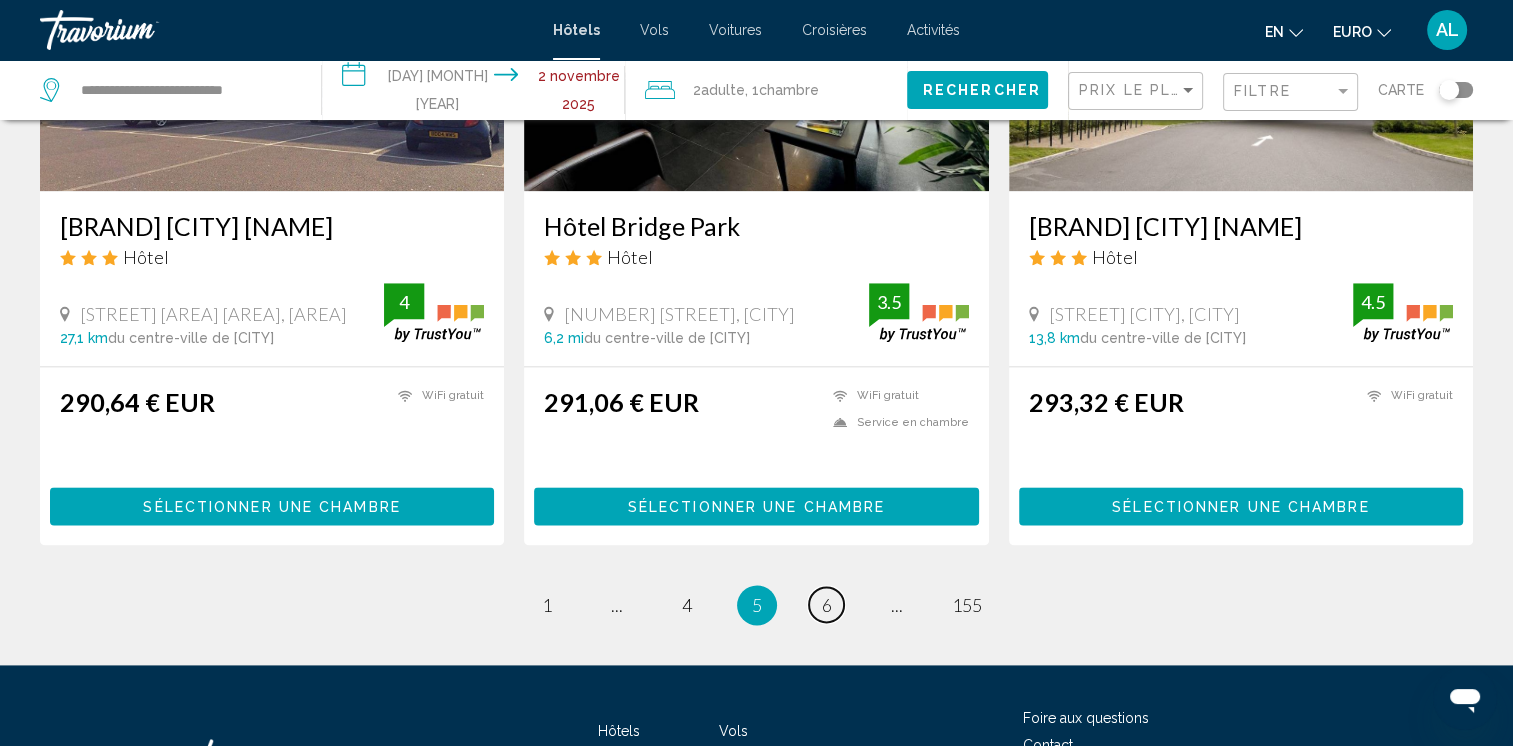 click on "6" at bounding box center [827, 605] 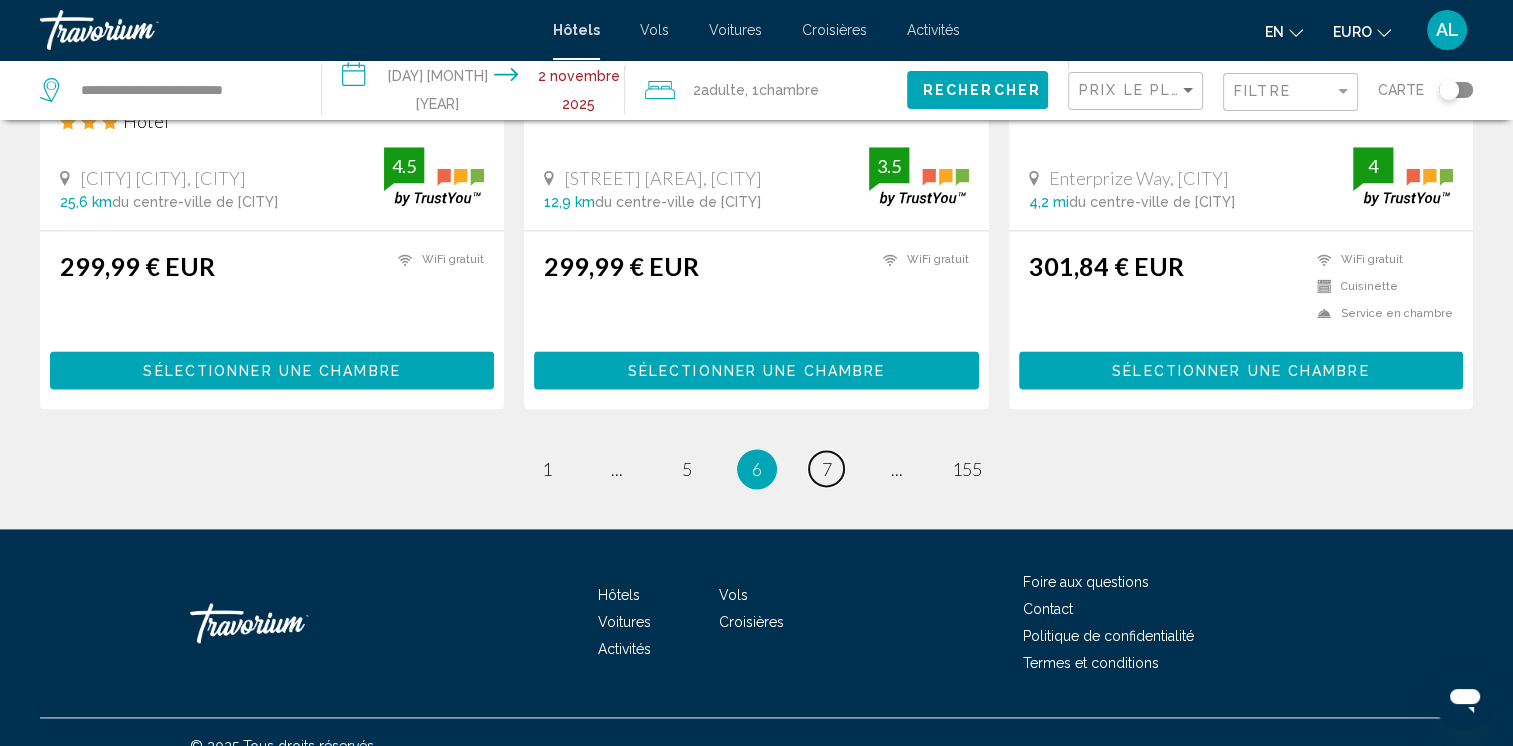 scroll, scrollTop: 2714, scrollLeft: 0, axis: vertical 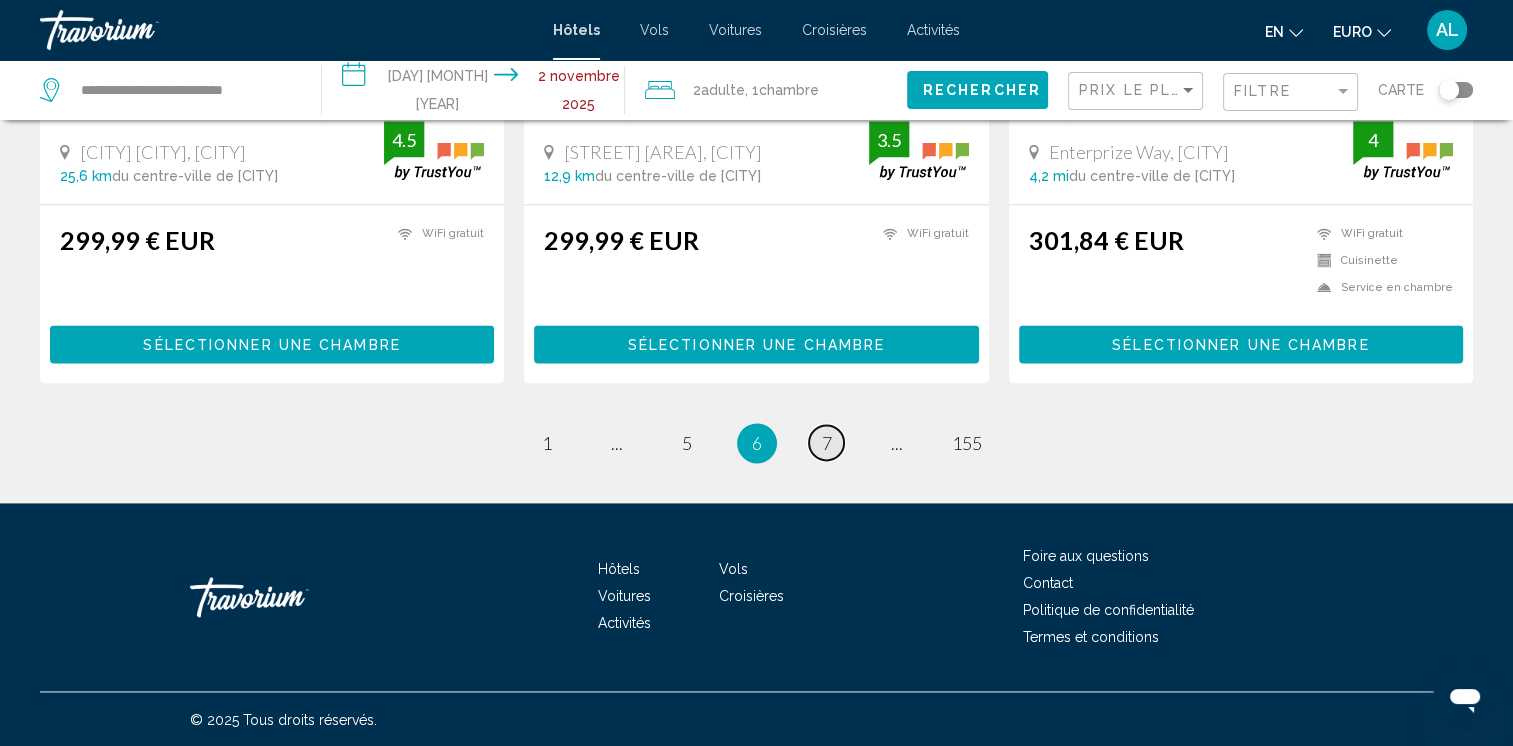 click on "7" at bounding box center (827, 443) 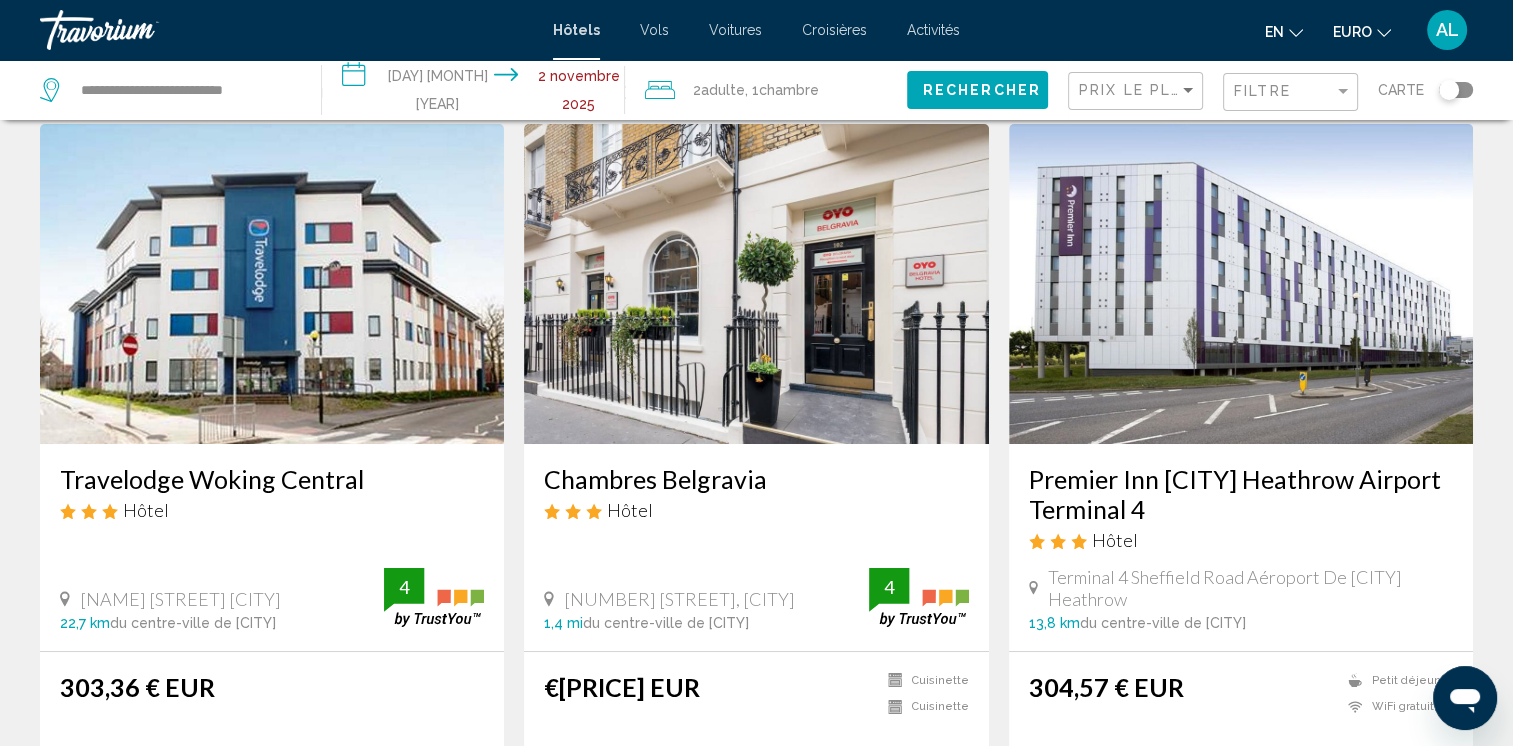 scroll, scrollTop: 100, scrollLeft: 0, axis: vertical 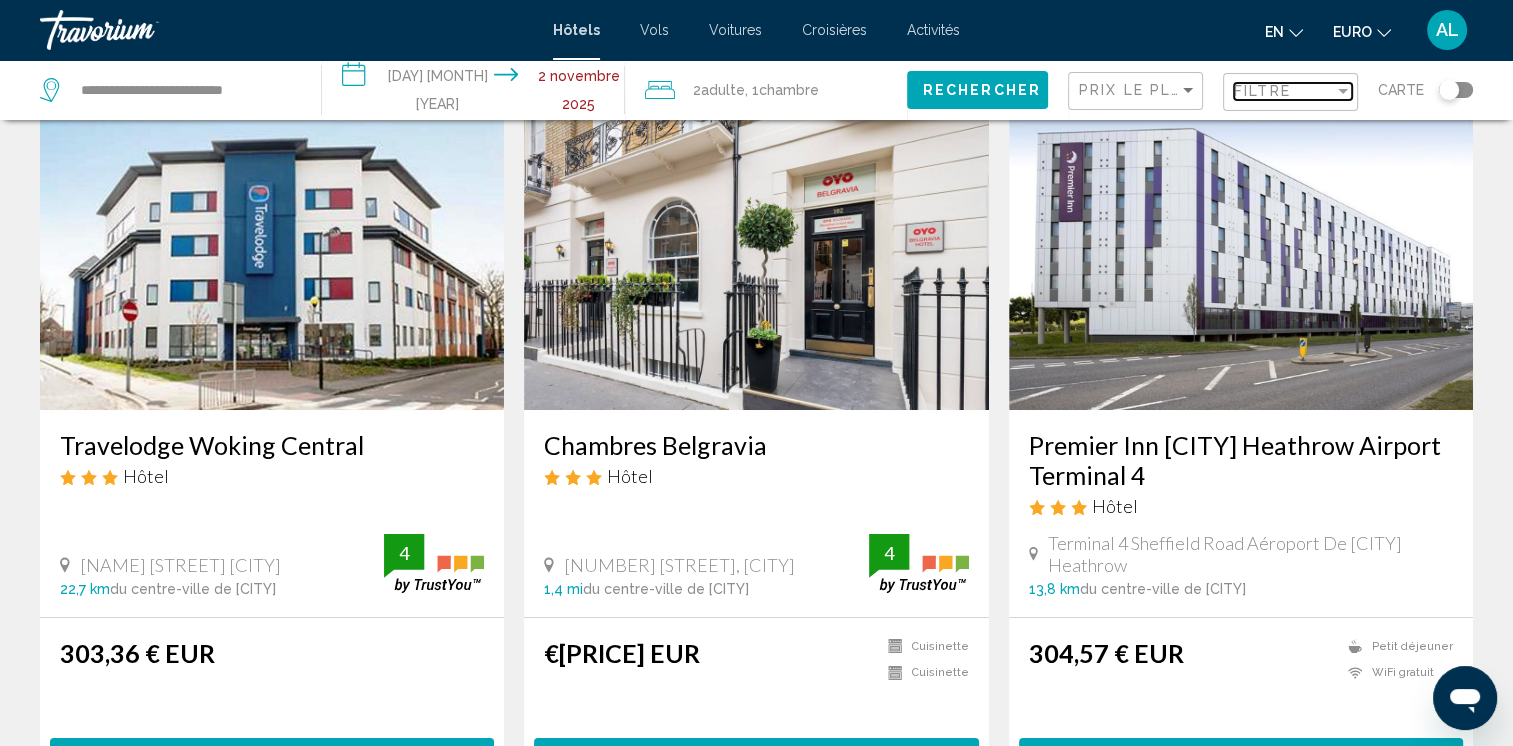 click at bounding box center [1343, 91] 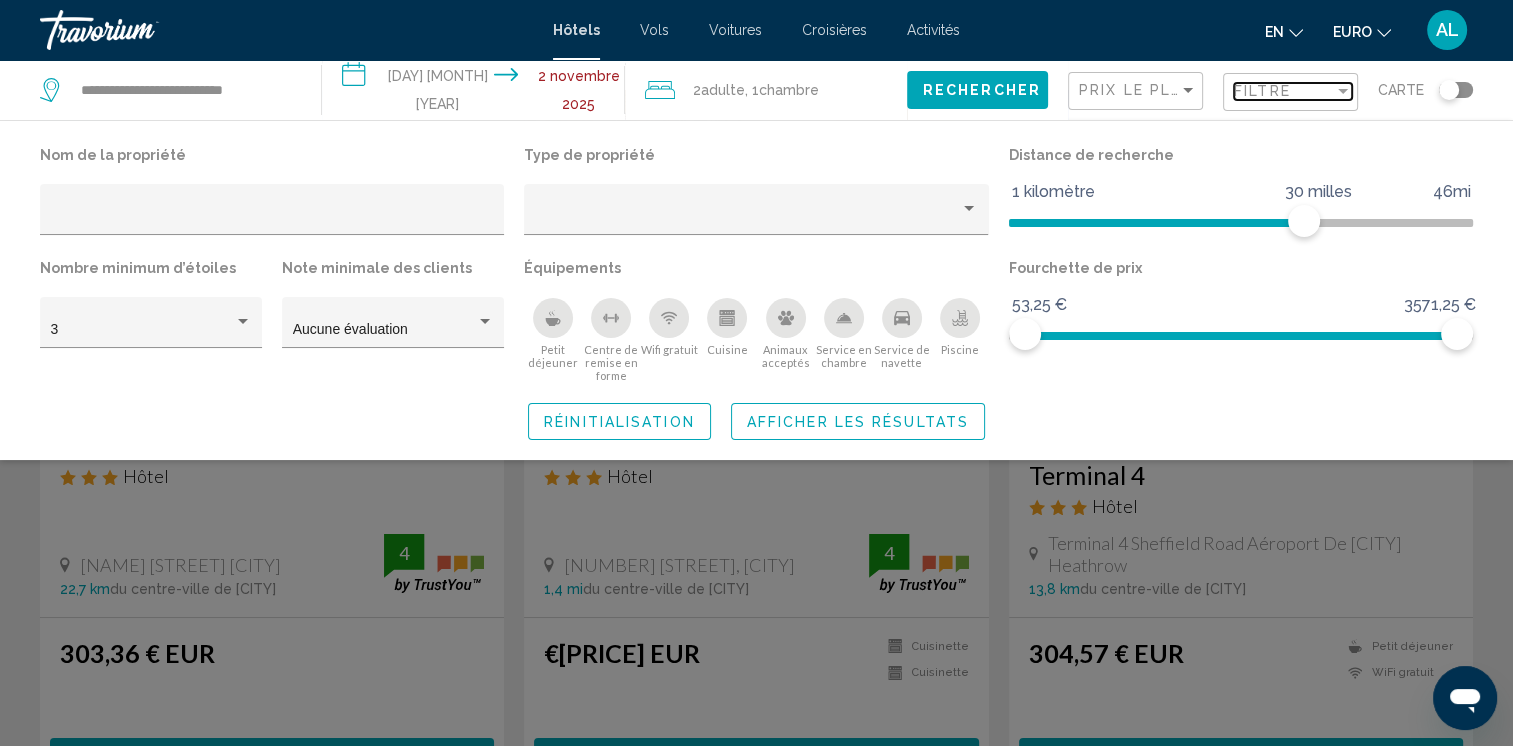 click at bounding box center (1343, 91) 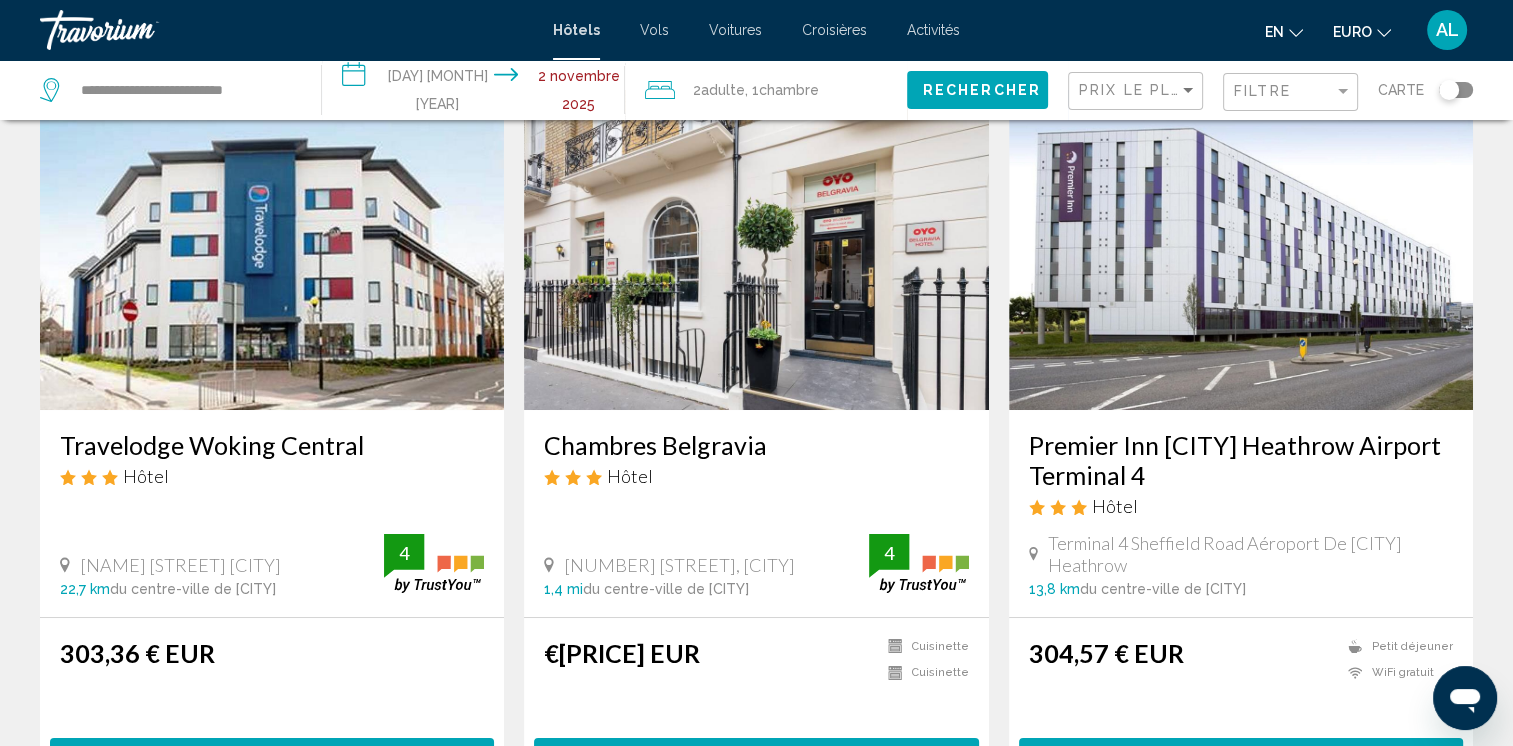 click 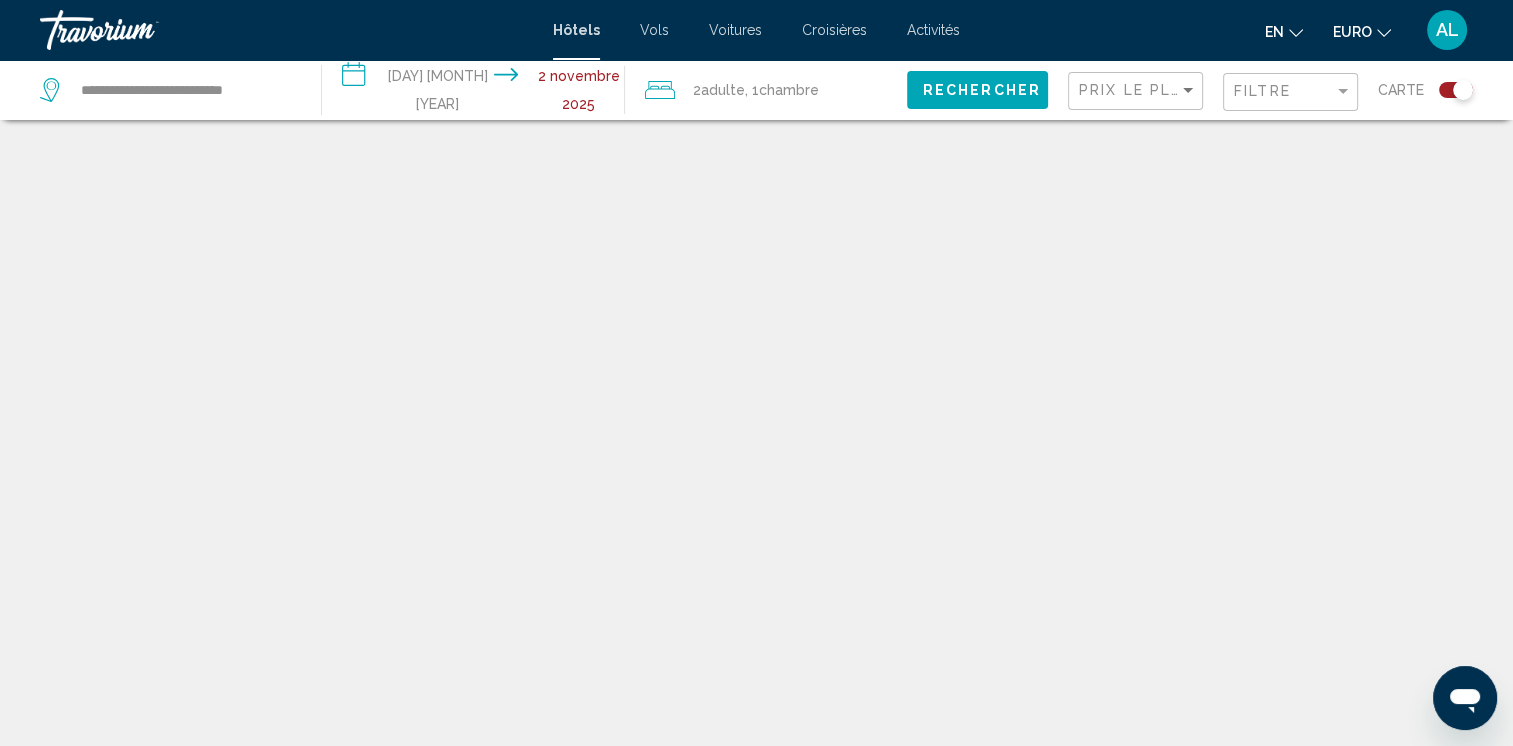 scroll, scrollTop: 120, scrollLeft: 0, axis: vertical 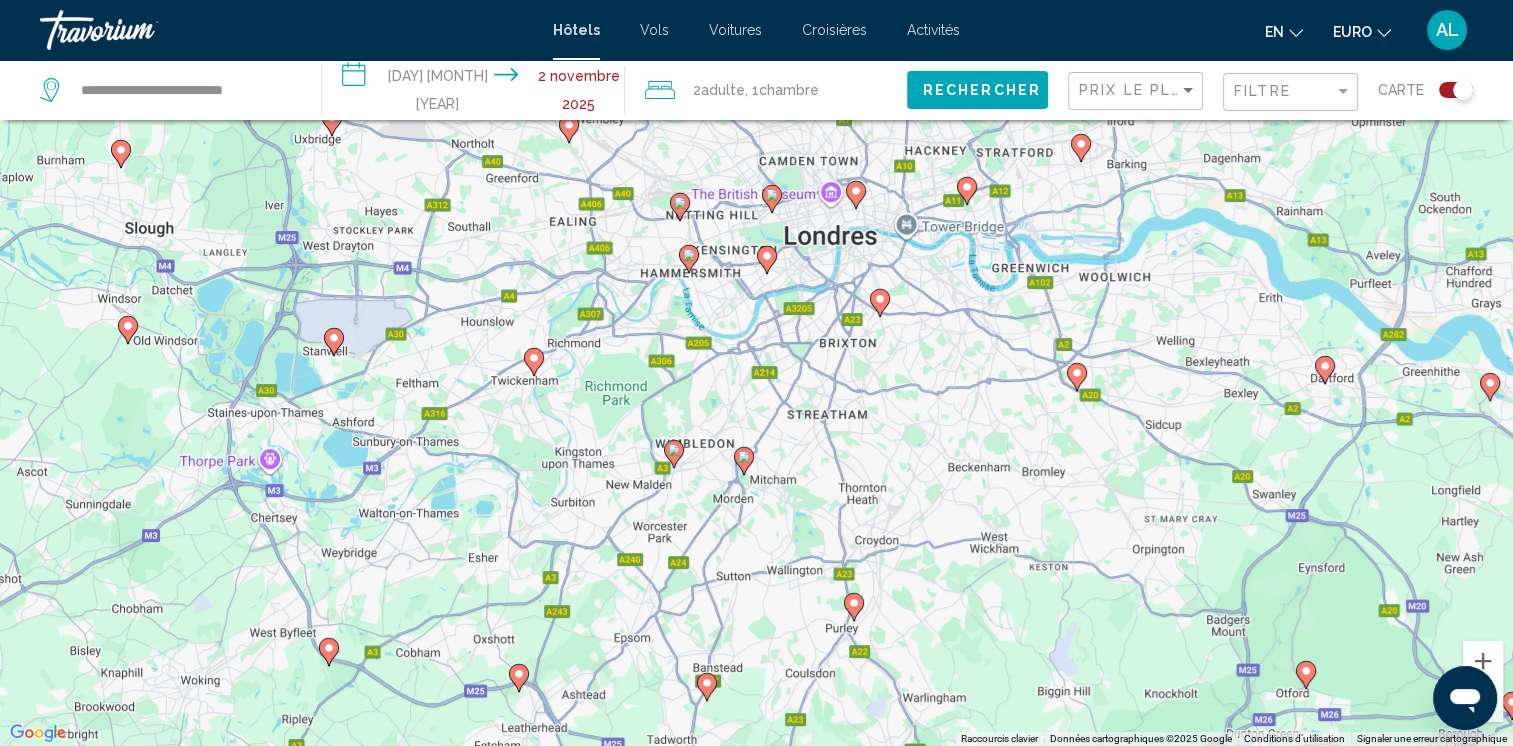 drag, startPoint x: 752, startPoint y: 375, endPoint x: 784, endPoint y: 602, distance: 229.24442 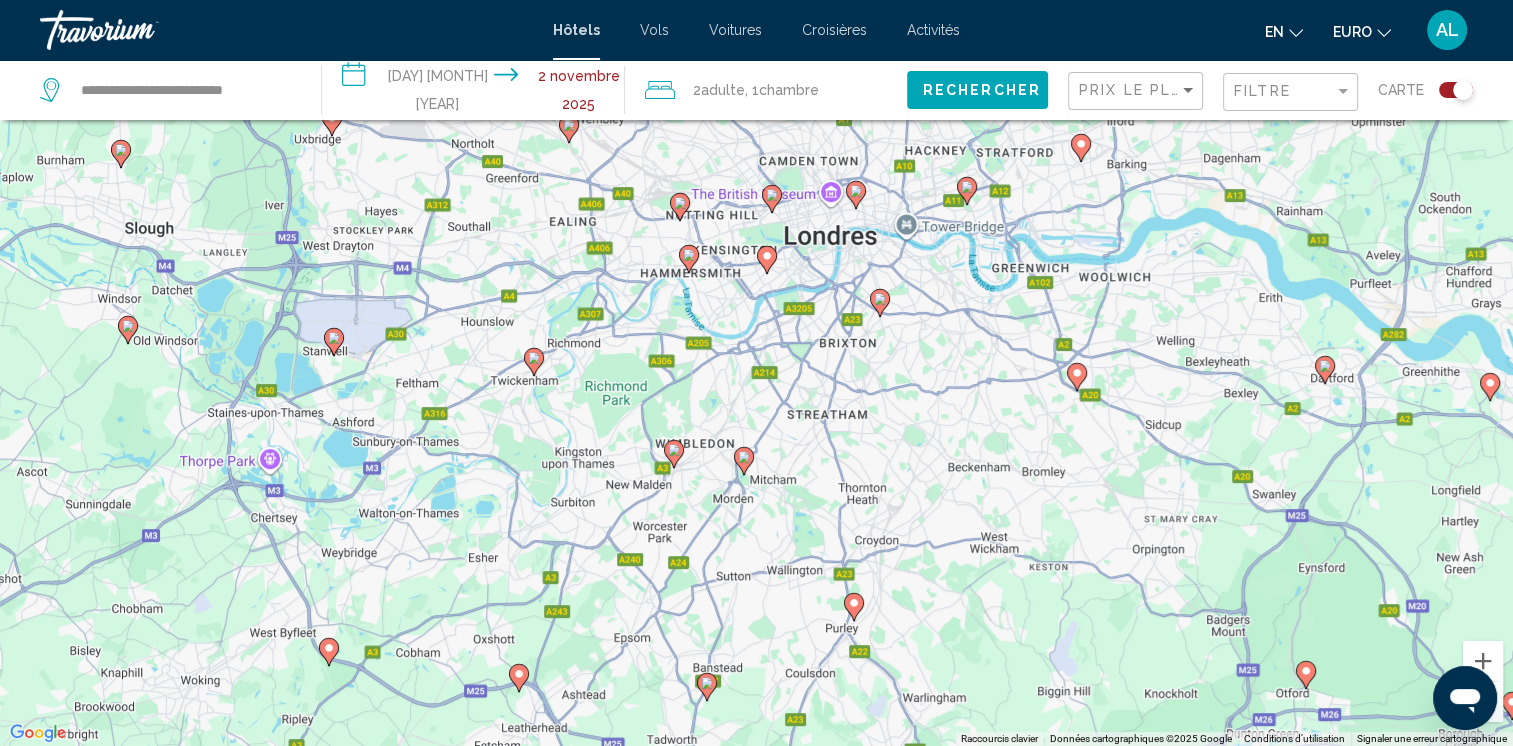 click on "Pour activer le glissement avec le clavier, appuyez sur Alt+Entrée. Une fois ce mode activé, utilisez les touches fléchées pour déplacer le repère. Pour valider le déplacement, appuyez sur Entrée. Pour annuler, appuyez sur Échap." at bounding box center (756, 373) 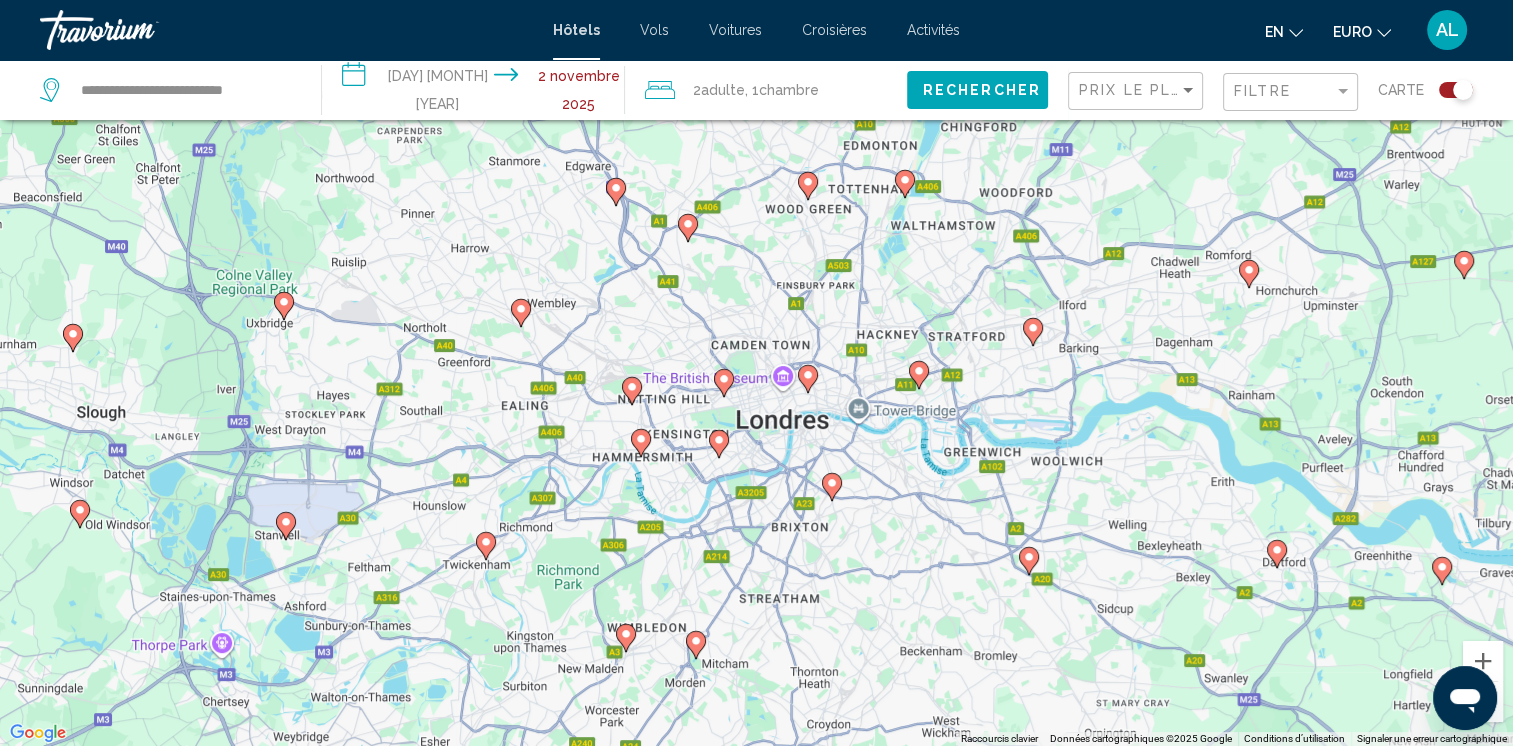 drag, startPoint x: 936, startPoint y: 410, endPoint x: 896, endPoint y: 627, distance: 220.65584 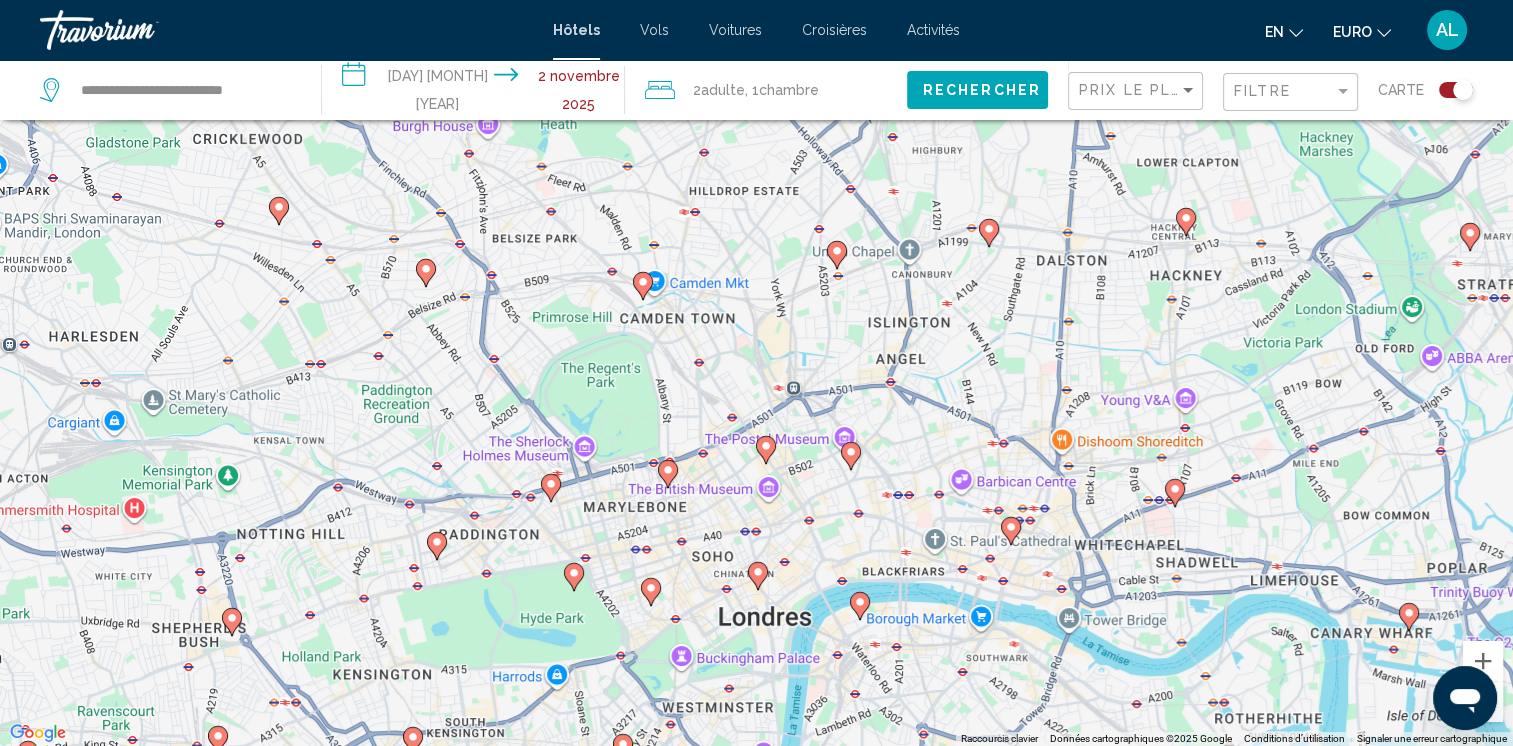 drag, startPoint x: 732, startPoint y: 419, endPoint x: 723, endPoint y: 587, distance: 168.2409 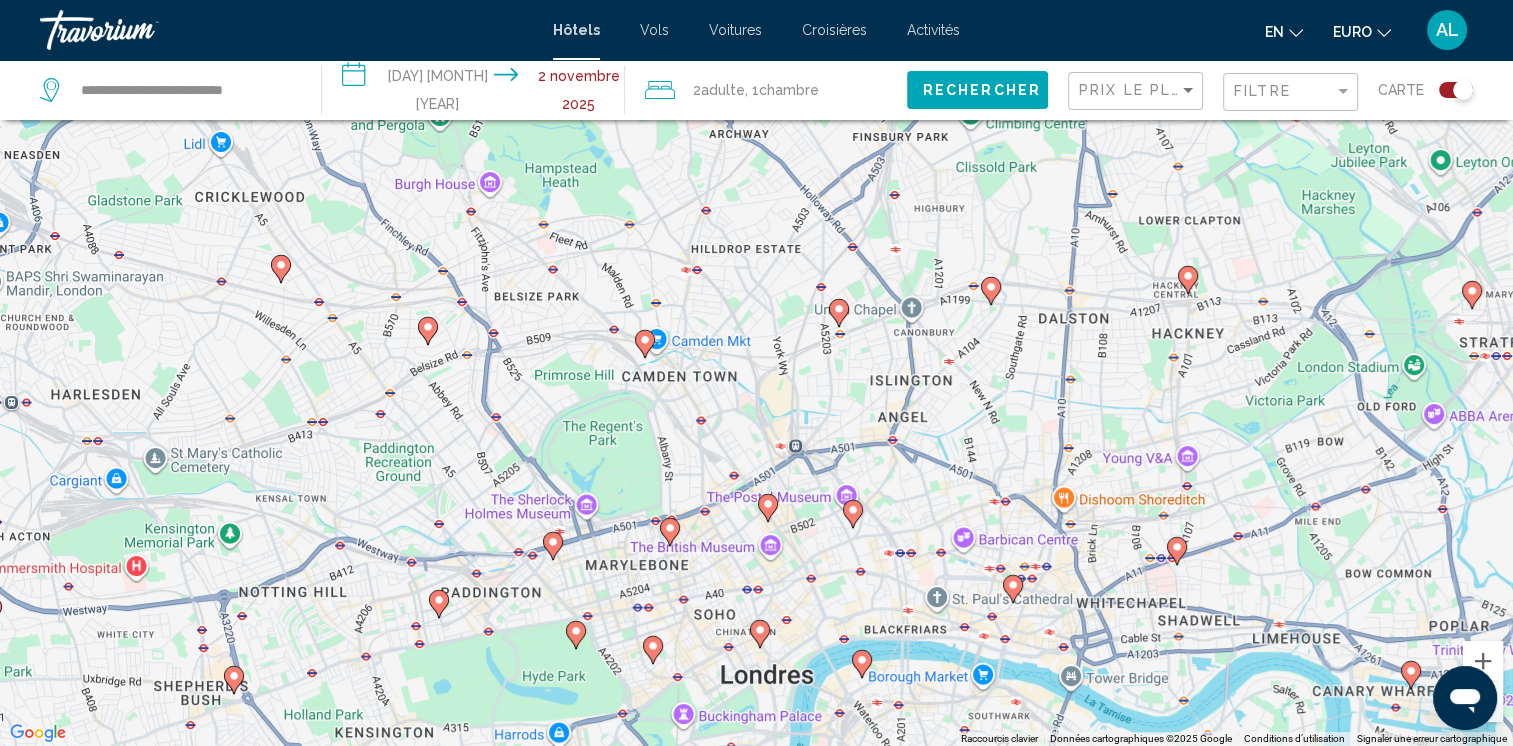click 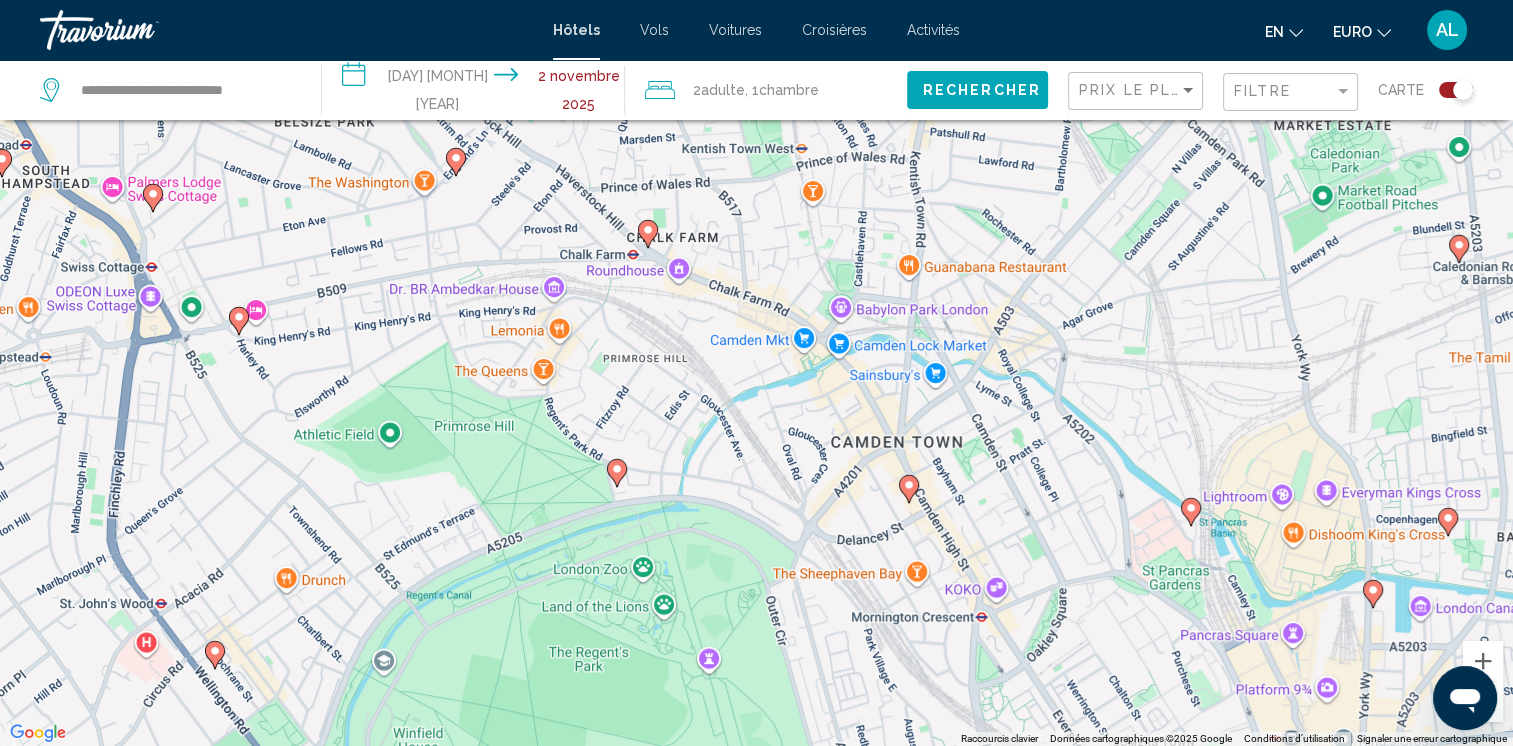 click 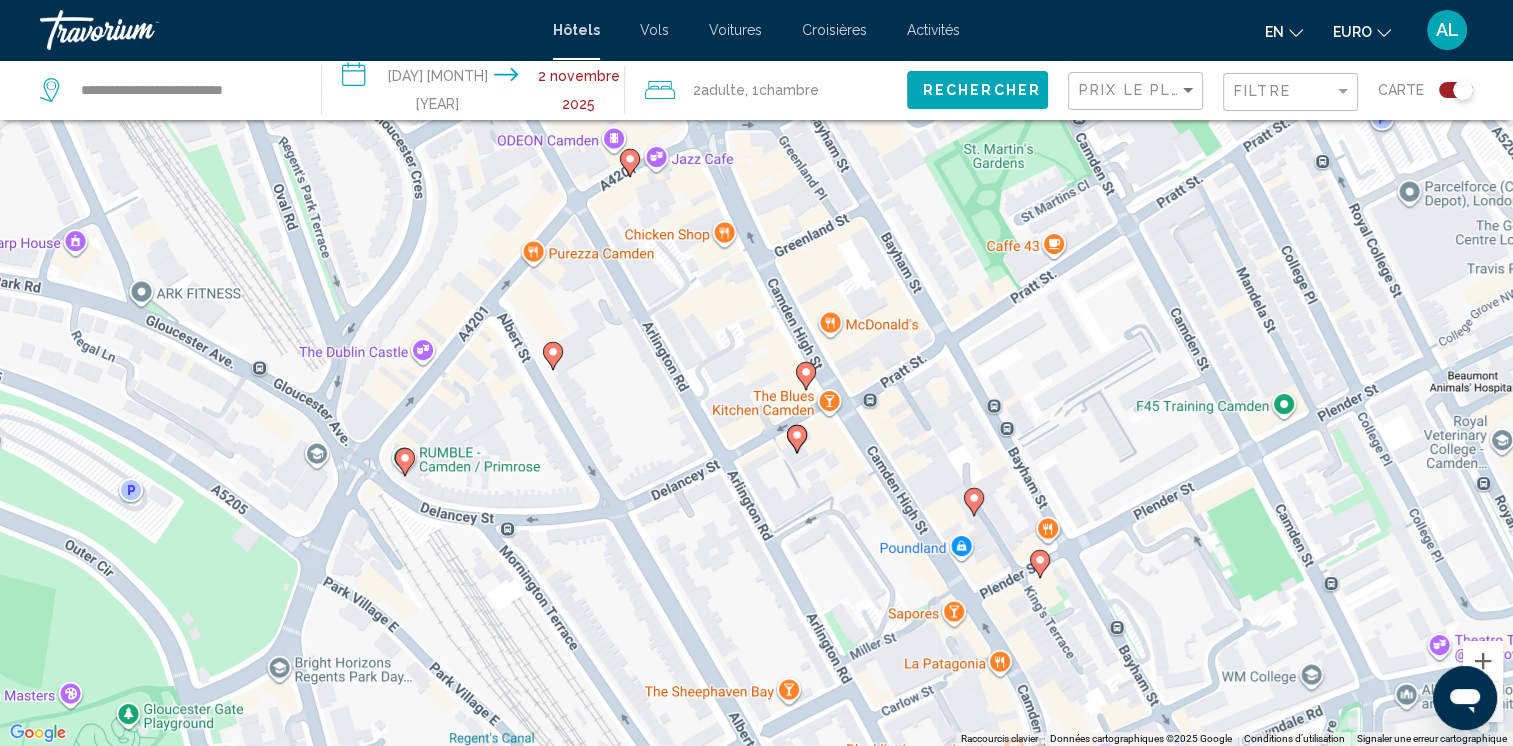 click 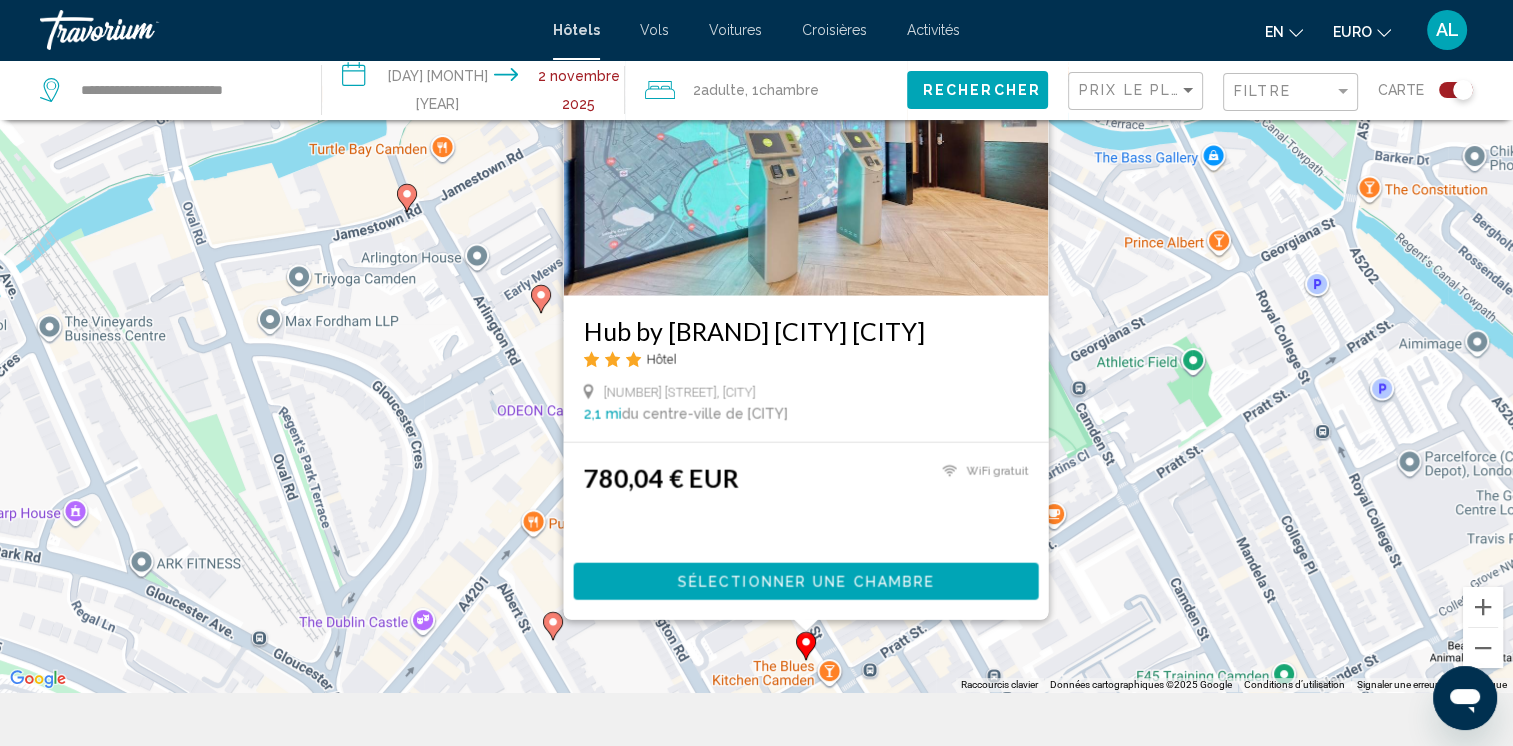 scroll, scrollTop: 220, scrollLeft: 0, axis: vertical 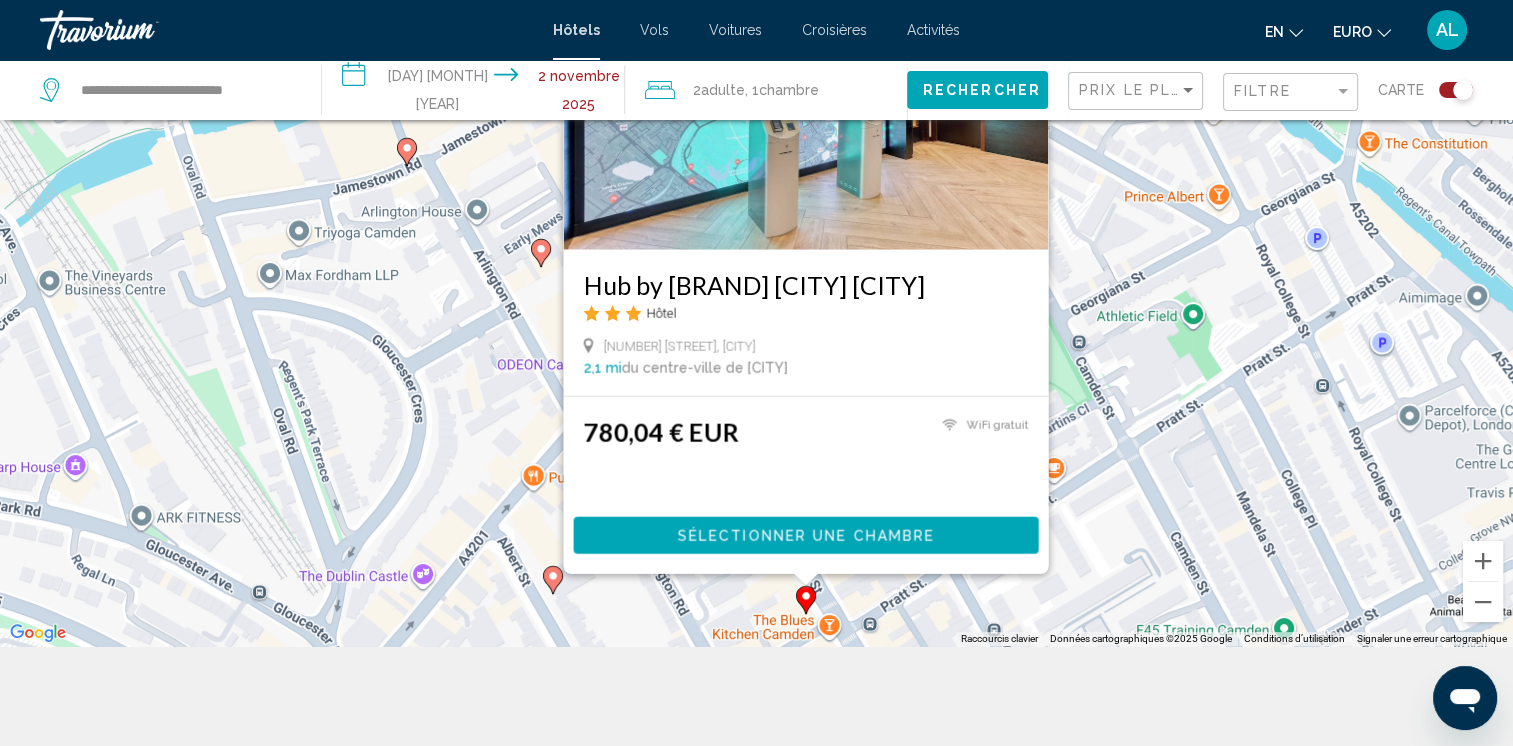 click on "Pour activer le glissement avec le clavier, appuyez sur Alt+Entrée. Une fois ce mode activé, utilisez les touches fléchées pour déplacer le repère. Pour valider le déplacement, appuyez sur Entrée. Pour annuler, appuyez sur Échap.  Hub by Premier Inn [CITY] Camden
Hôtel
115 119 Camden High Street, [CITY] 2,1 mi  du centre-ville de [CITY] from hotel 780,04 € EUR
WiFi gratuit  Sélectionner une chambre" at bounding box center (756, 273) 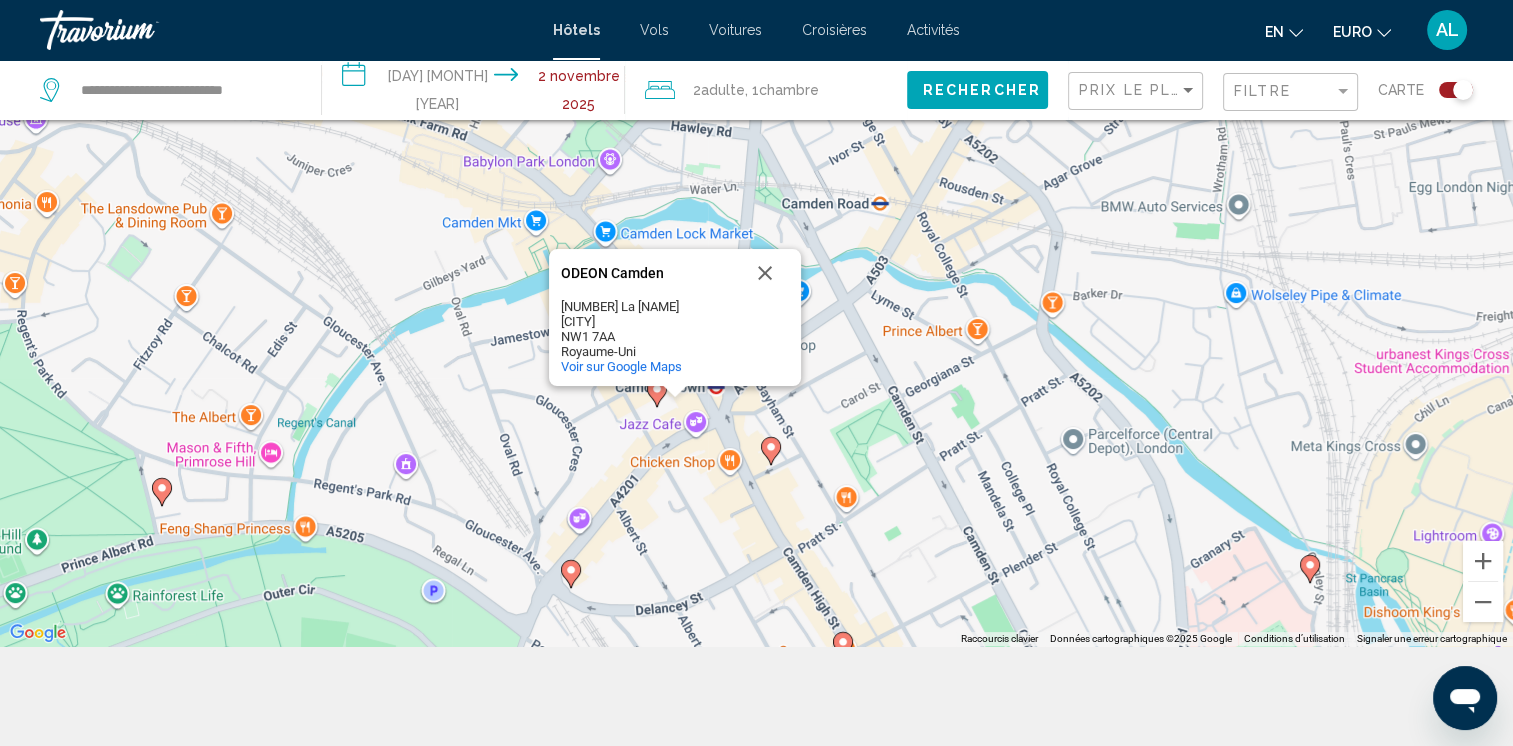 drag, startPoint x: 746, startPoint y: 362, endPoint x: 734, endPoint y: 466, distance: 104.69002 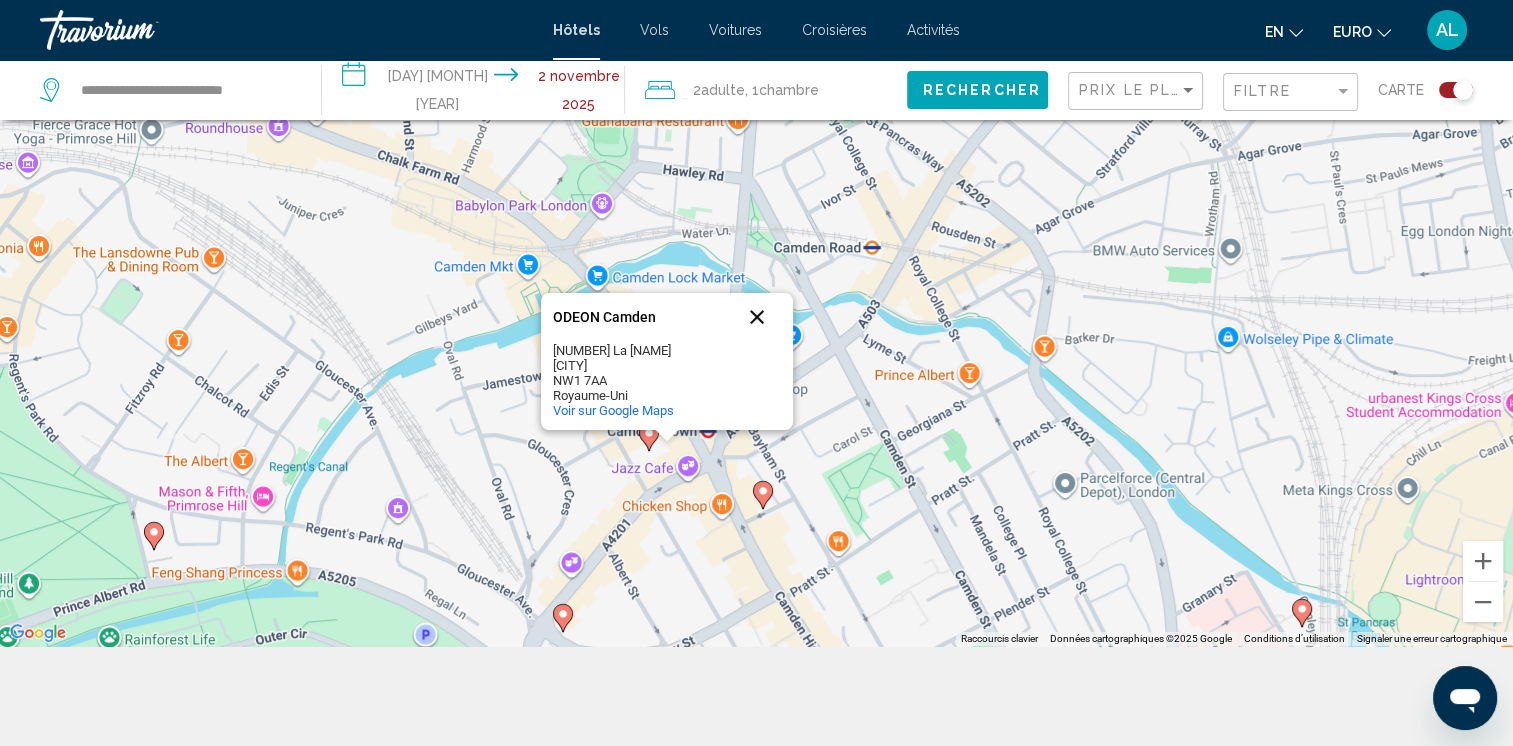 click at bounding box center [757, 317] 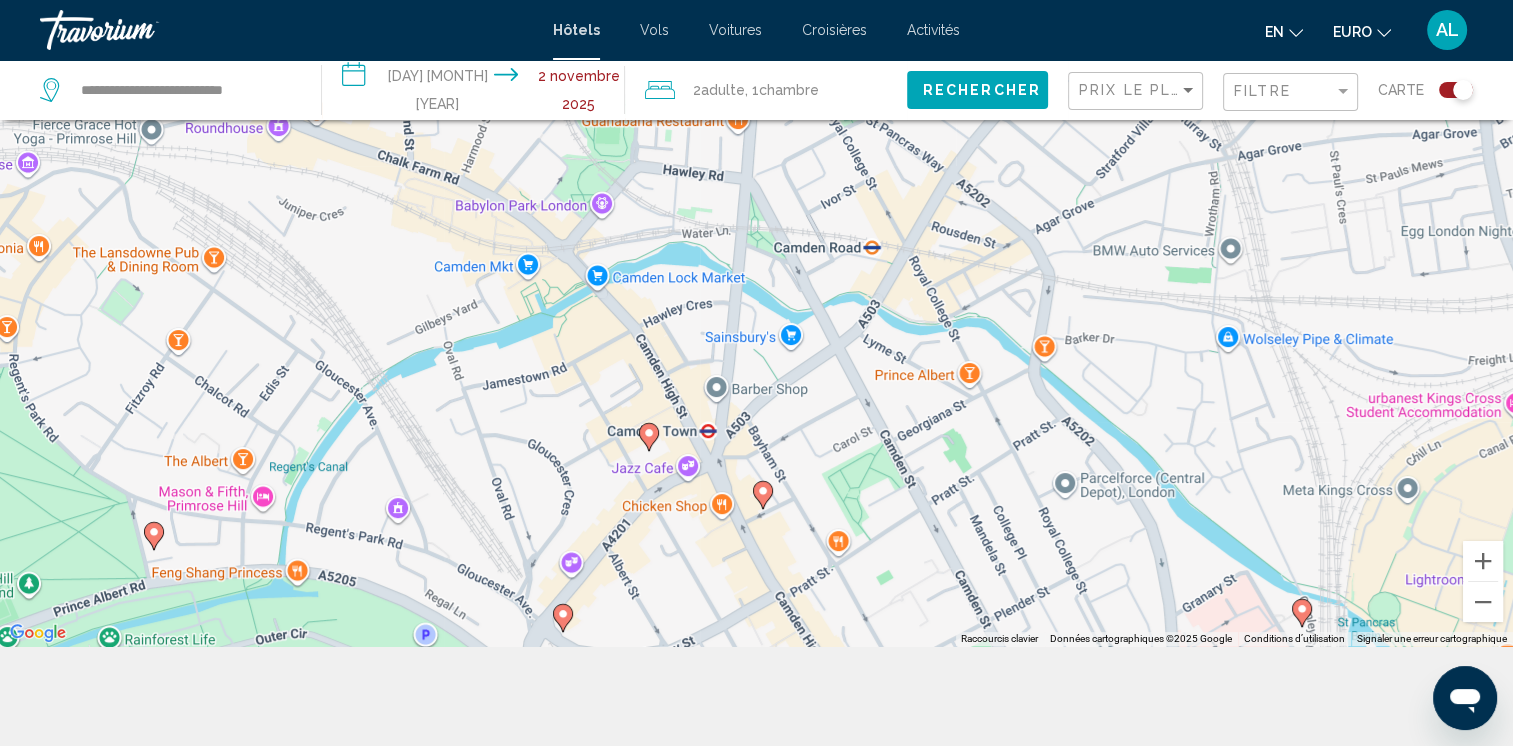 click 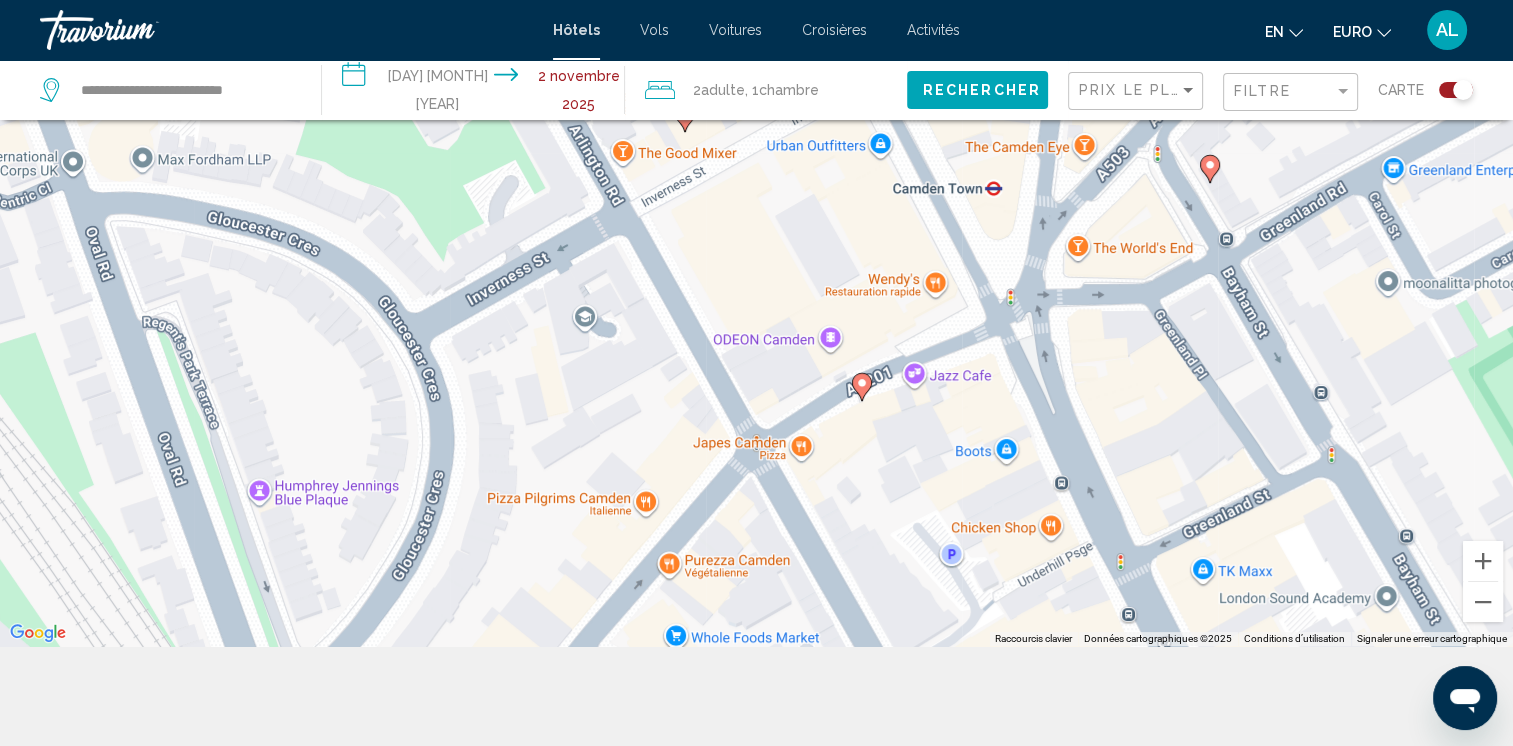 click 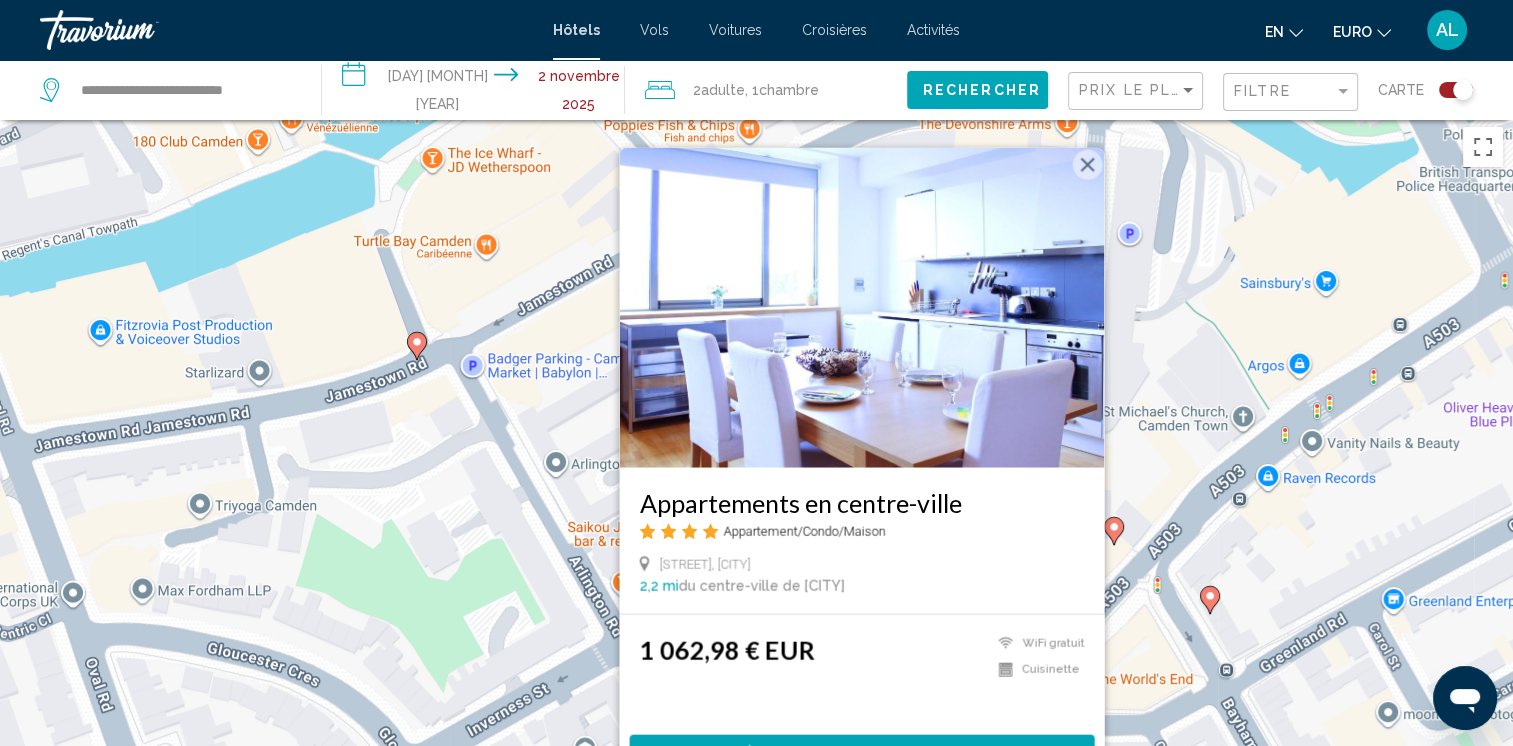 scroll, scrollTop: 0, scrollLeft: 0, axis: both 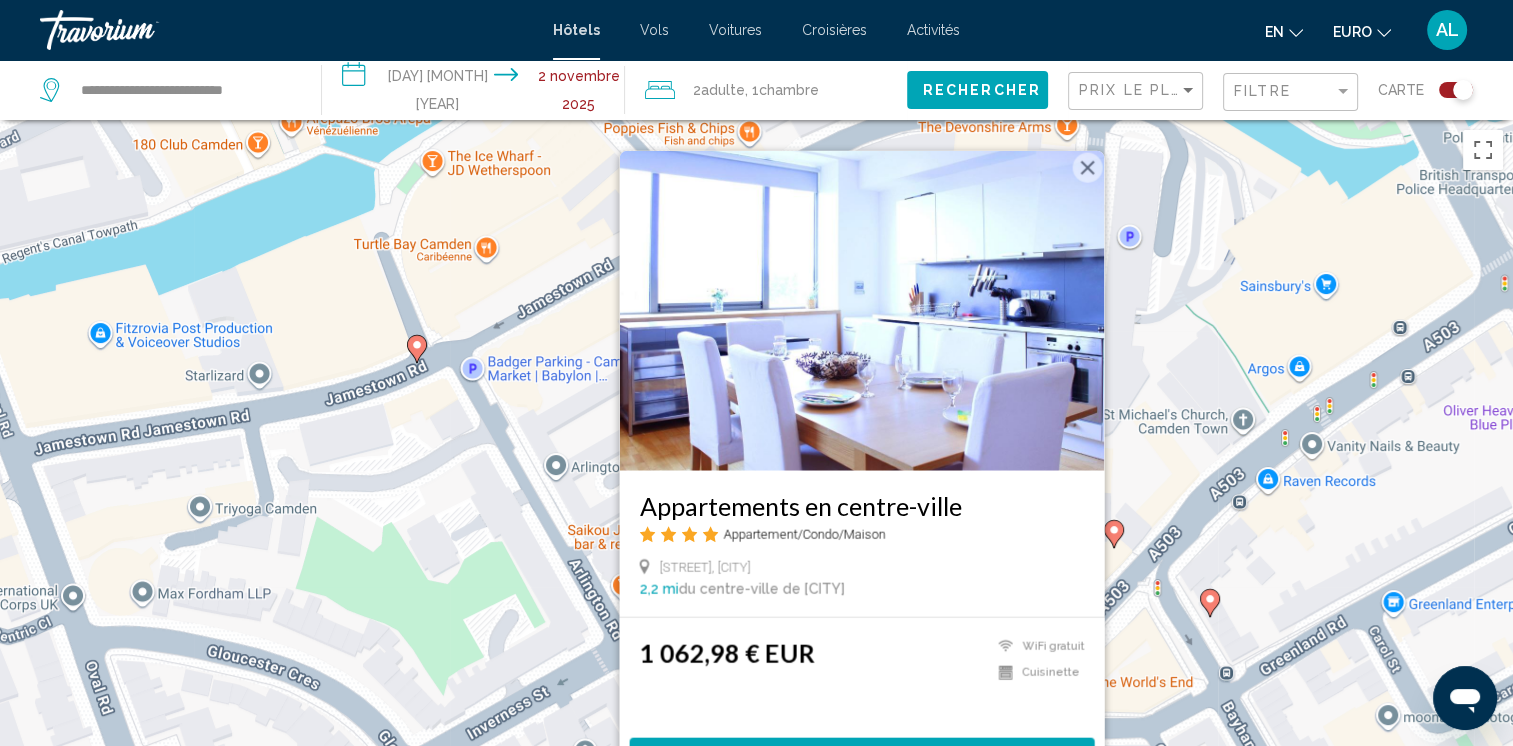 click at bounding box center [1087, 168] 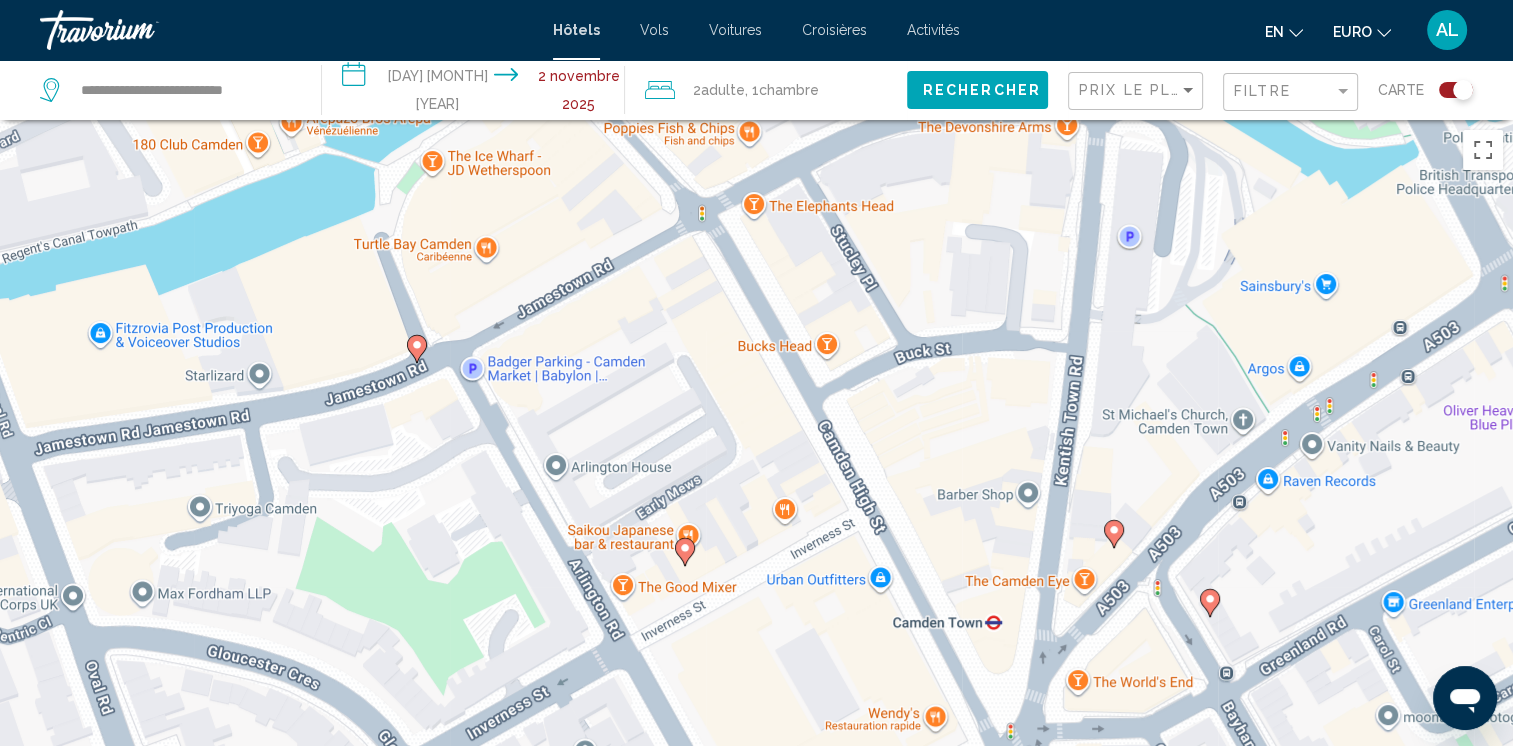 click 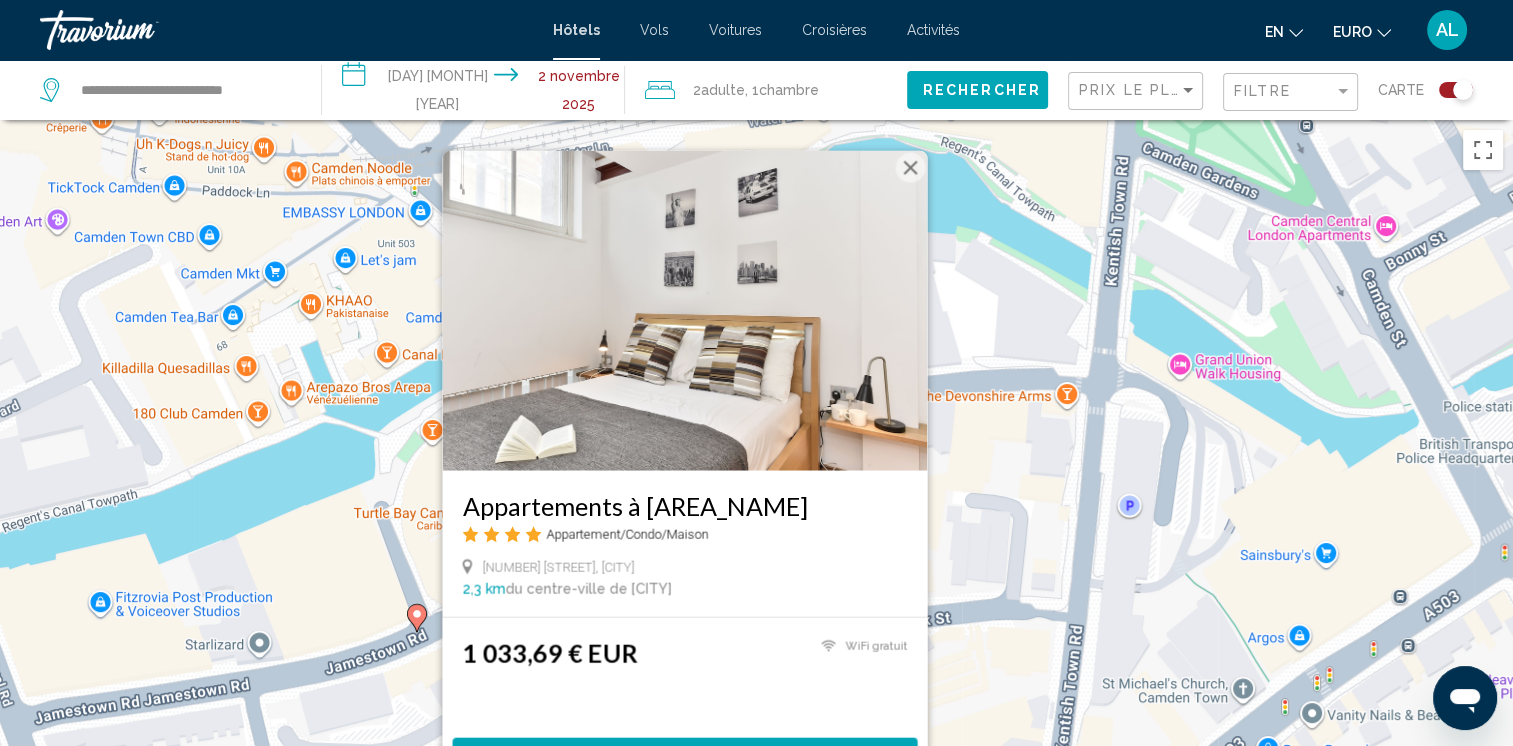 click at bounding box center [910, 168] 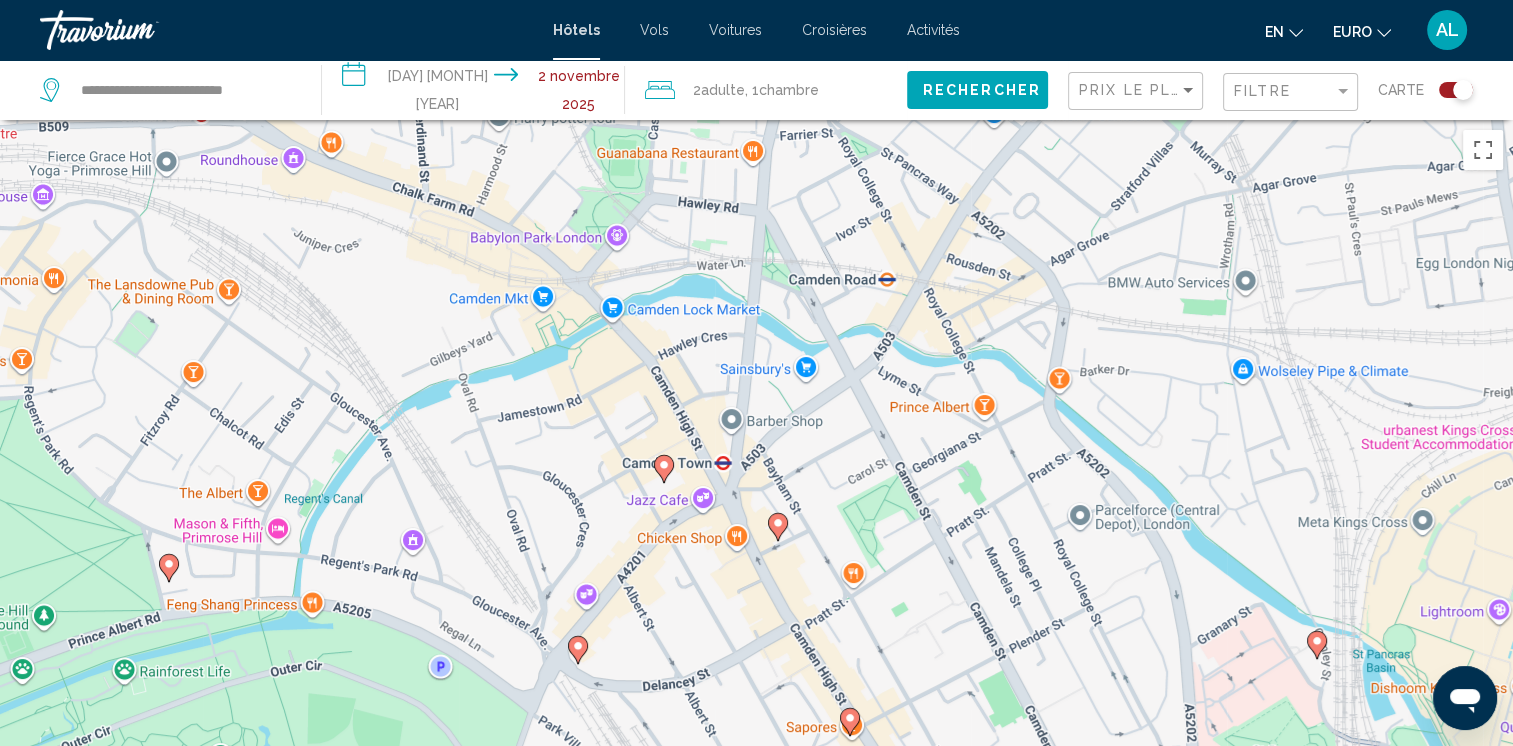 drag, startPoint x: 580, startPoint y: 564, endPoint x: 620, endPoint y: 402, distance: 166.86522 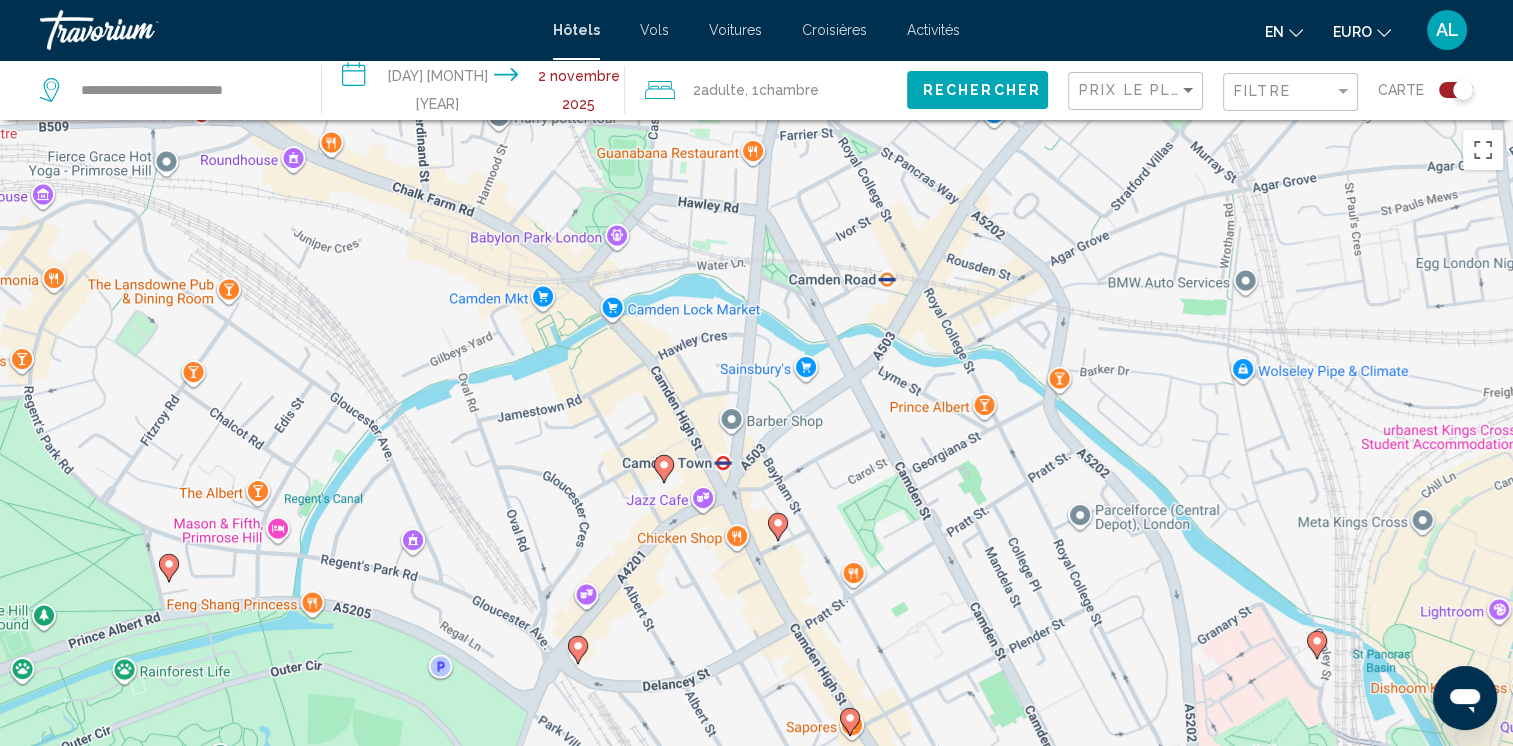 click 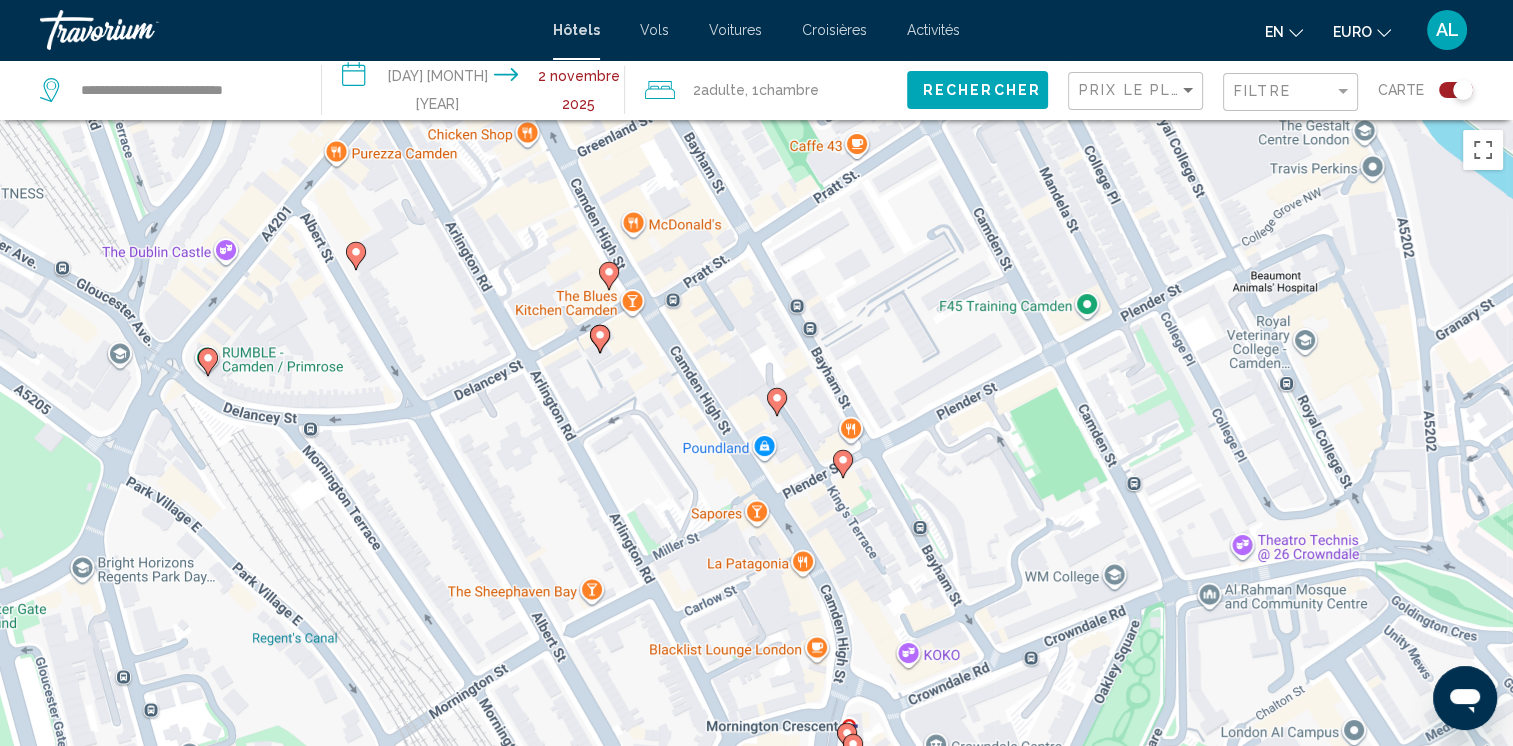 click 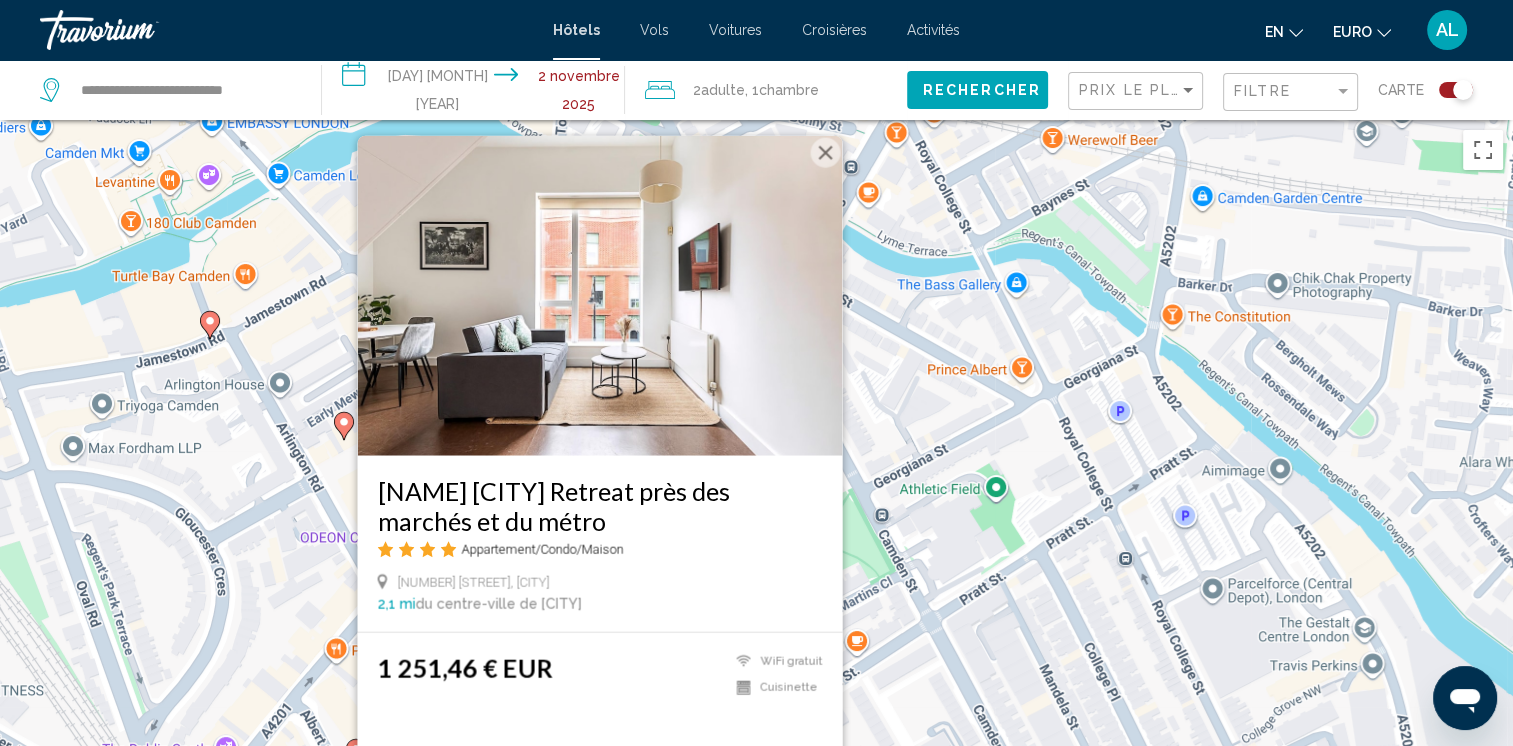 click at bounding box center [825, 153] 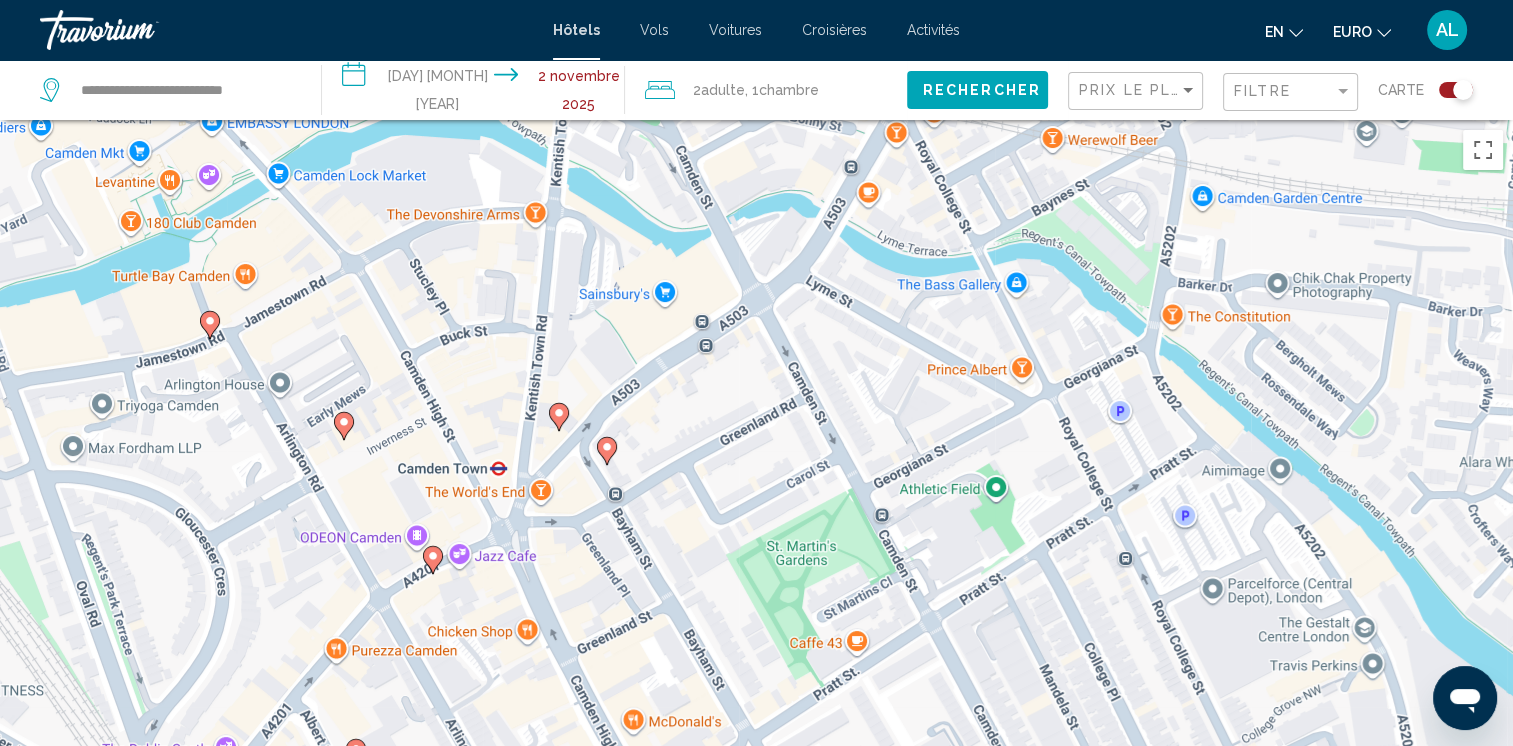click 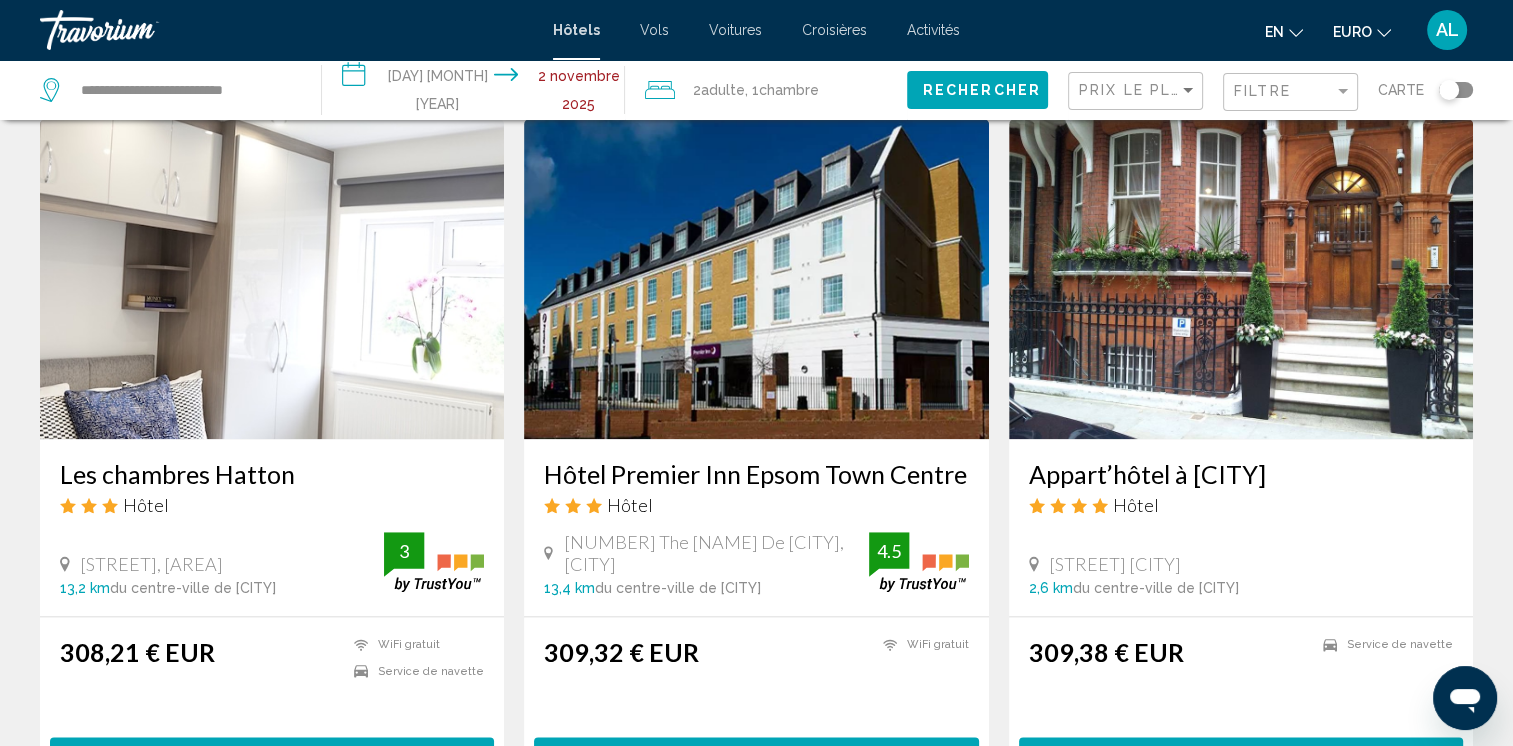 scroll, scrollTop: 2200, scrollLeft: 0, axis: vertical 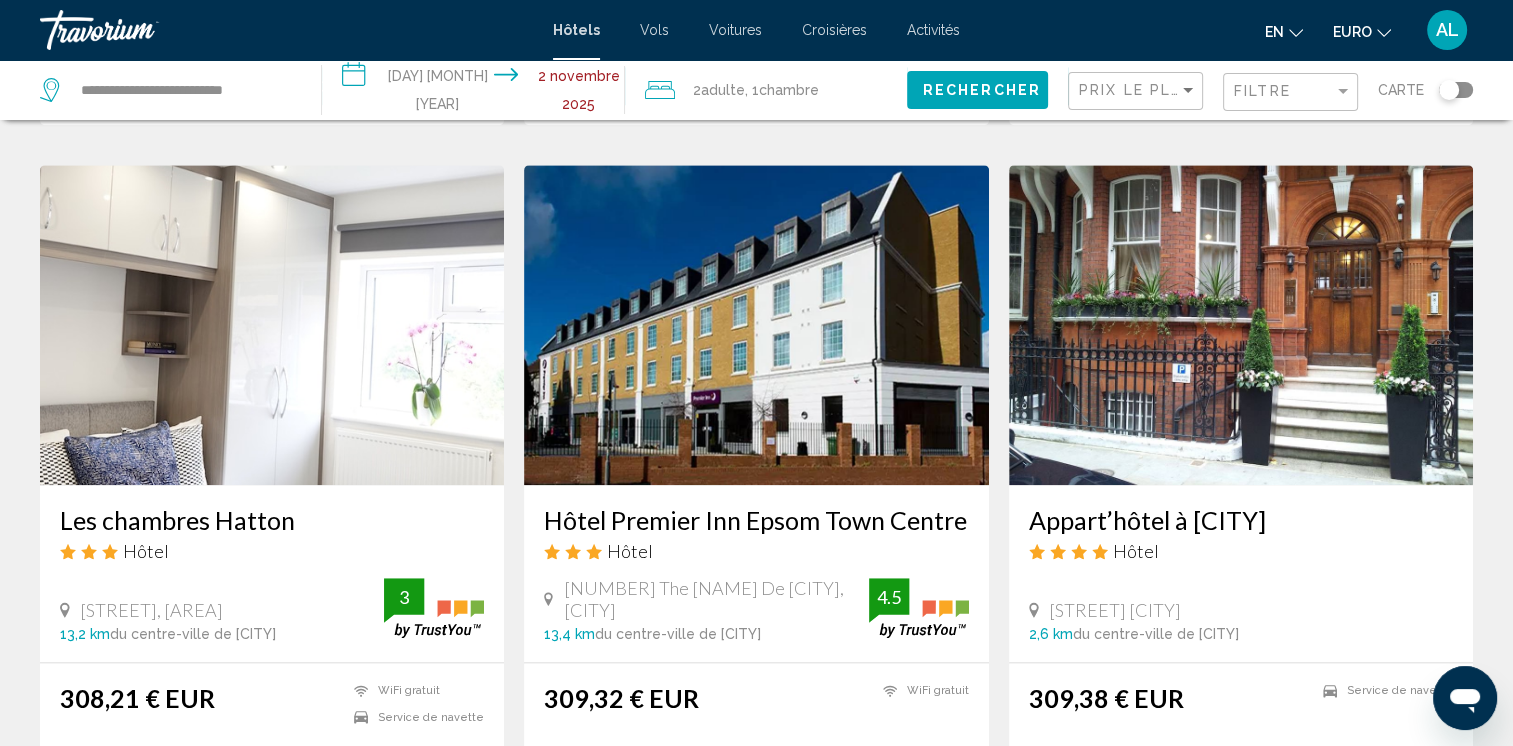 click at bounding box center [1241, 325] 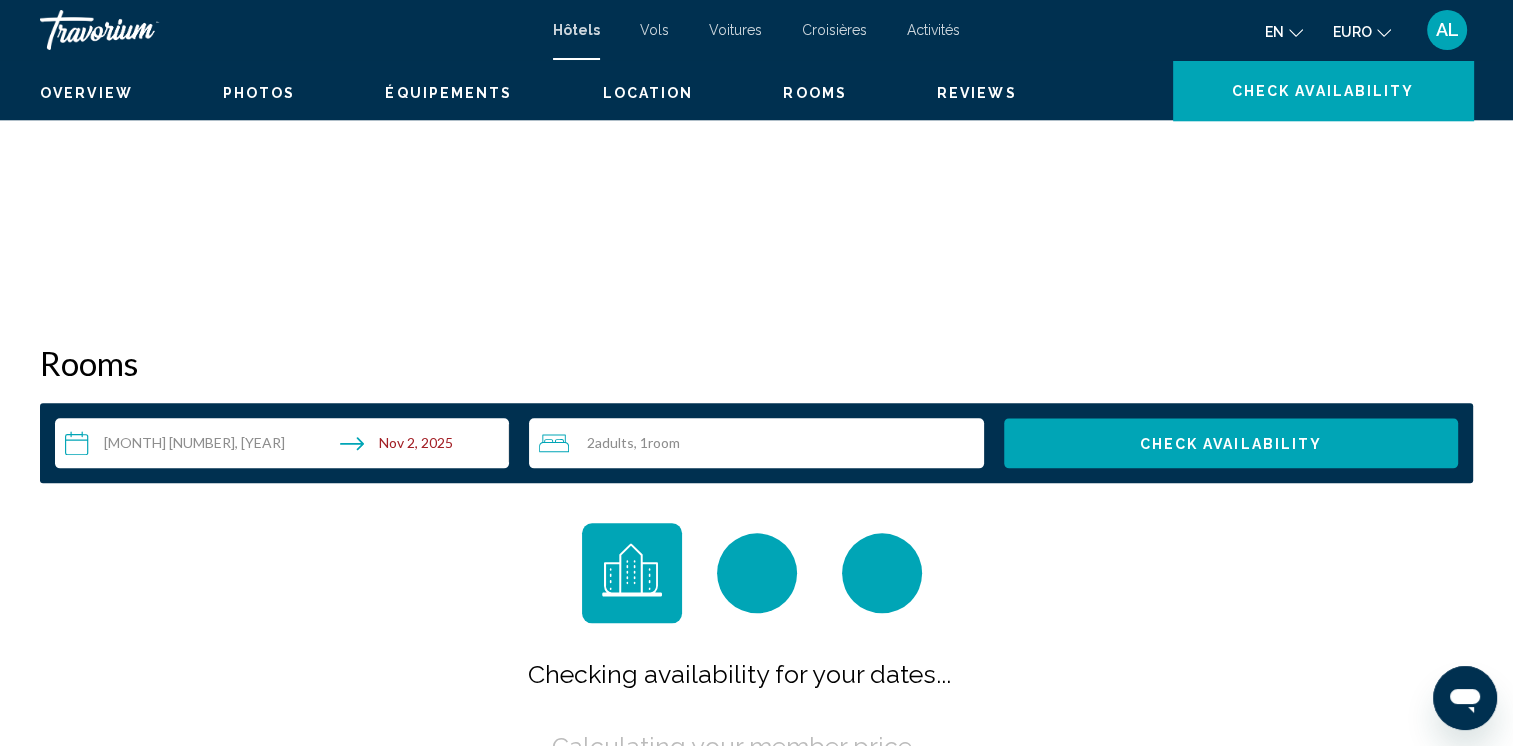 scroll, scrollTop: 0, scrollLeft: 0, axis: both 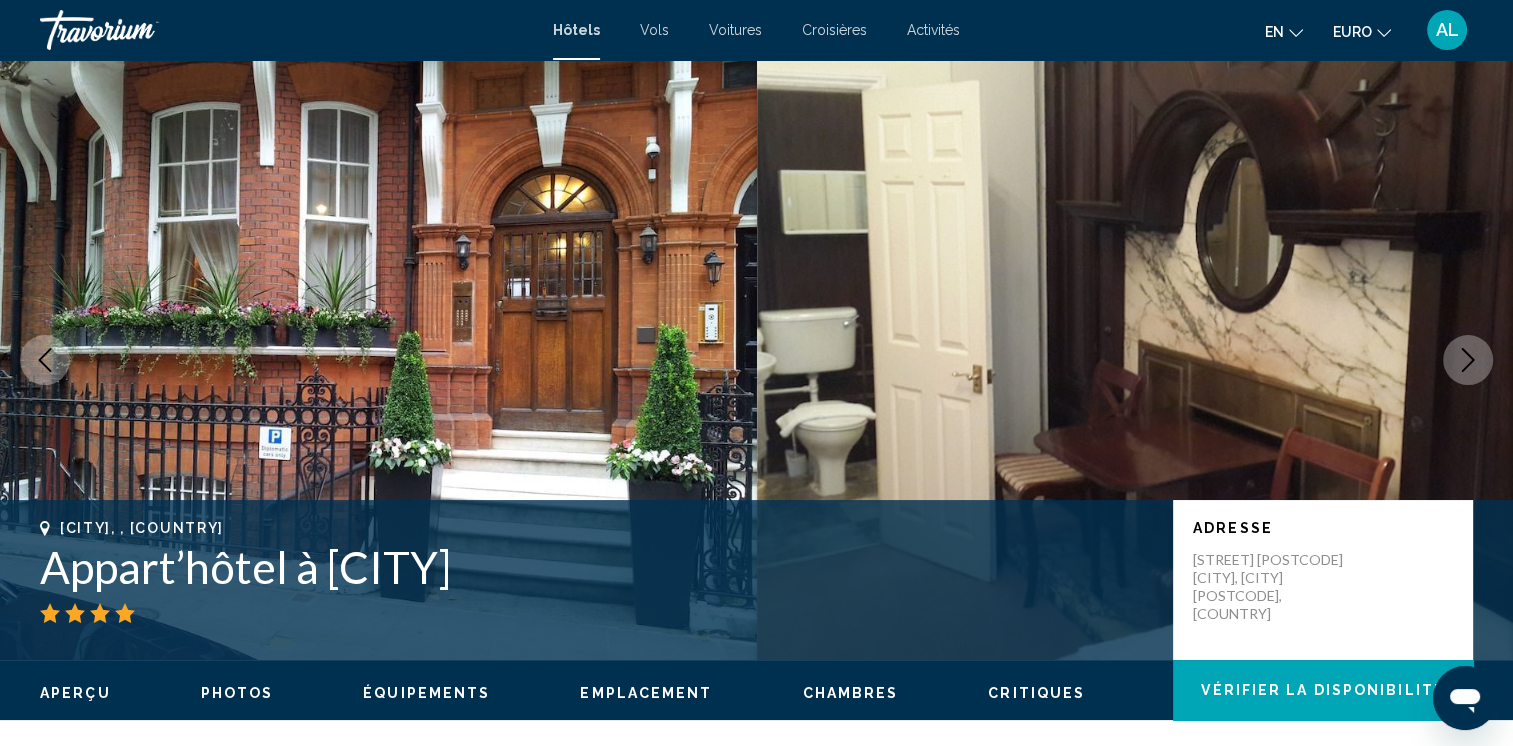 click at bounding box center (1135, 360) 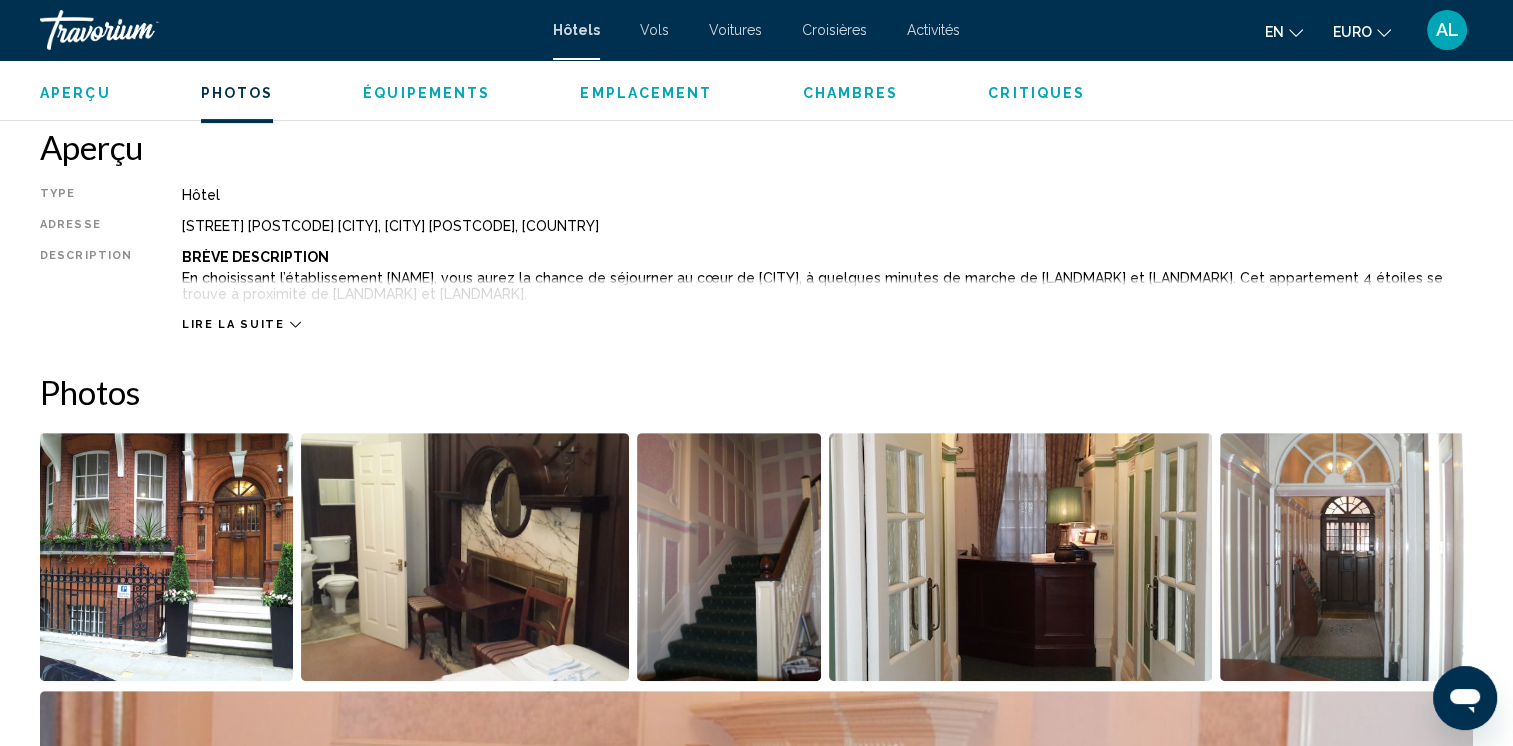 scroll, scrollTop: 884, scrollLeft: 0, axis: vertical 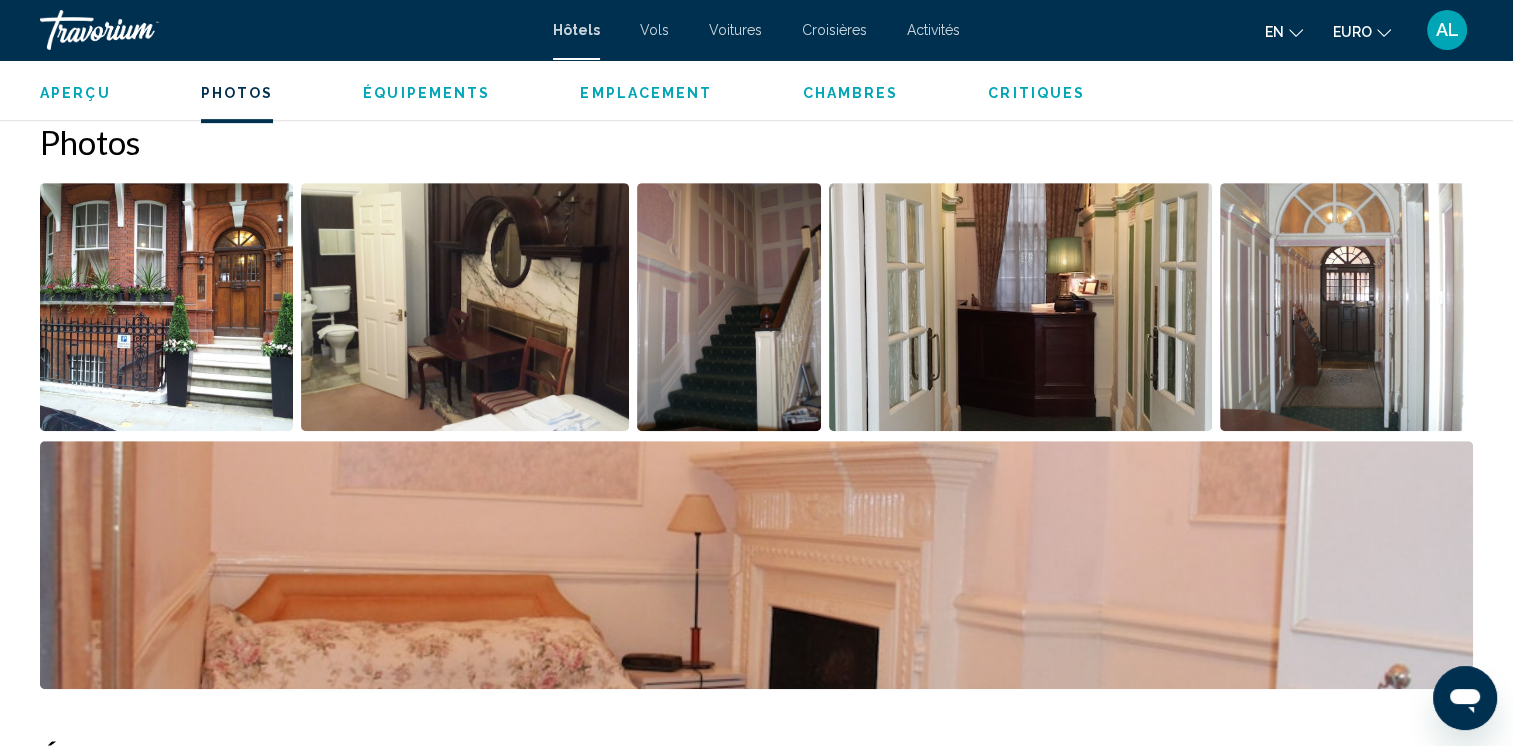 click at bounding box center (166, 307) 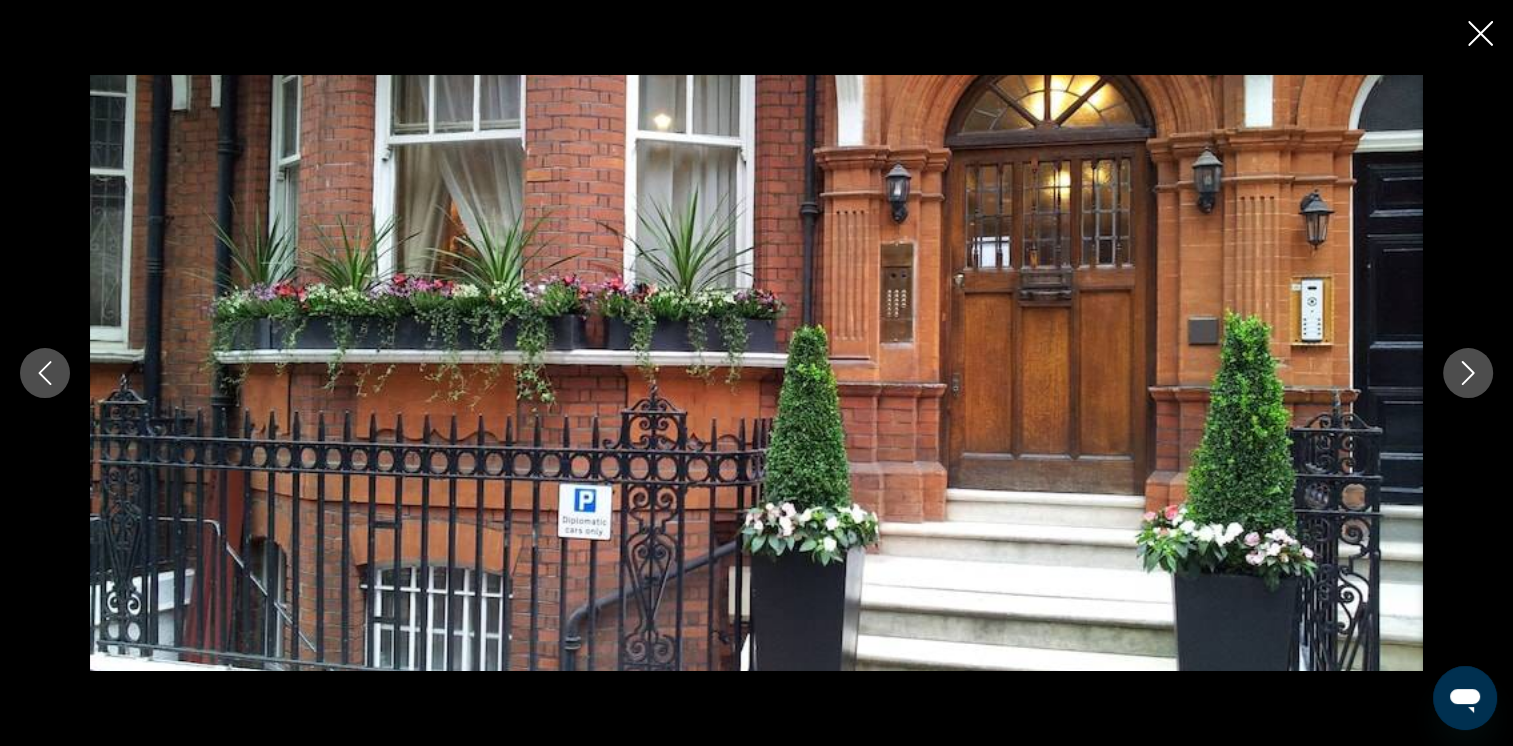 click 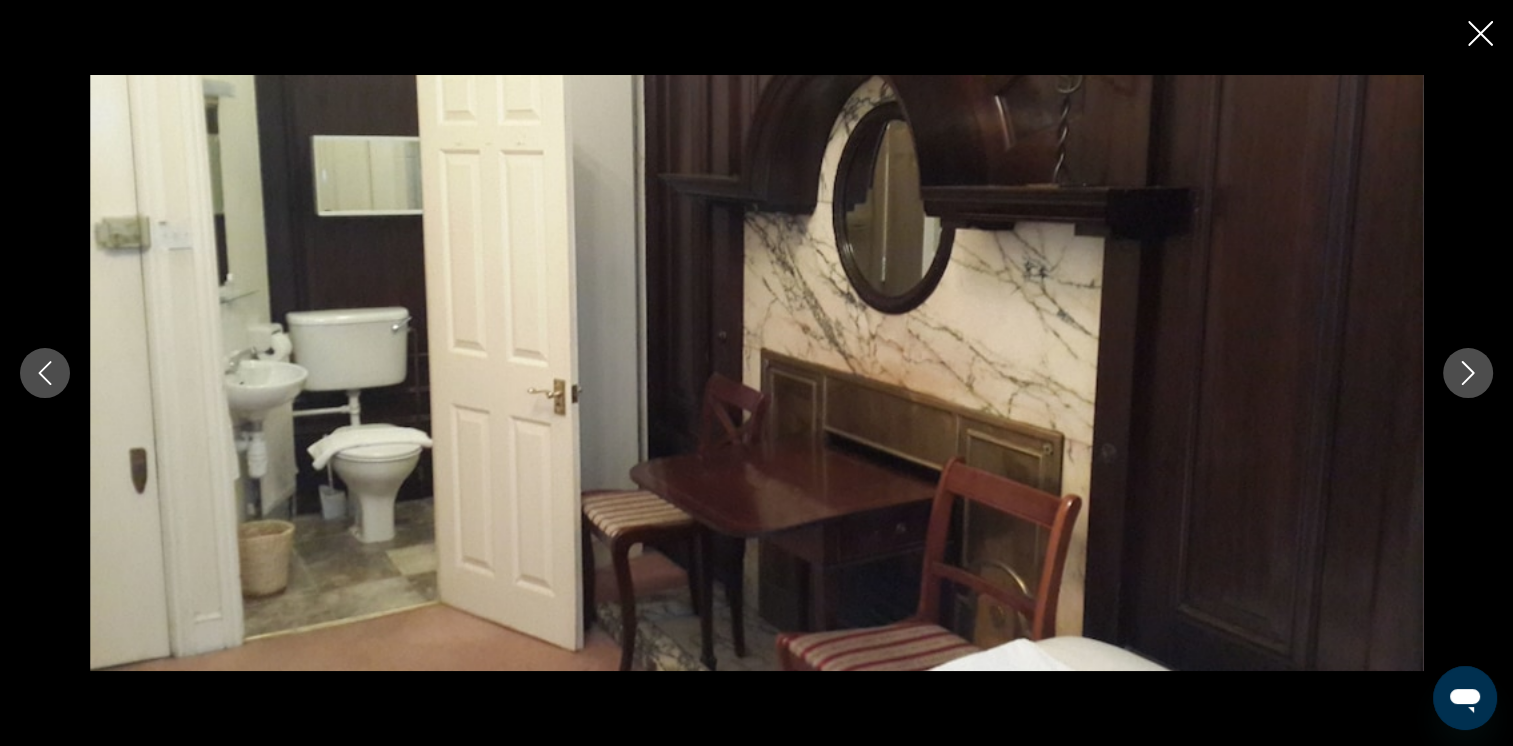 click 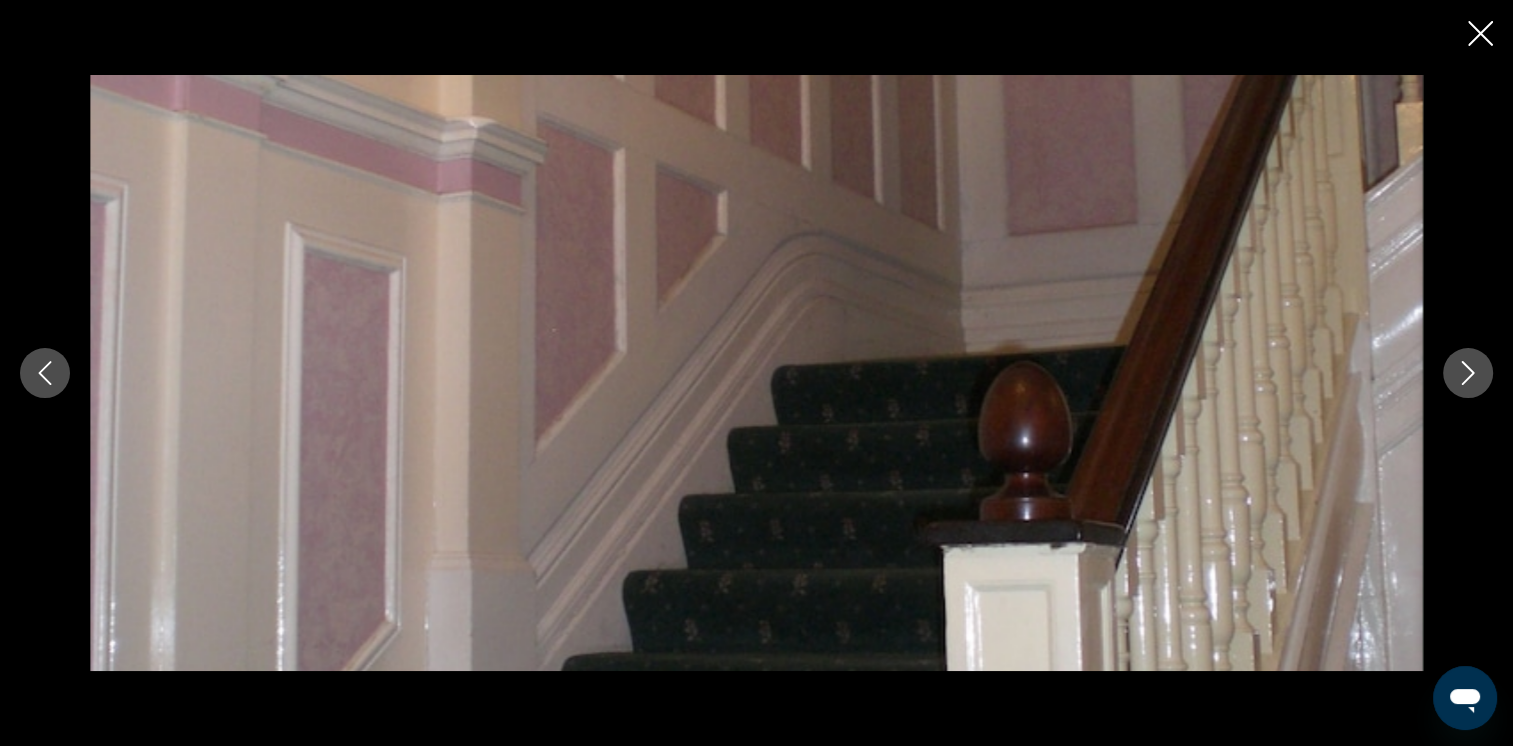 click 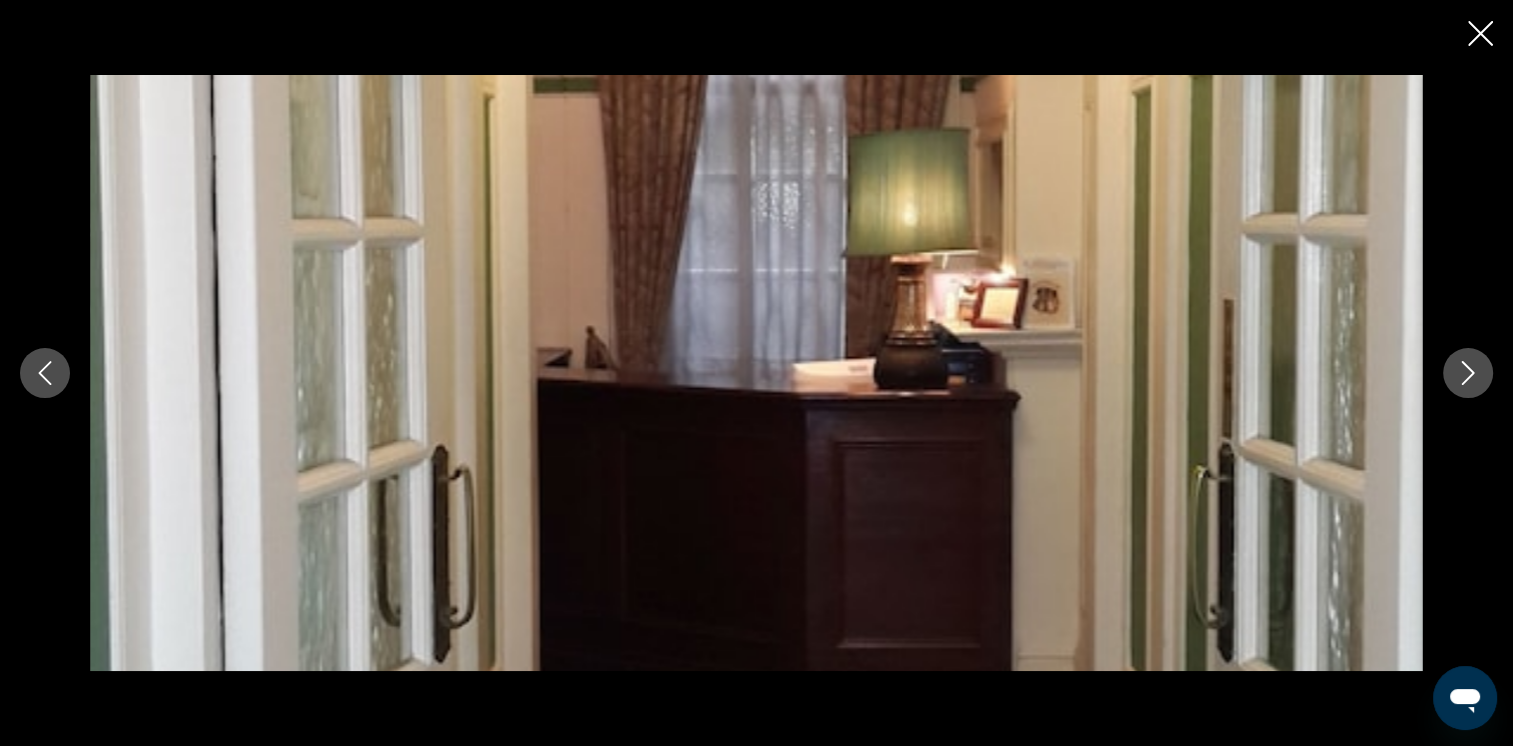 click 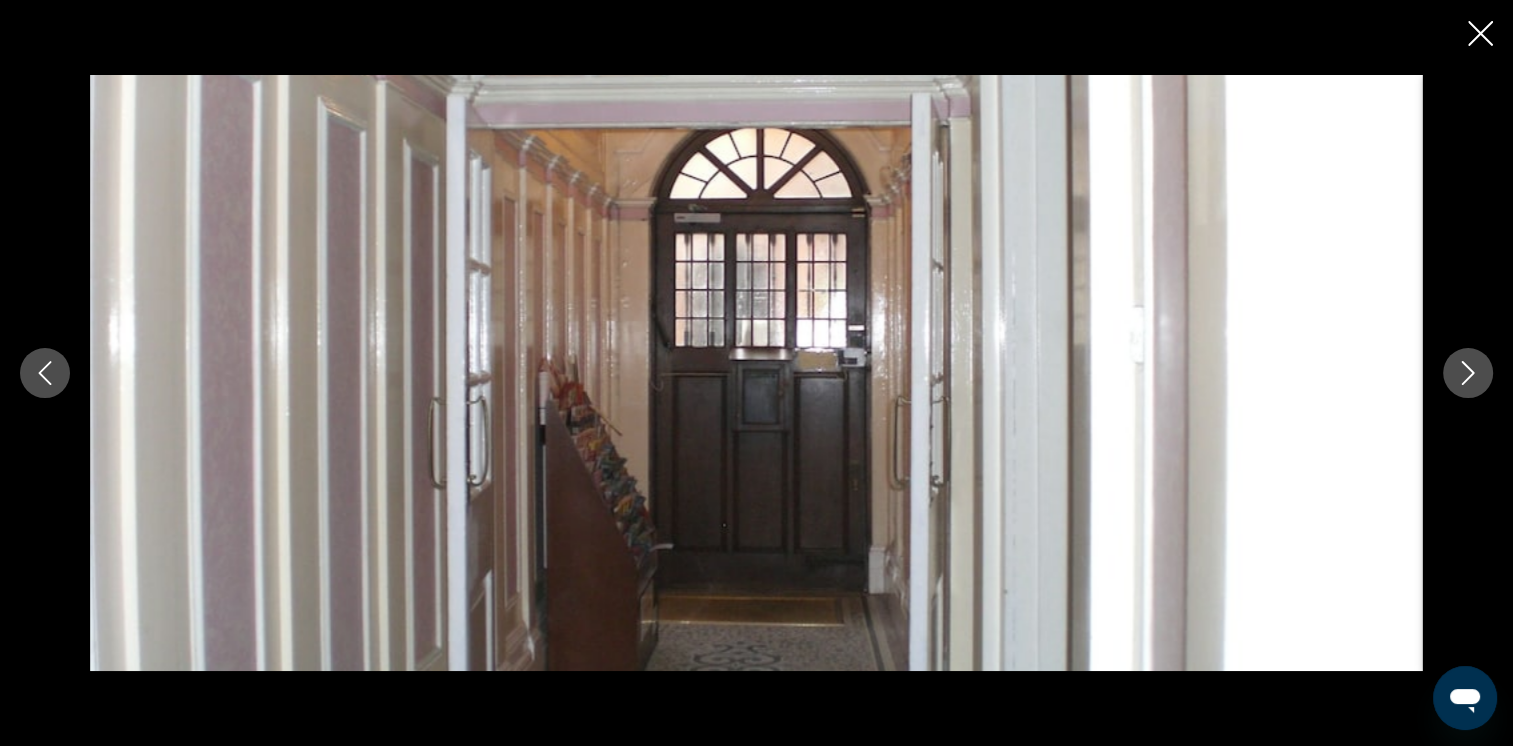 click 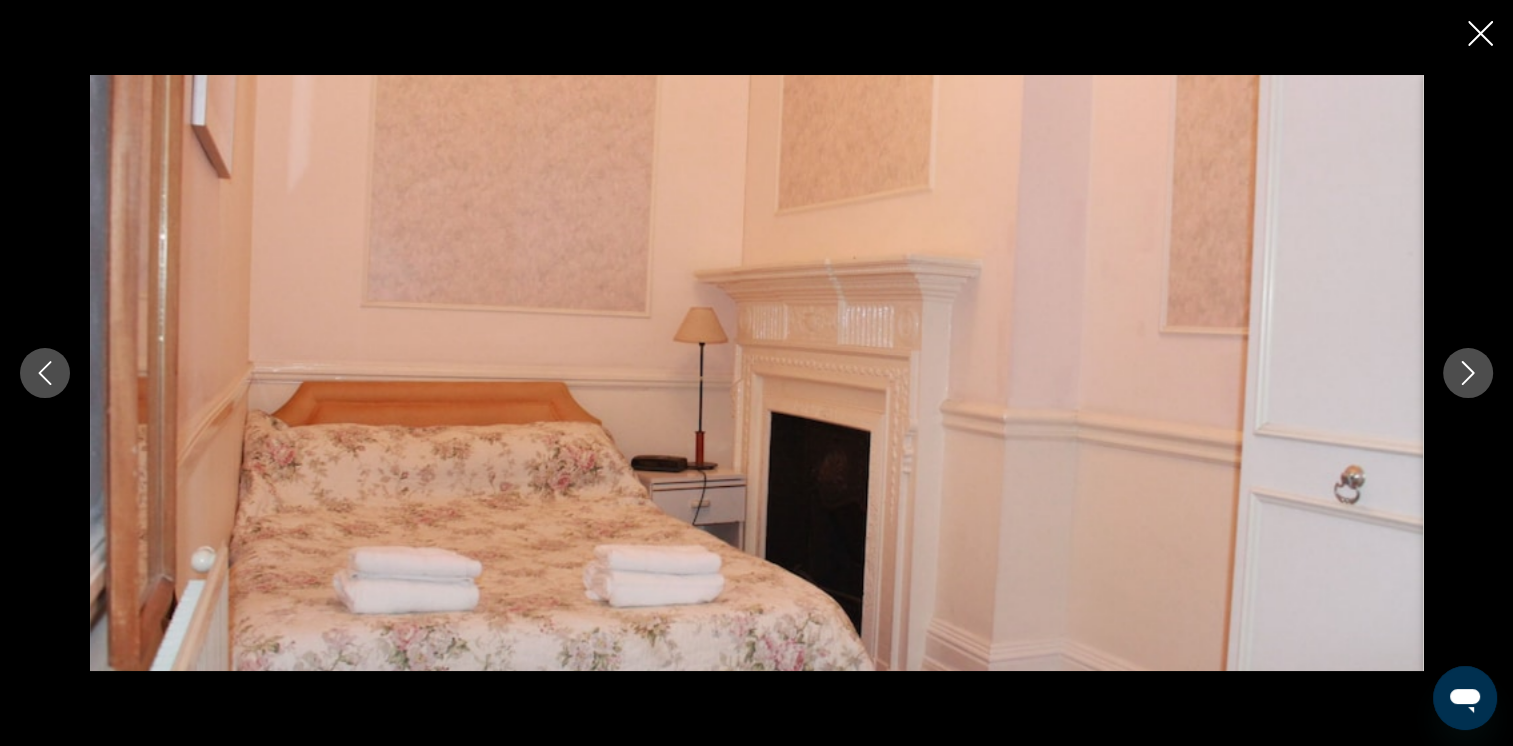 click 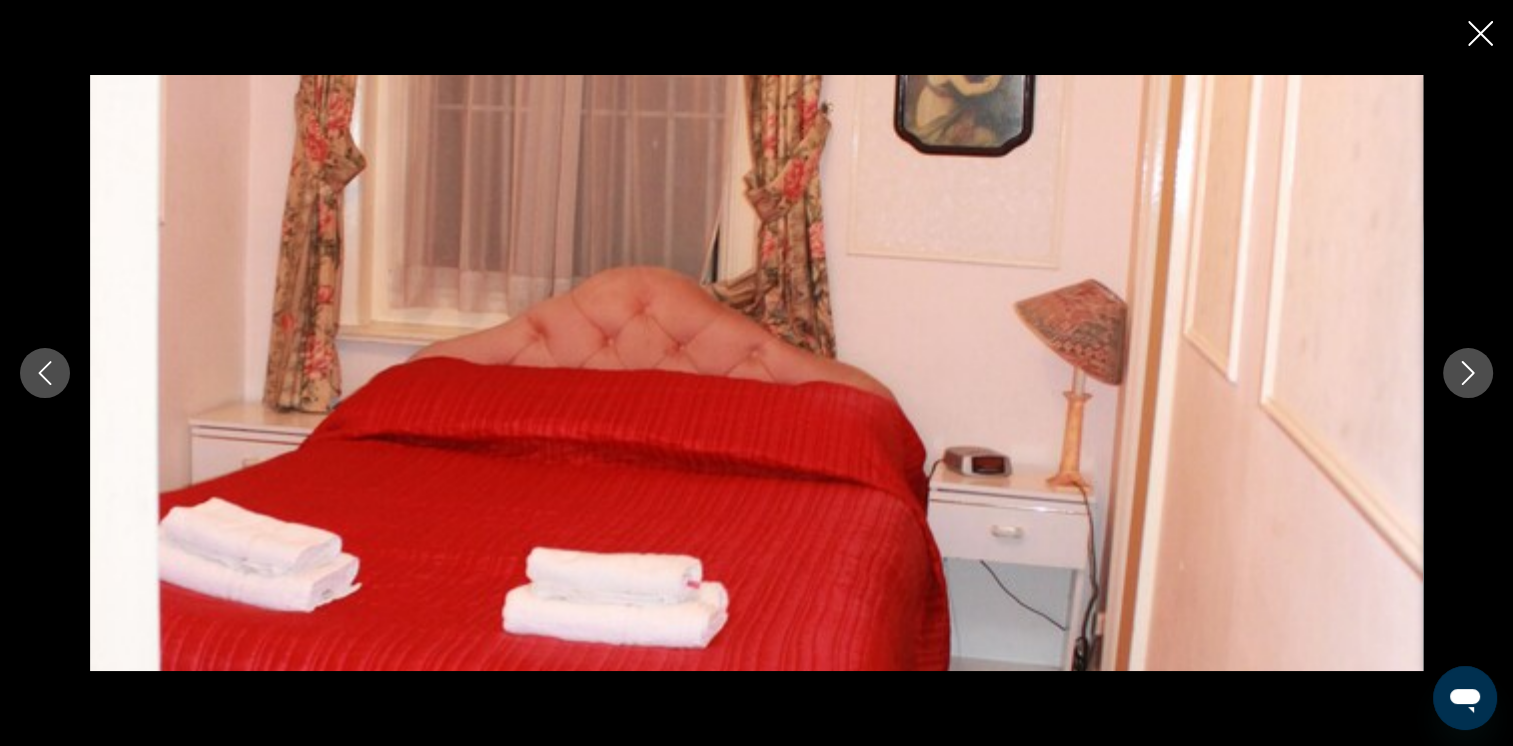 click 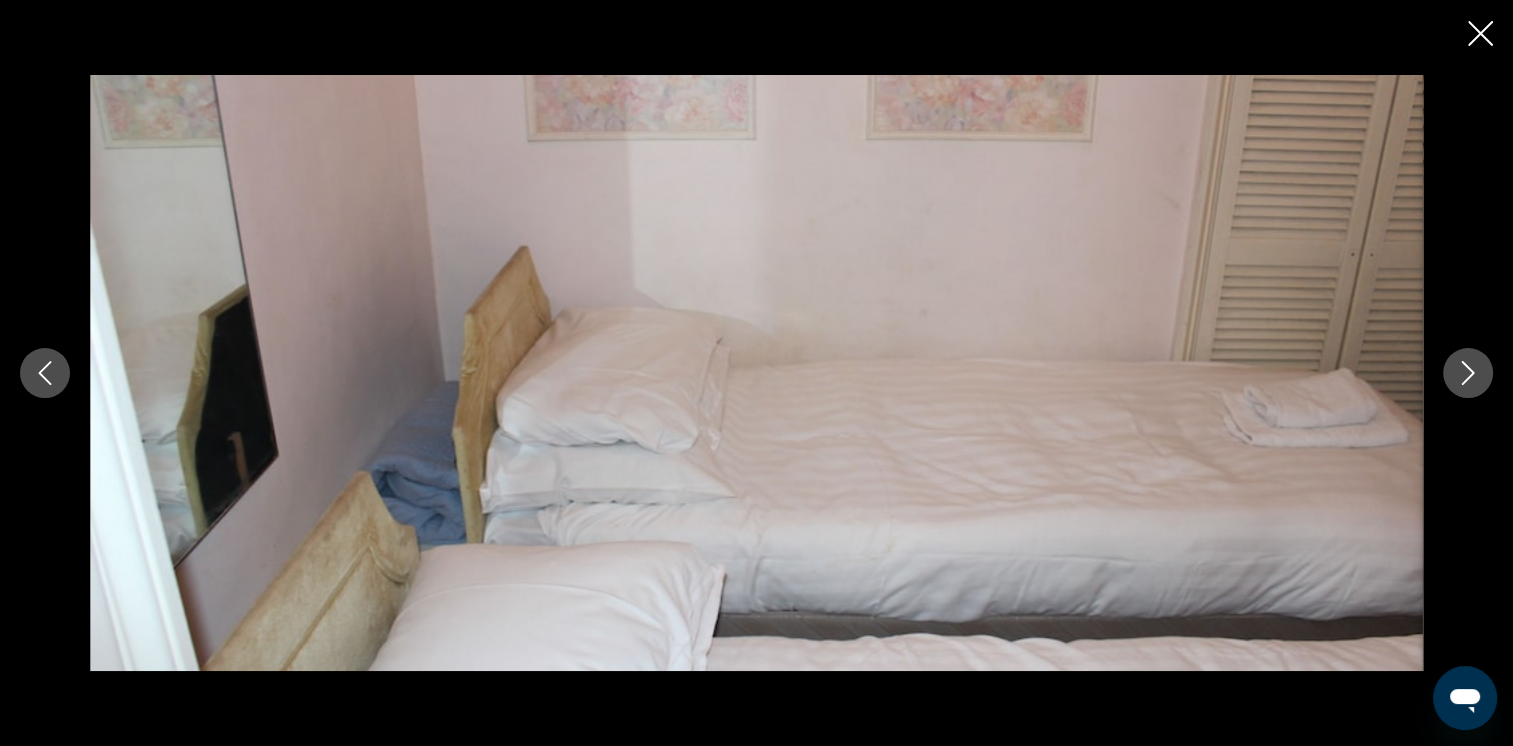click 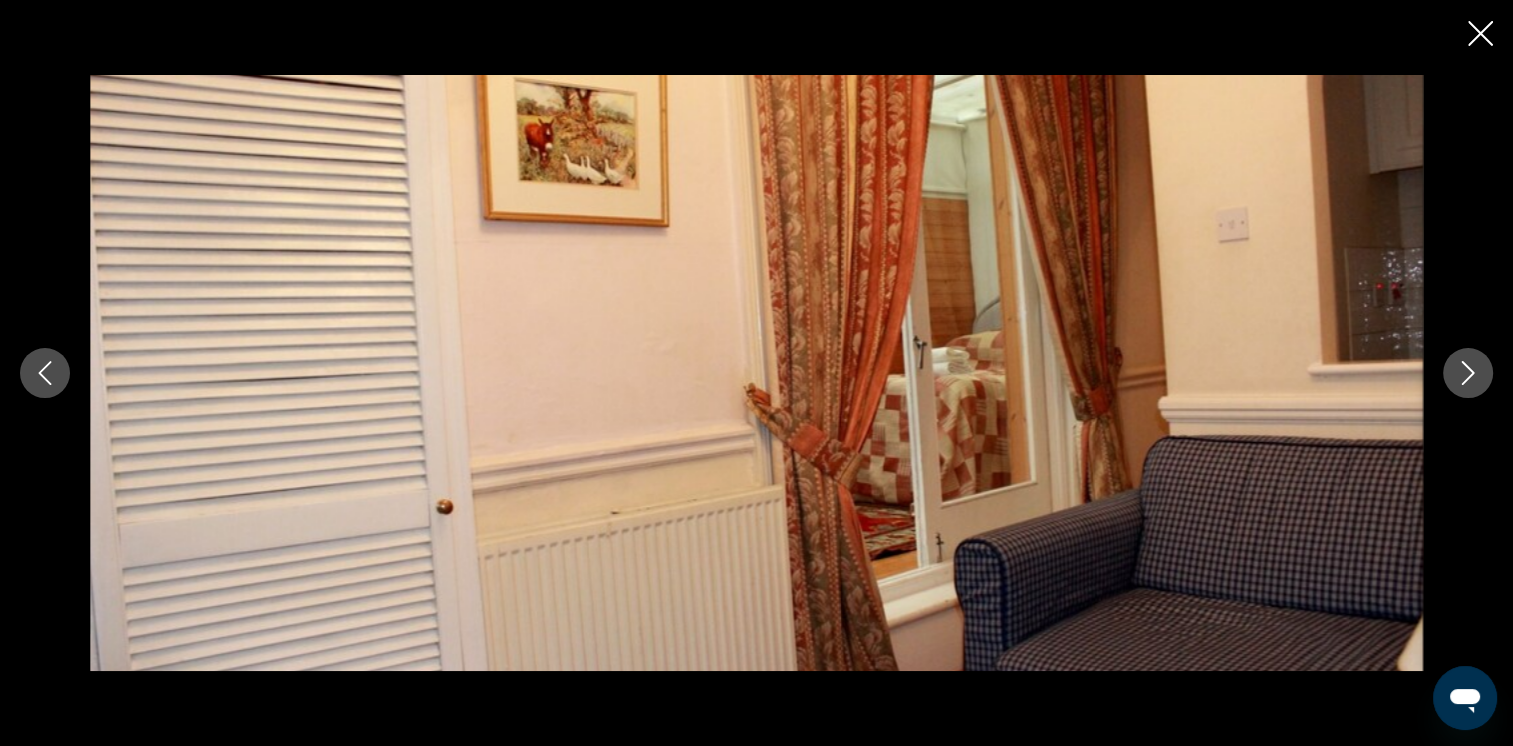 click 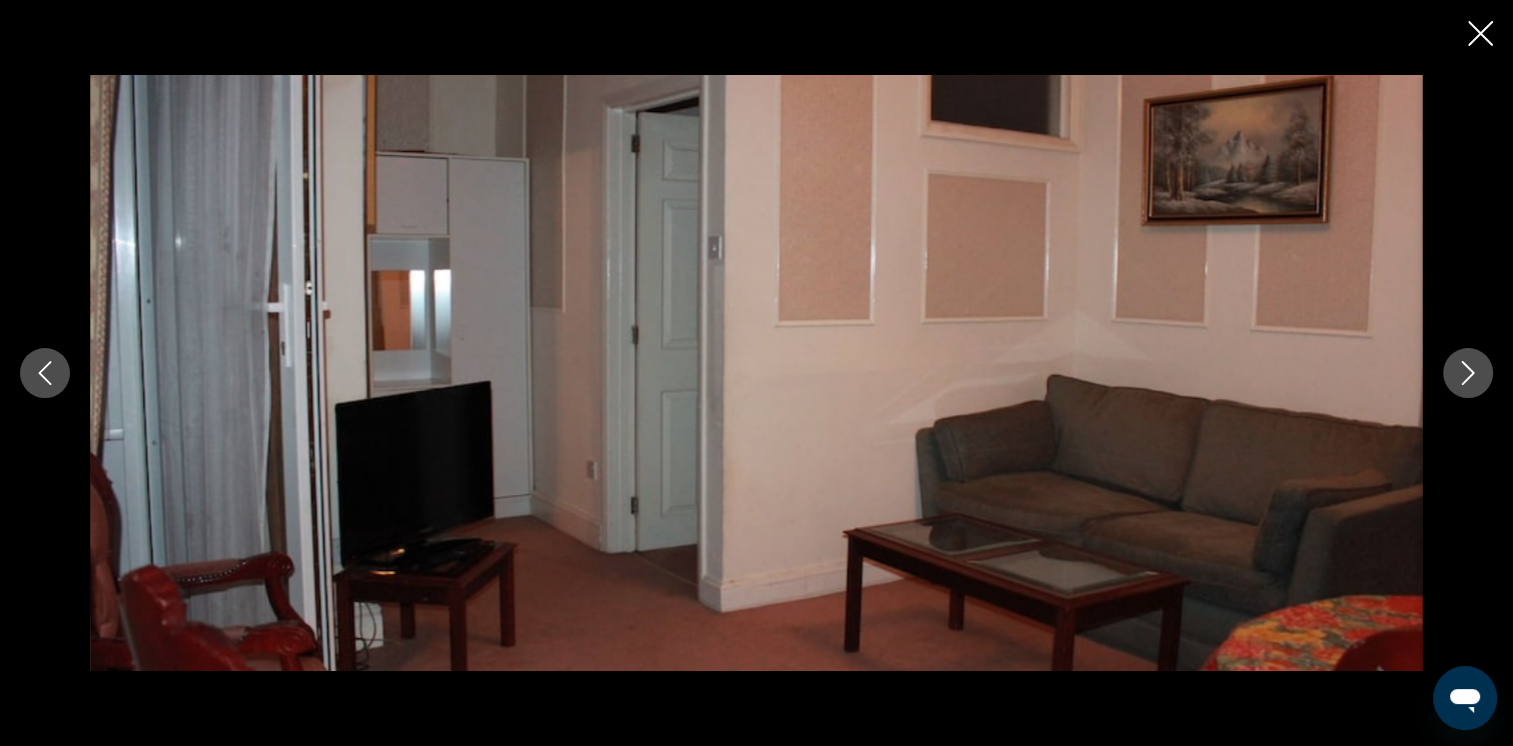click 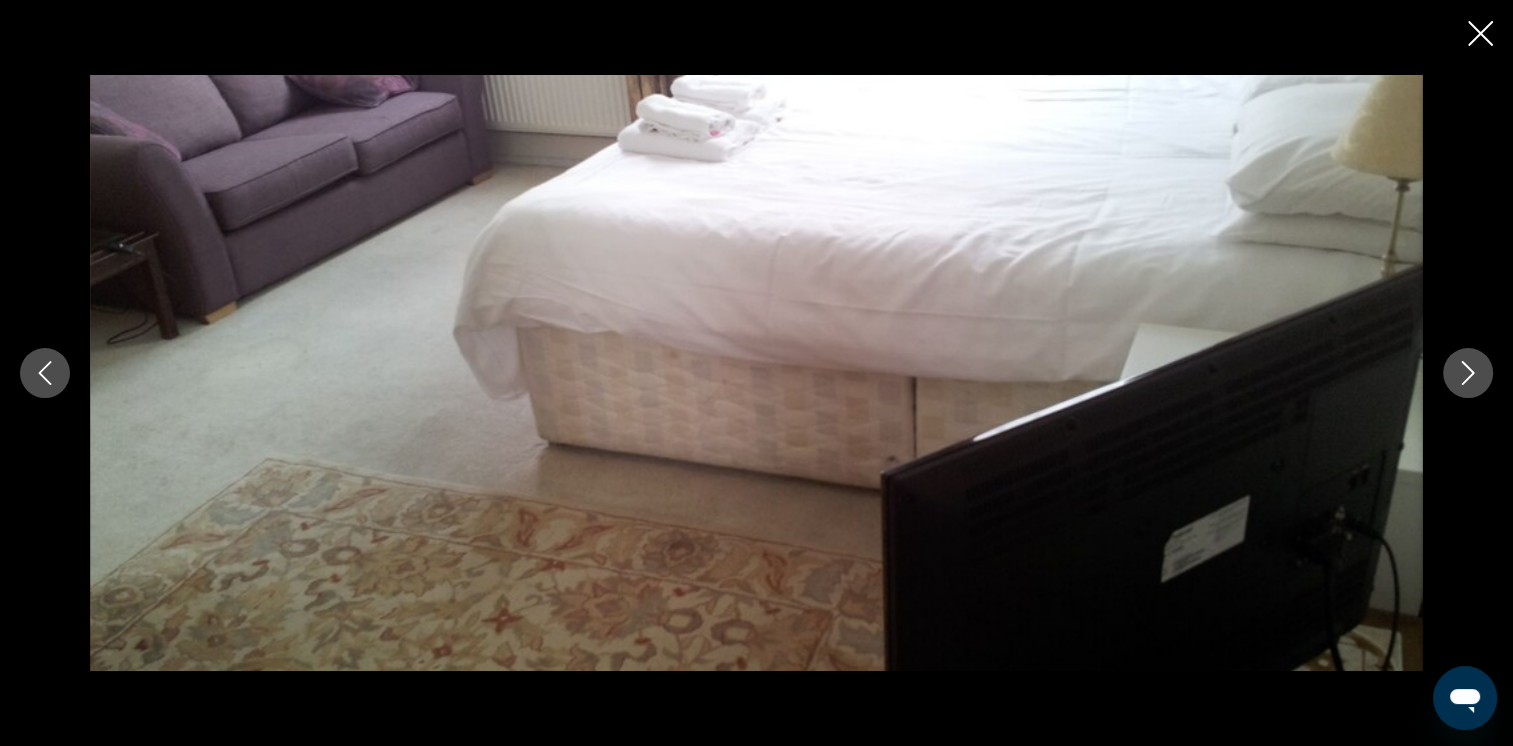 click 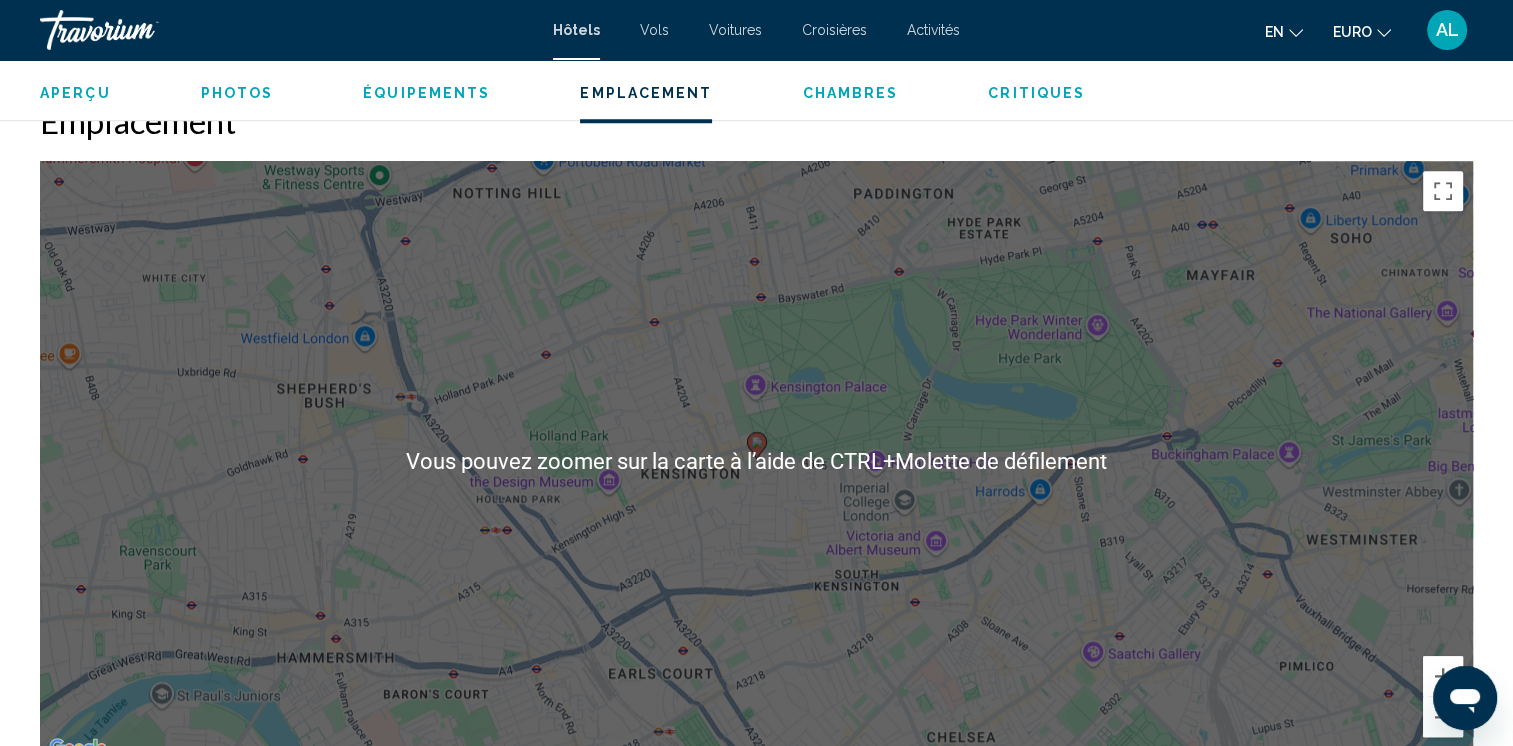 scroll, scrollTop: 1784, scrollLeft: 0, axis: vertical 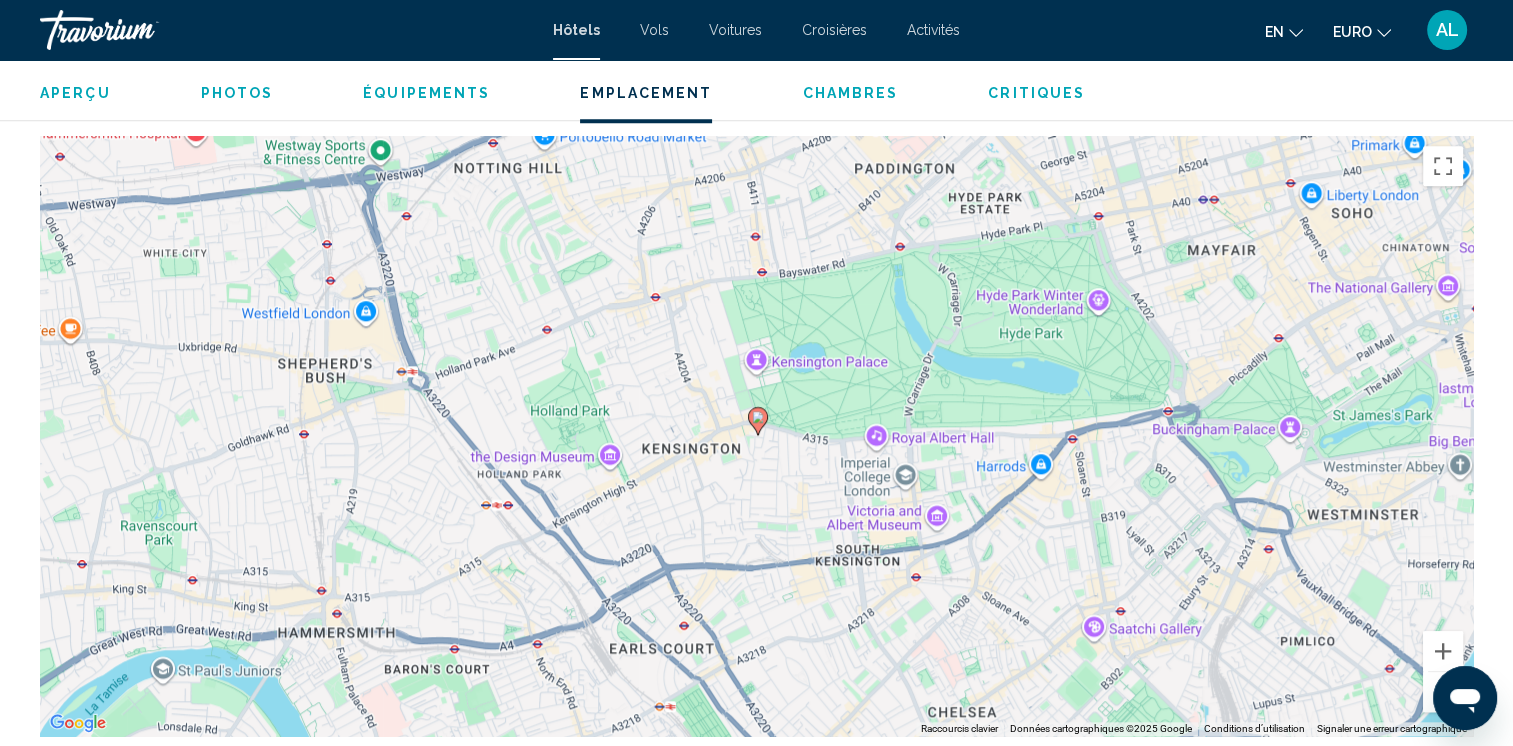 click on "Pour activer le glissement avec le clavier, appuyez sur Alt+Entrée. Une fois ce mode activé, utilisez les touches fléchées pour déplacer le repère. Pour valider le déplacement, appuyez sur Entrée. Pour annuler, appuyez sur Échap." at bounding box center [756, 436] 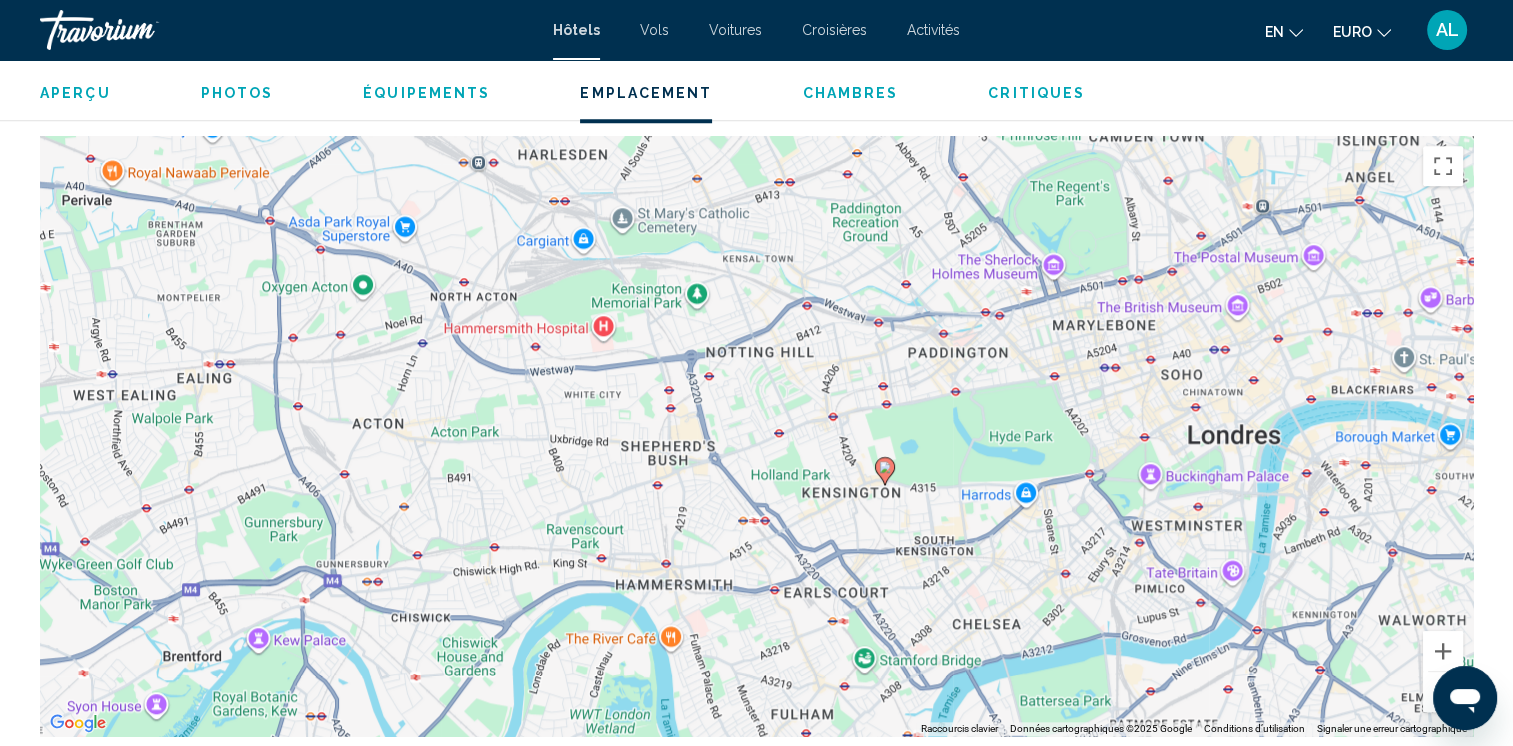 drag, startPoint x: 876, startPoint y: 455, endPoint x: 937, endPoint y: 498, distance: 74.63243 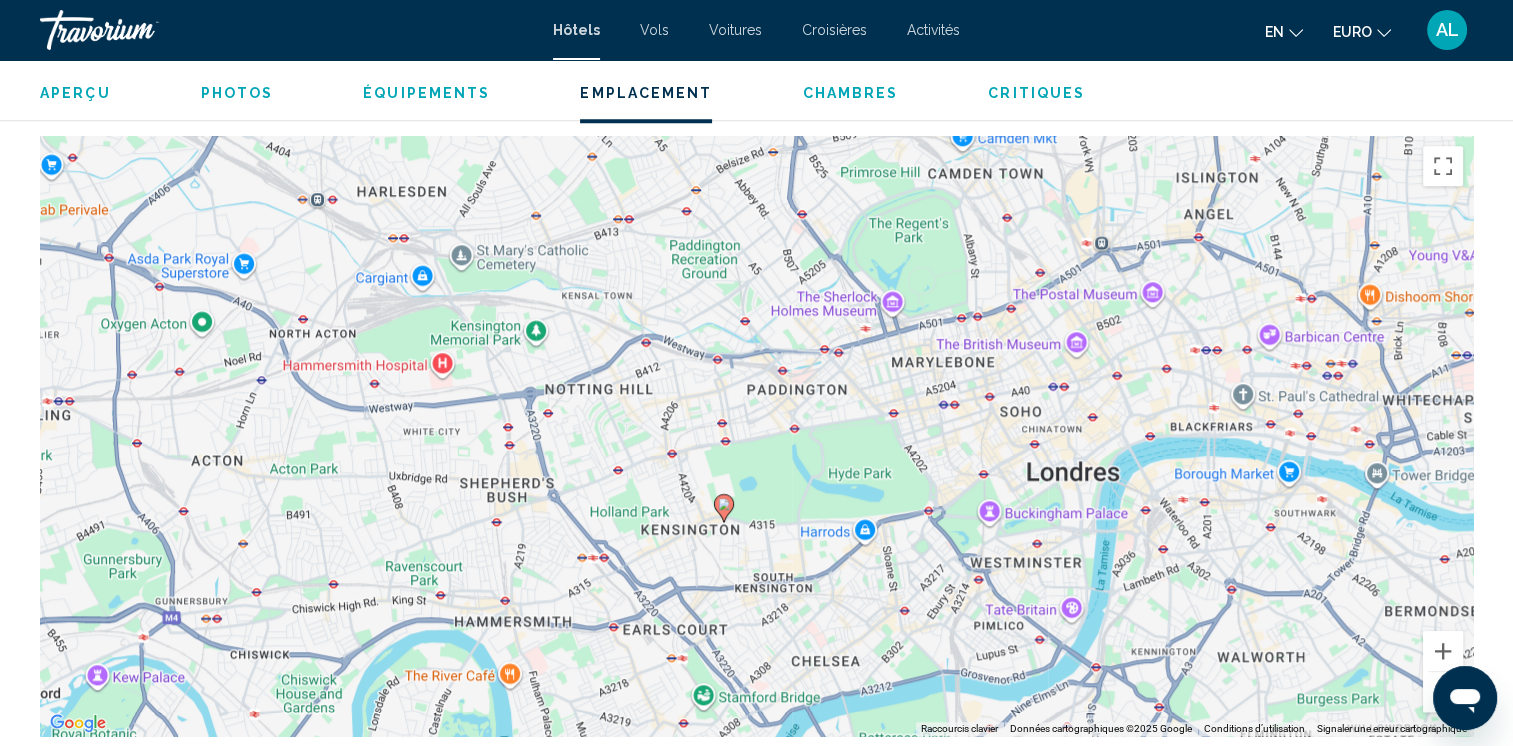 drag, startPoint x: 855, startPoint y: 522, endPoint x: 687, endPoint y: 562, distance: 172.69626 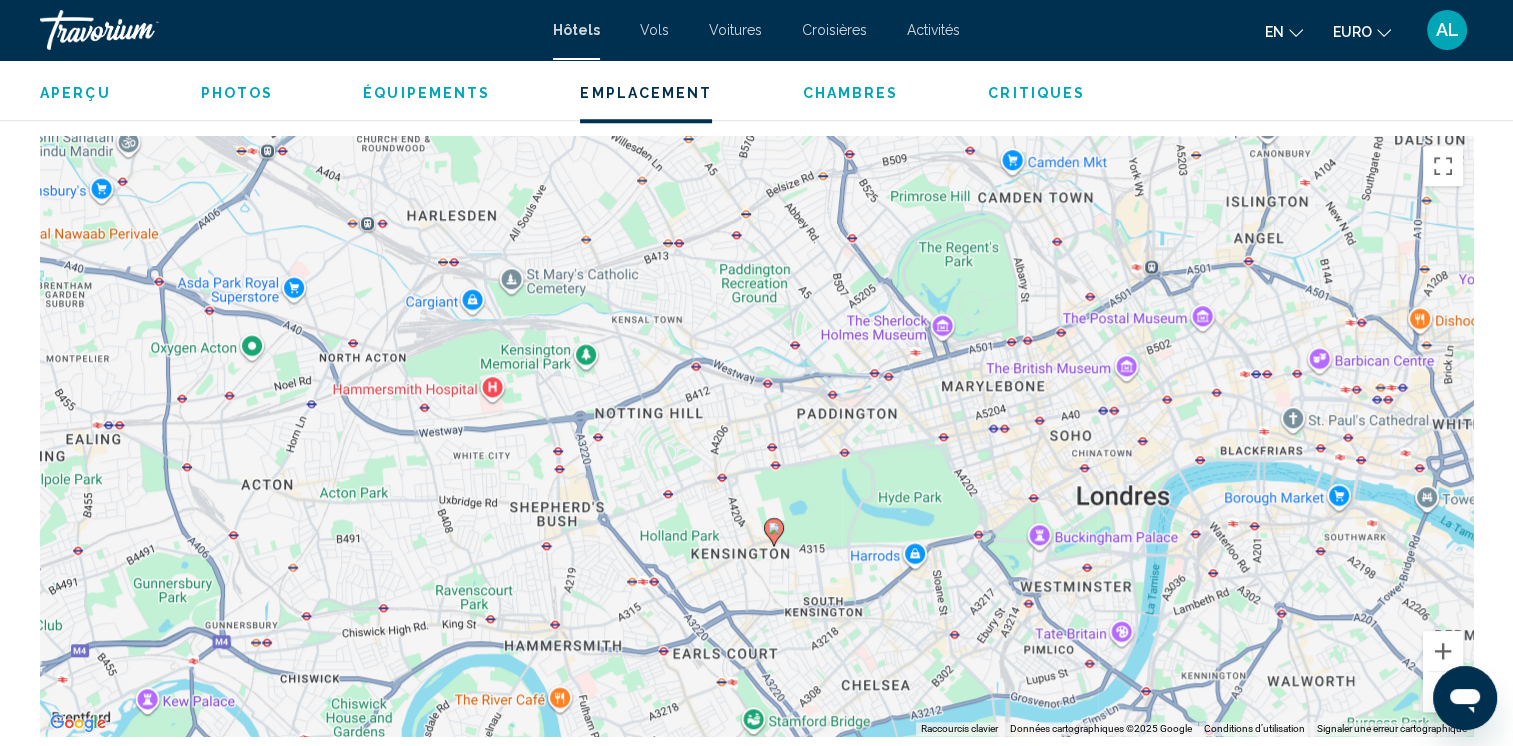 drag, startPoint x: 773, startPoint y: 610, endPoint x: 820, endPoint y: 633, distance: 52.3259 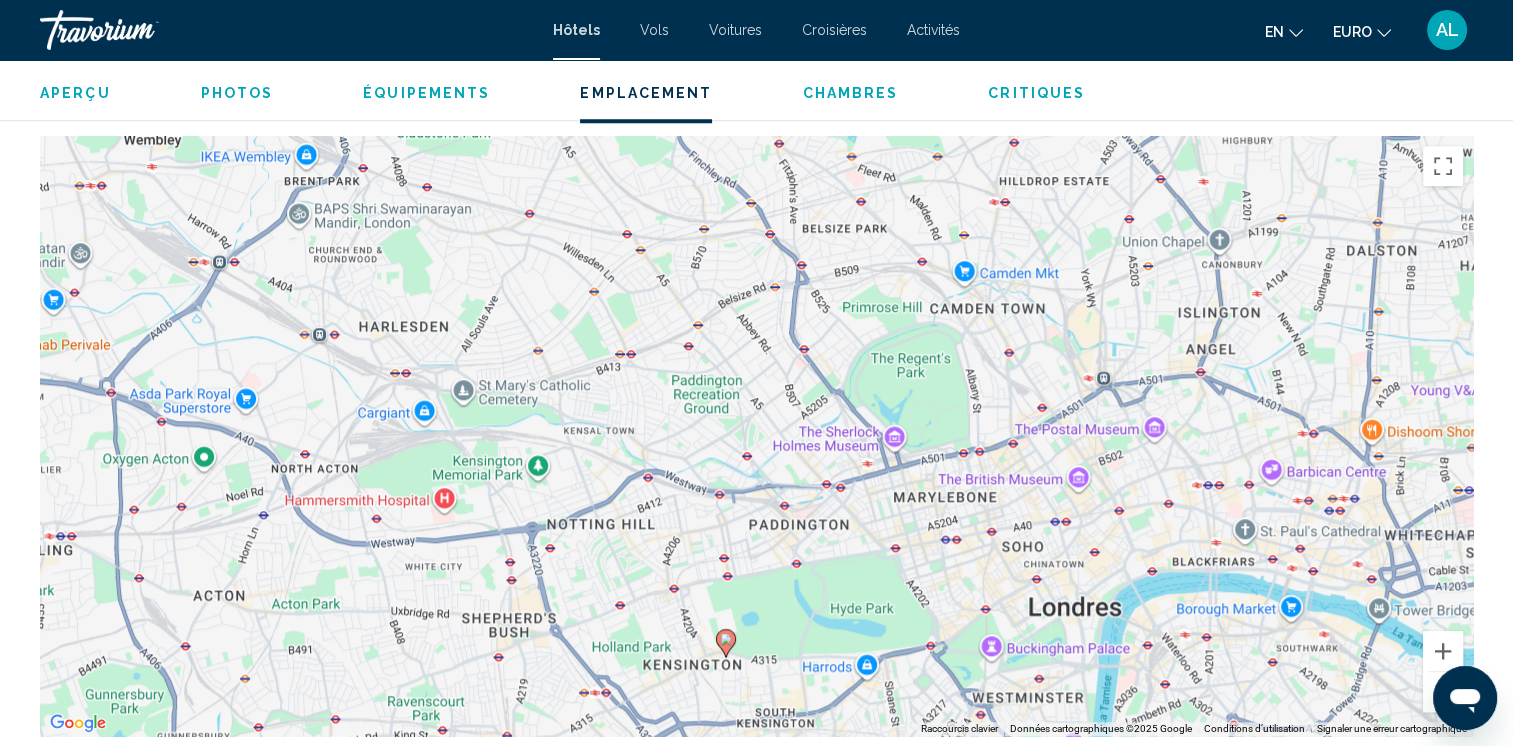 drag, startPoint x: 997, startPoint y: 369, endPoint x: 944, endPoint y: 487, distance: 129.3561 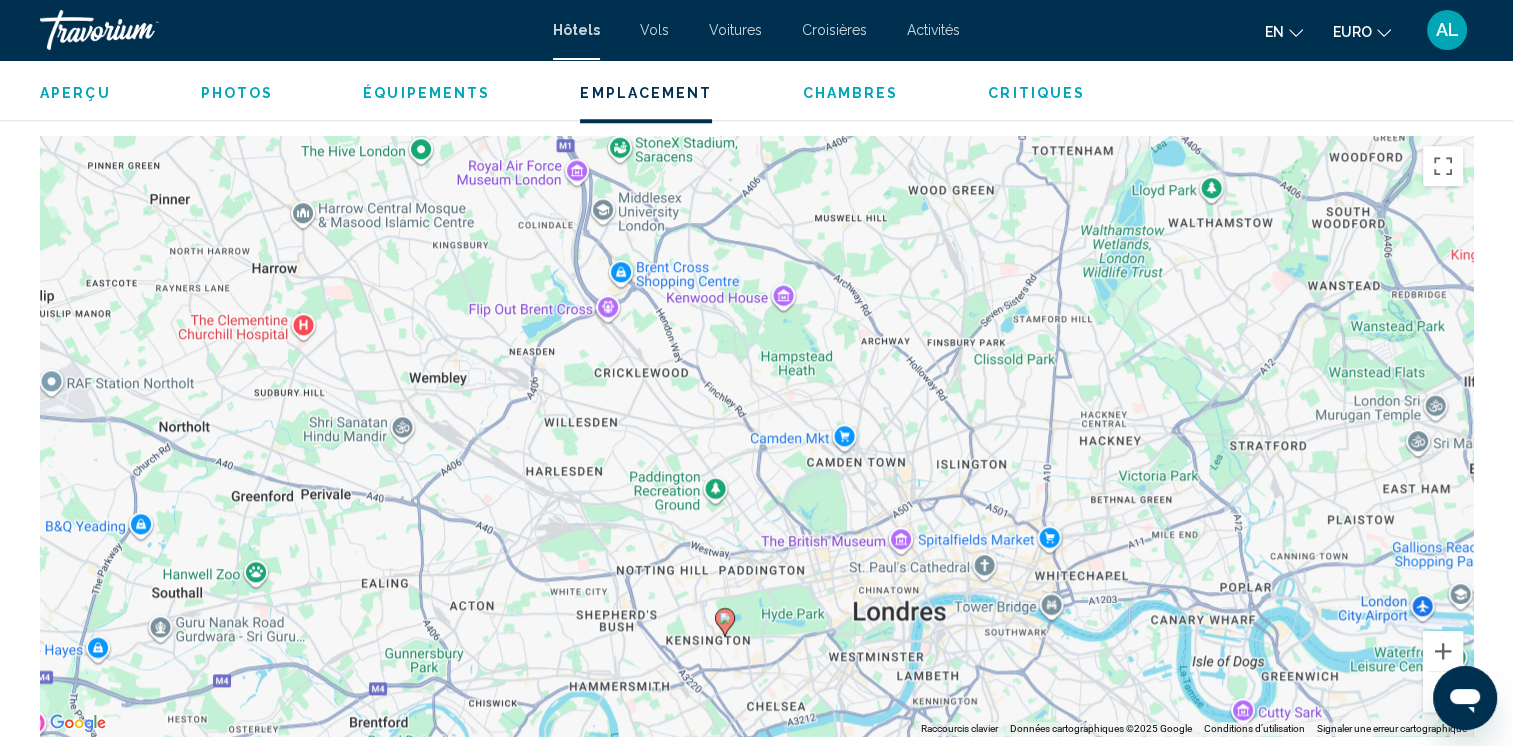 drag, startPoint x: 797, startPoint y: 564, endPoint x: 770, endPoint y: 664, distance: 103.58089 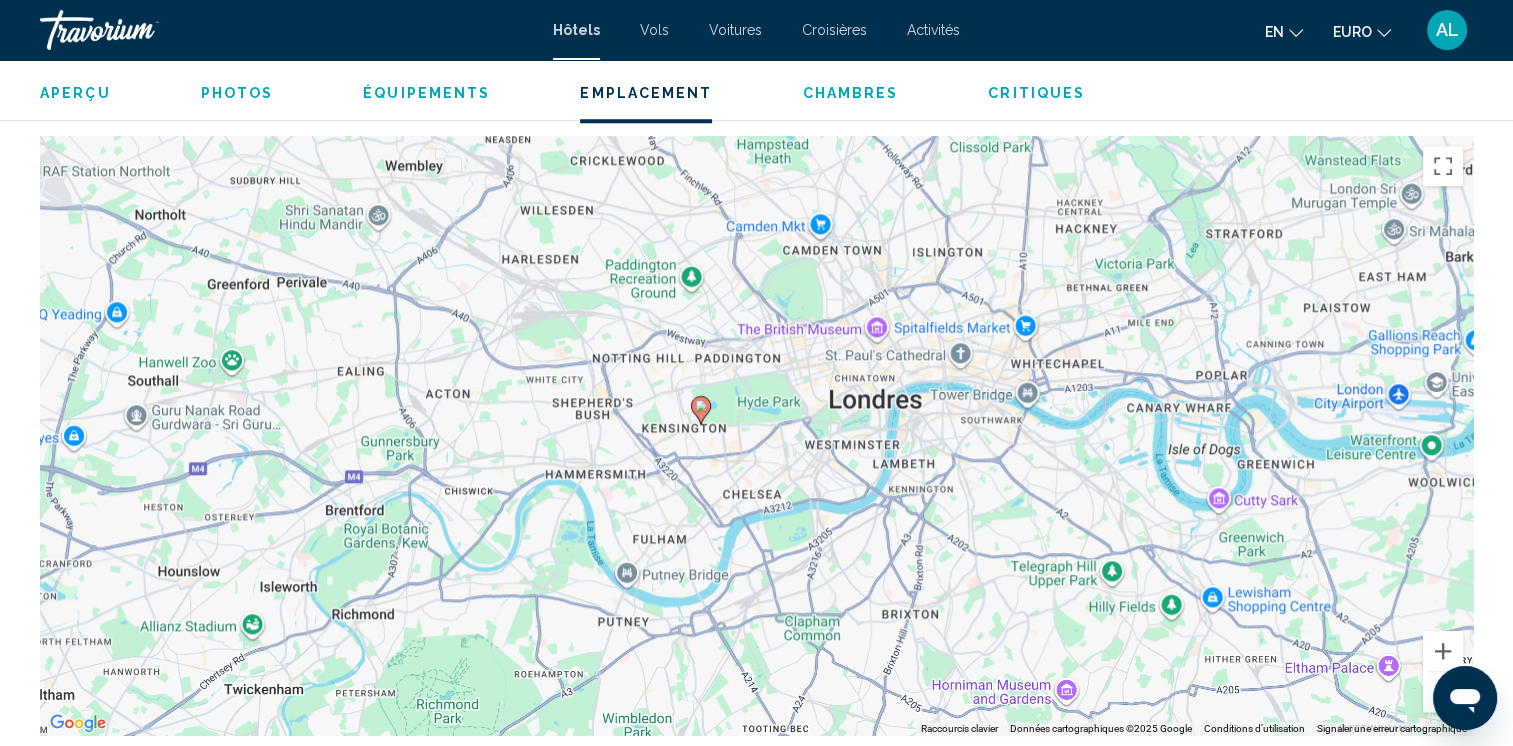 drag, startPoint x: 762, startPoint y: 680, endPoint x: 739, endPoint y: 444, distance: 237.11812 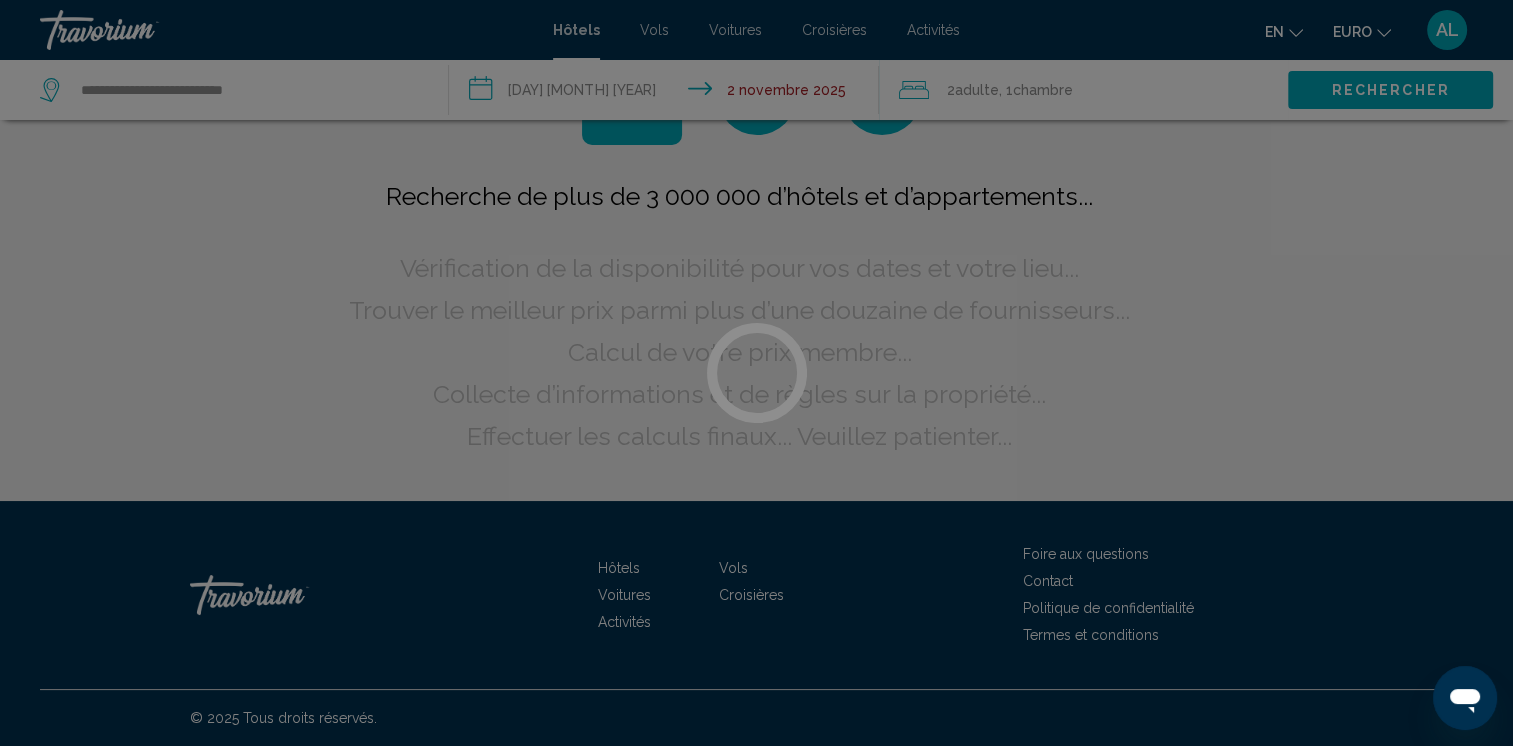 scroll, scrollTop: 0, scrollLeft: 0, axis: both 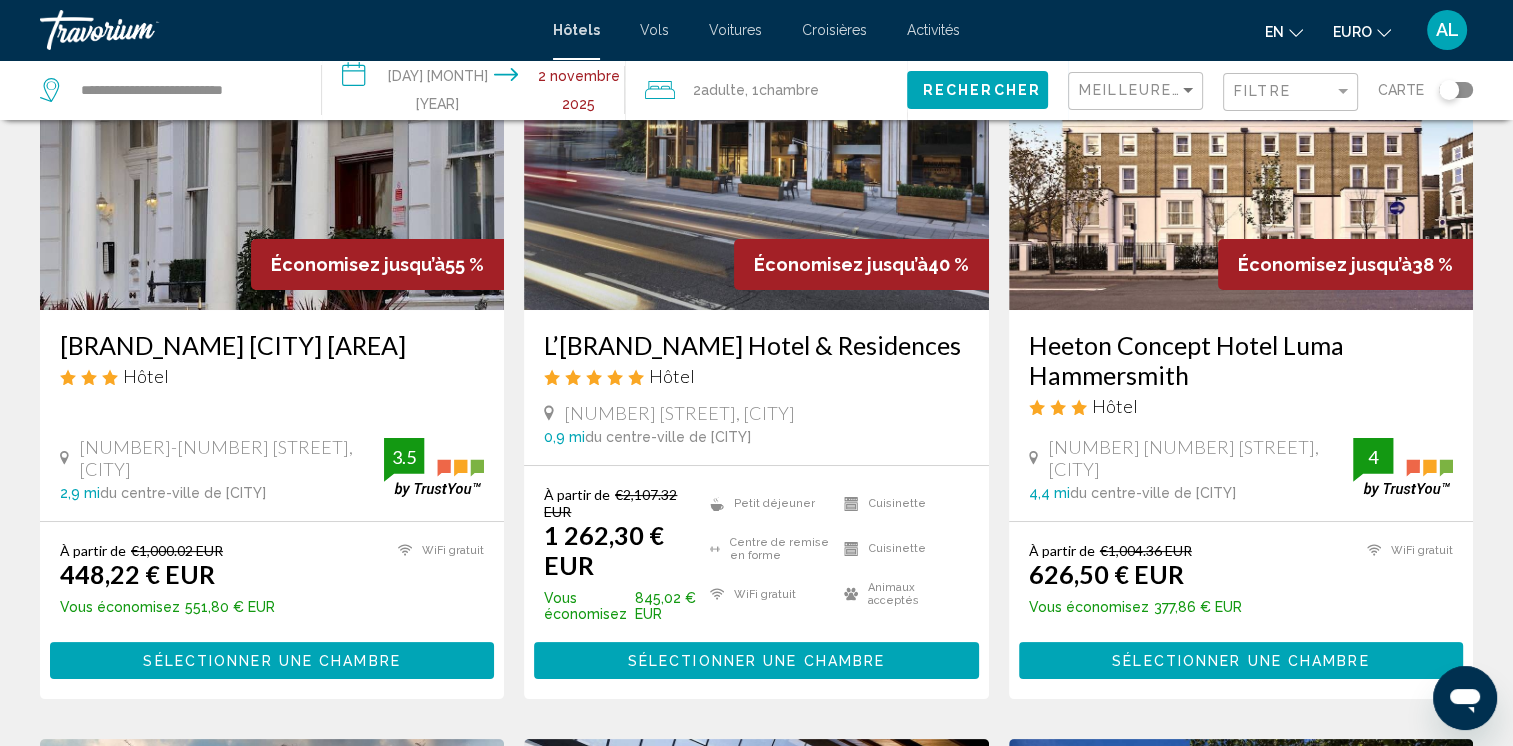 click at bounding box center (272, 150) 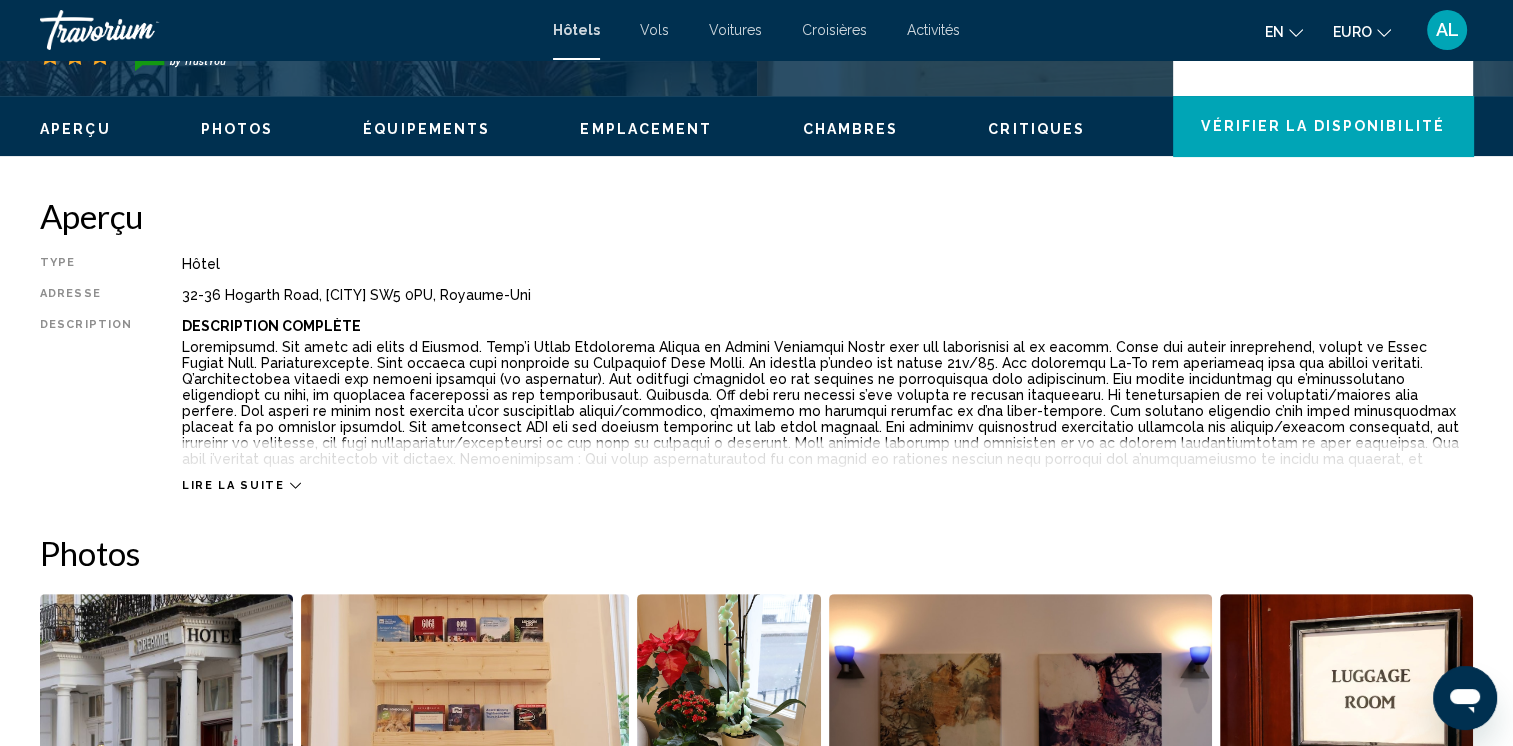 scroll, scrollTop: 600, scrollLeft: 0, axis: vertical 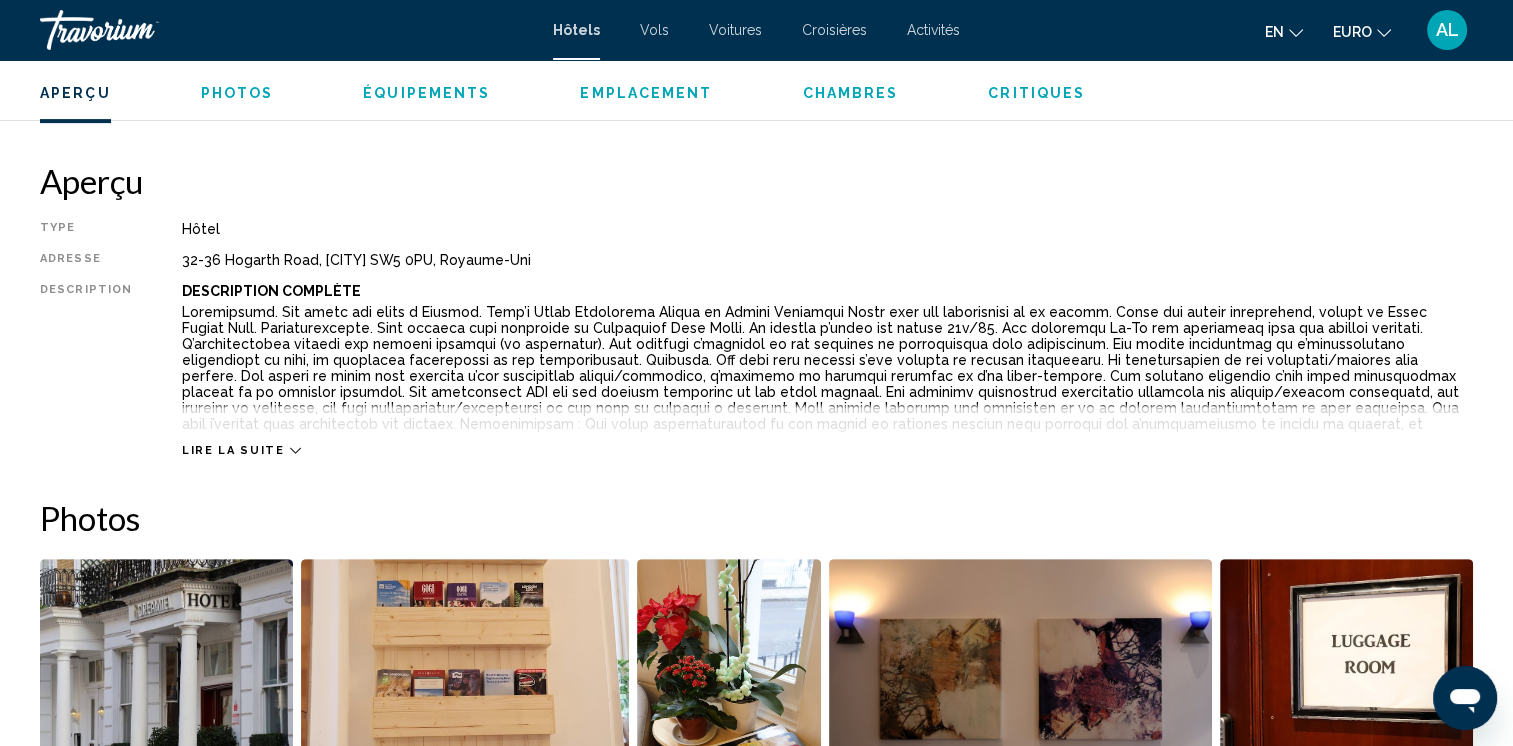 click on "Lire la suite" at bounding box center (233, 450) 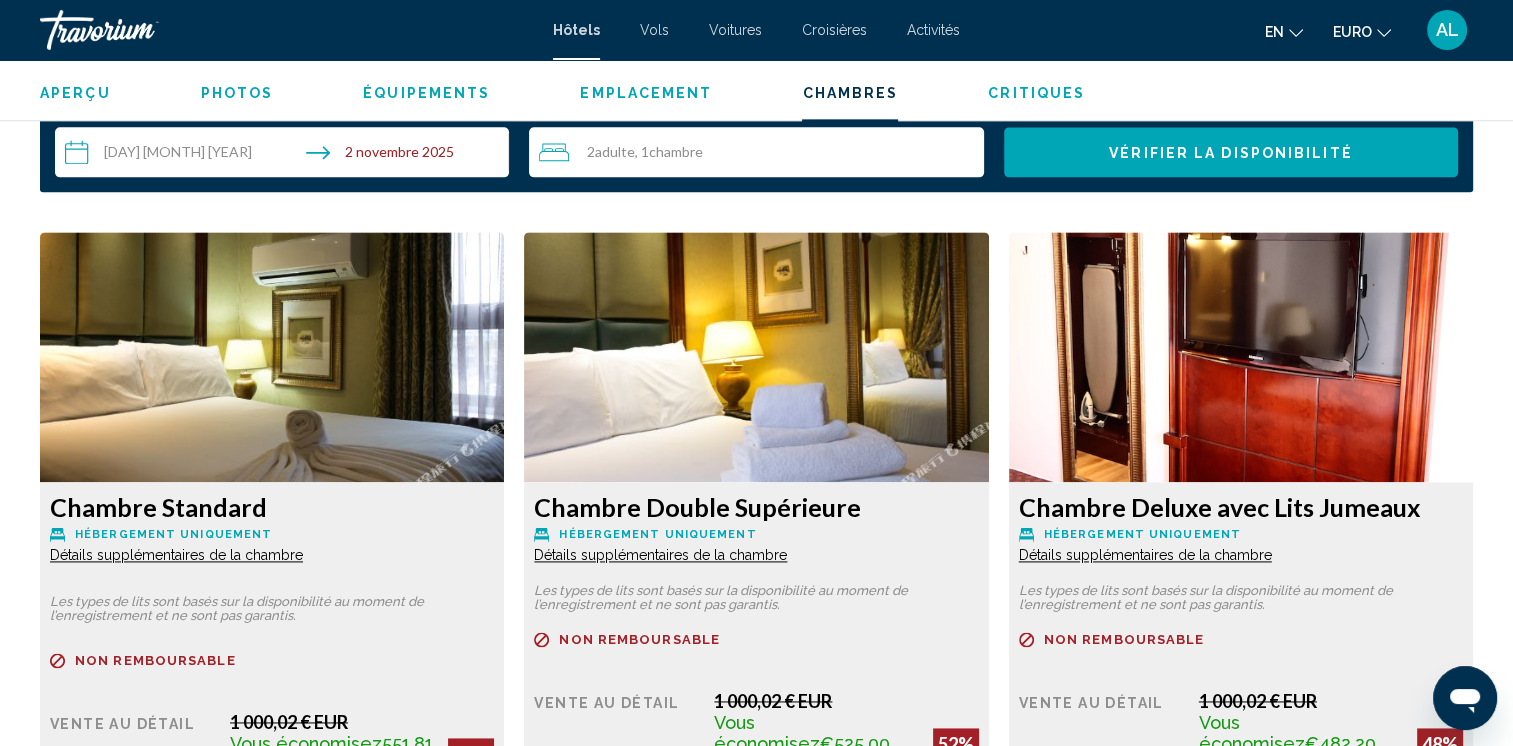 scroll, scrollTop: 2700, scrollLeft: 0, axis: vertical 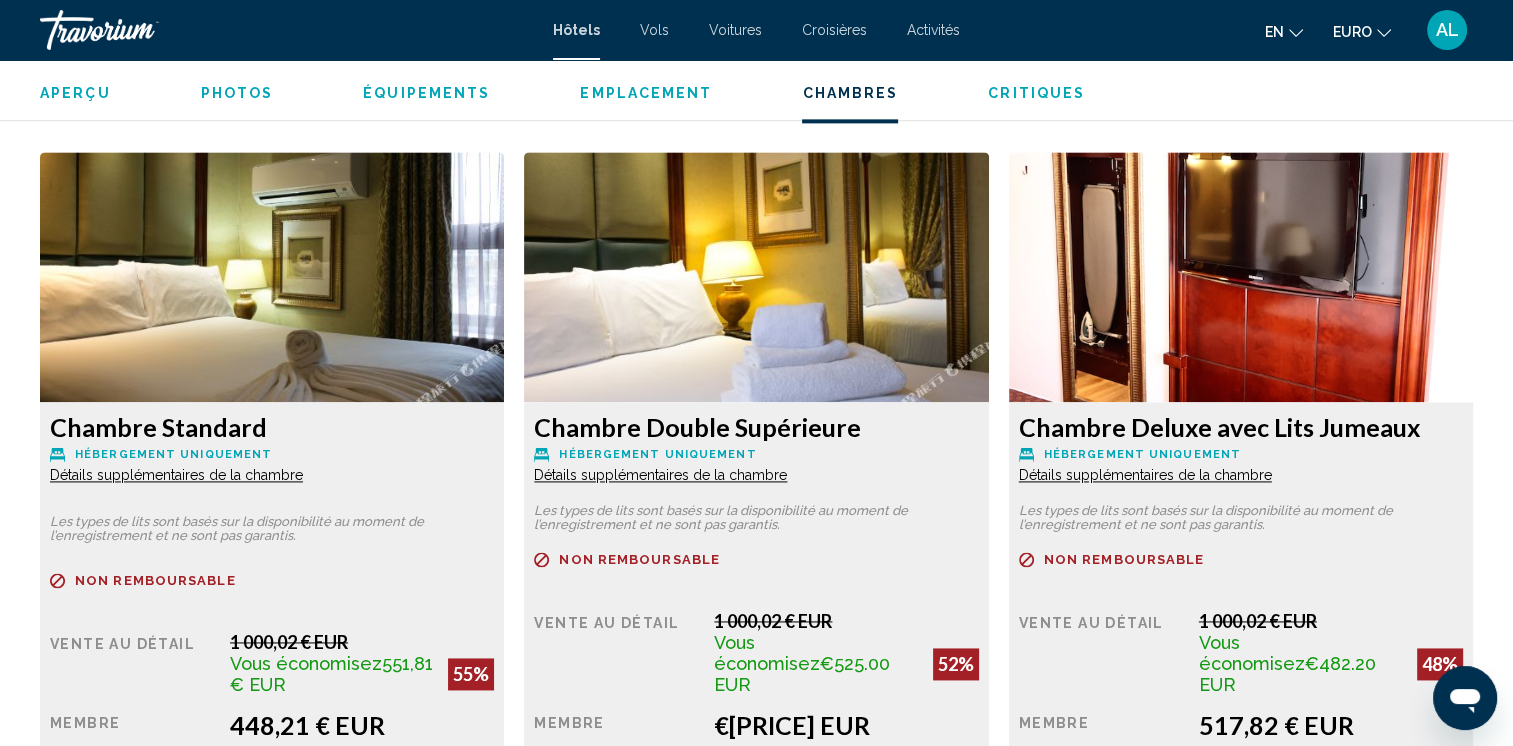 click on "Détails supplémentaires de la chambre" at bounding box center (176, 475) 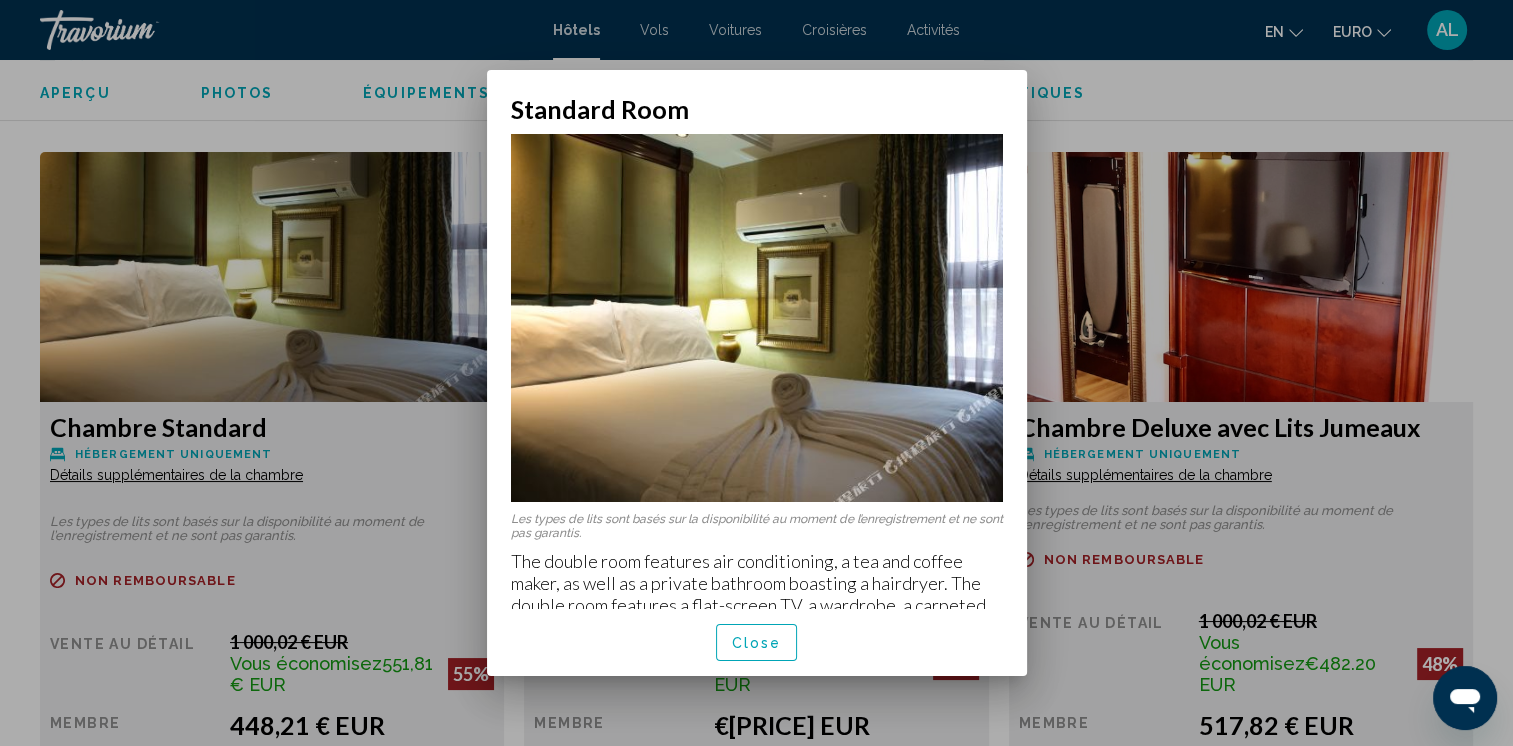 scroll, scrollTop: 0, scrollLeft: 0, axis: both 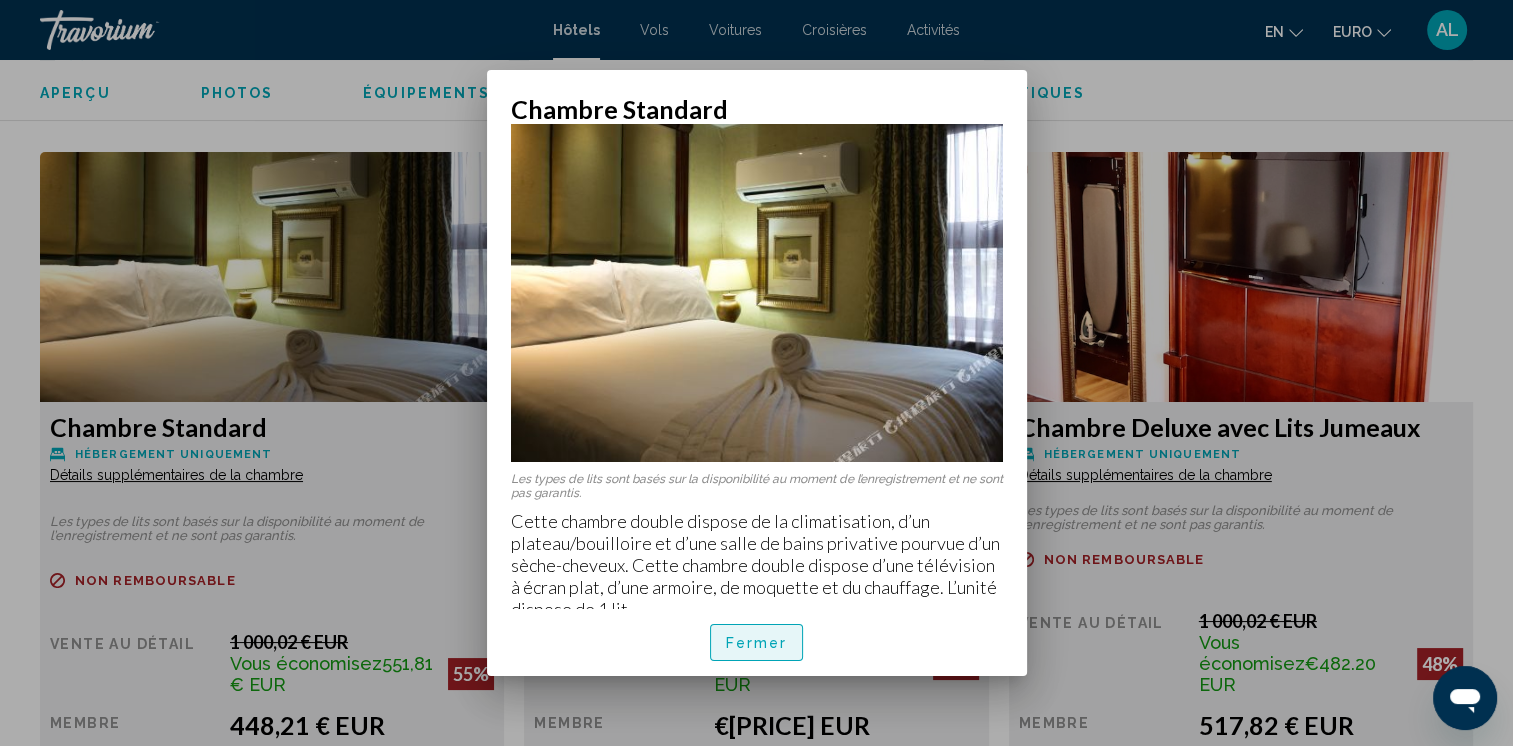 click on "Fermer" at bounding box center (757, 643) 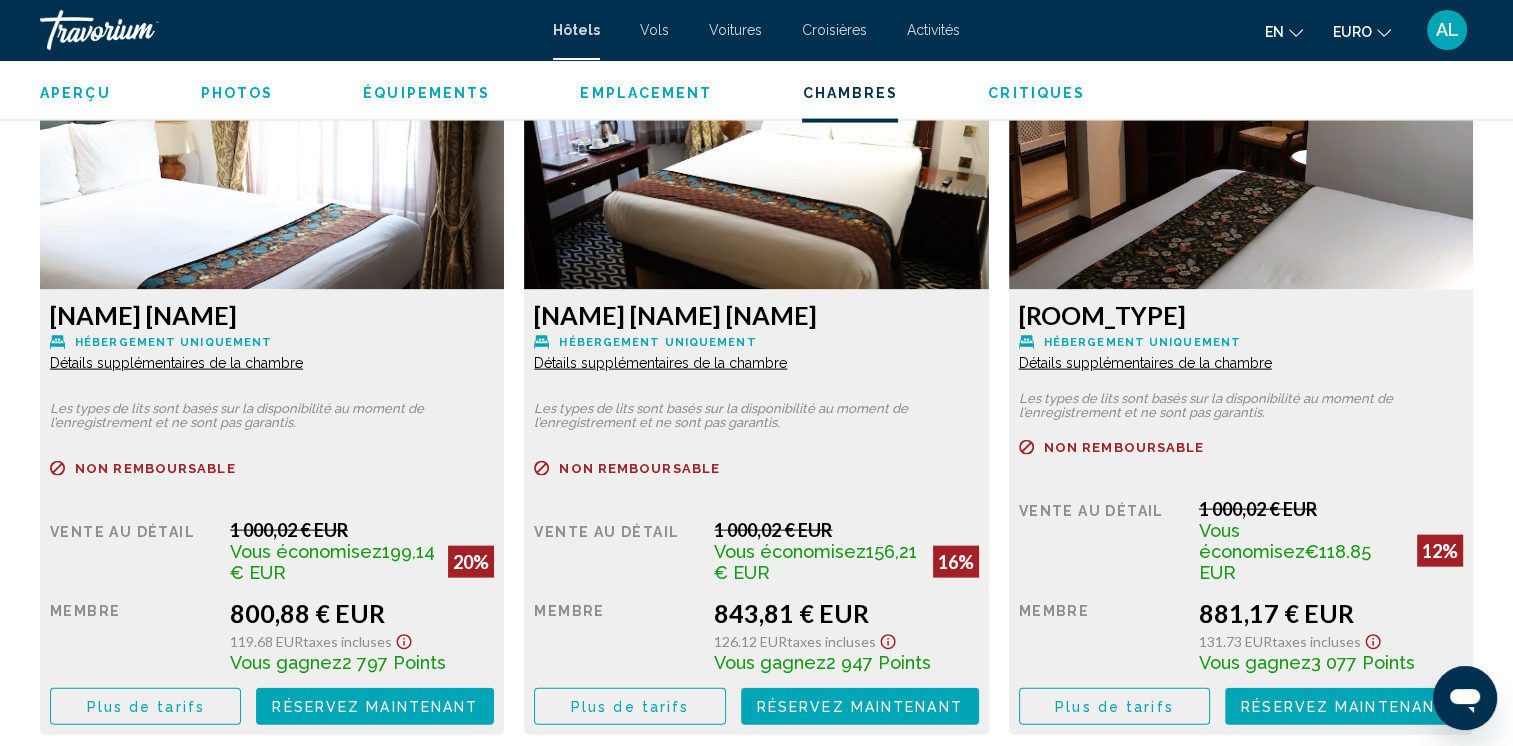 scroll, scrollTop: 3857, scrollLeft: 0, axis: vertical 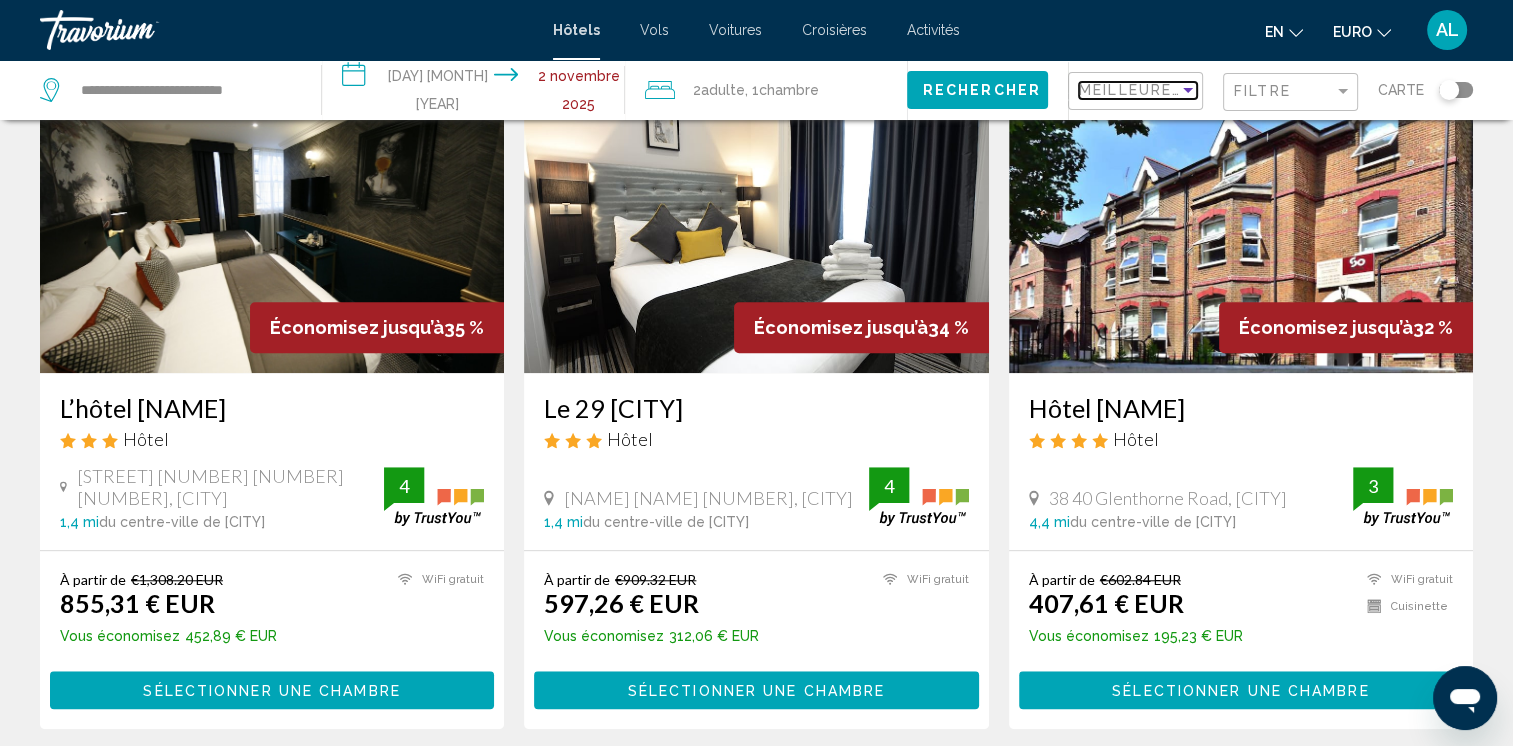 click on "Meilleures offres" at bounding box center (1167, 90) 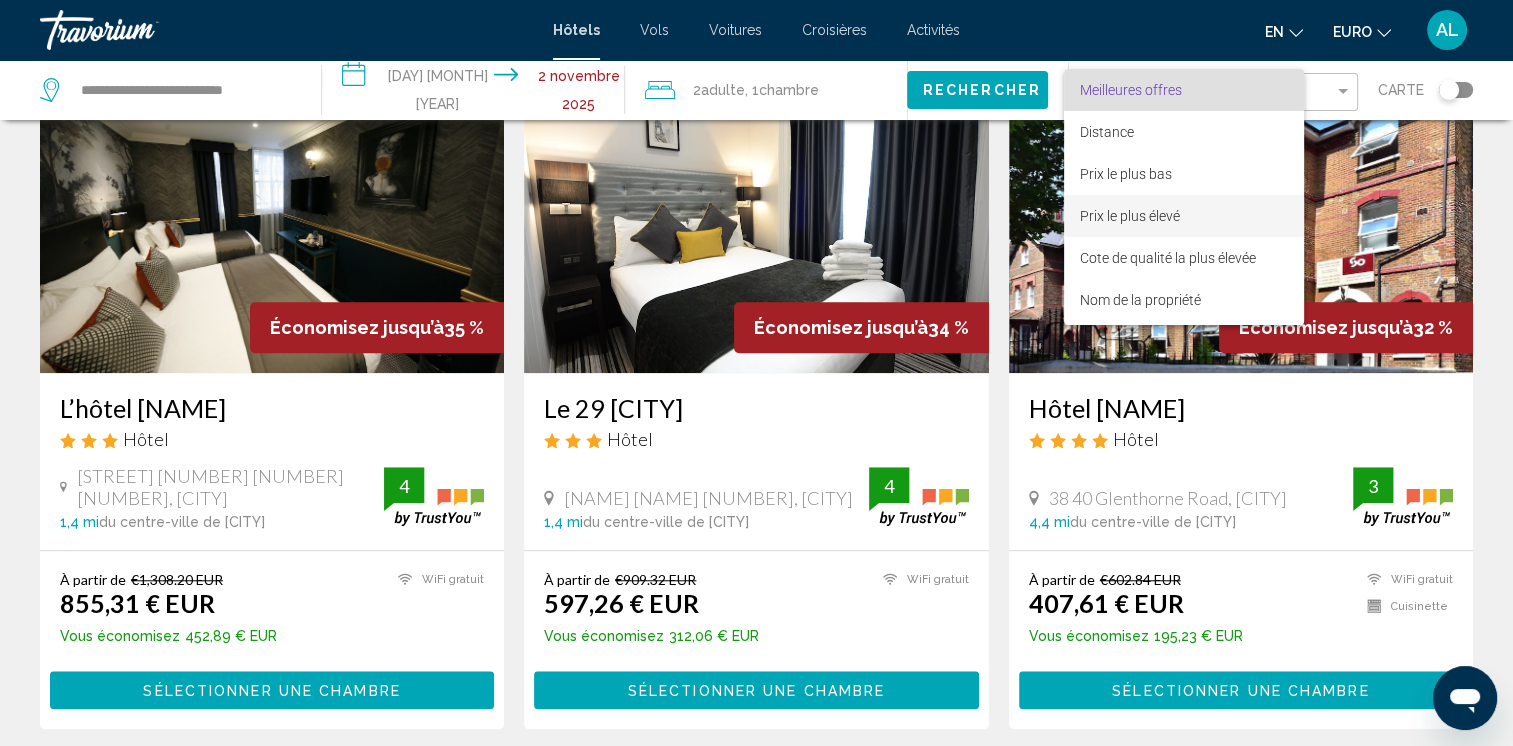 click on "Prix le plus élevé" at bounding box center (1130, 216) 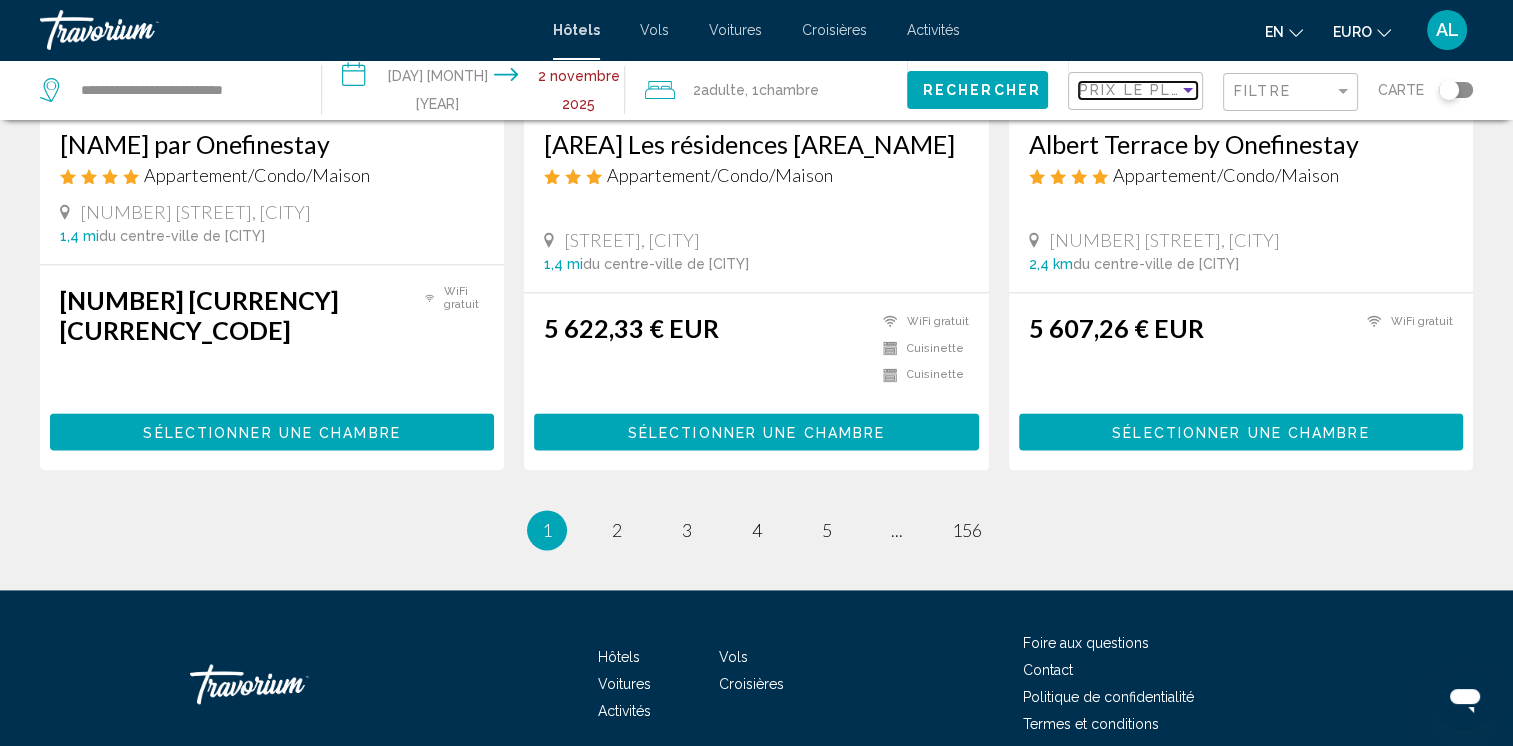 scroll, scrollTop: 2626, scrollLeft: 0, axis: vertical 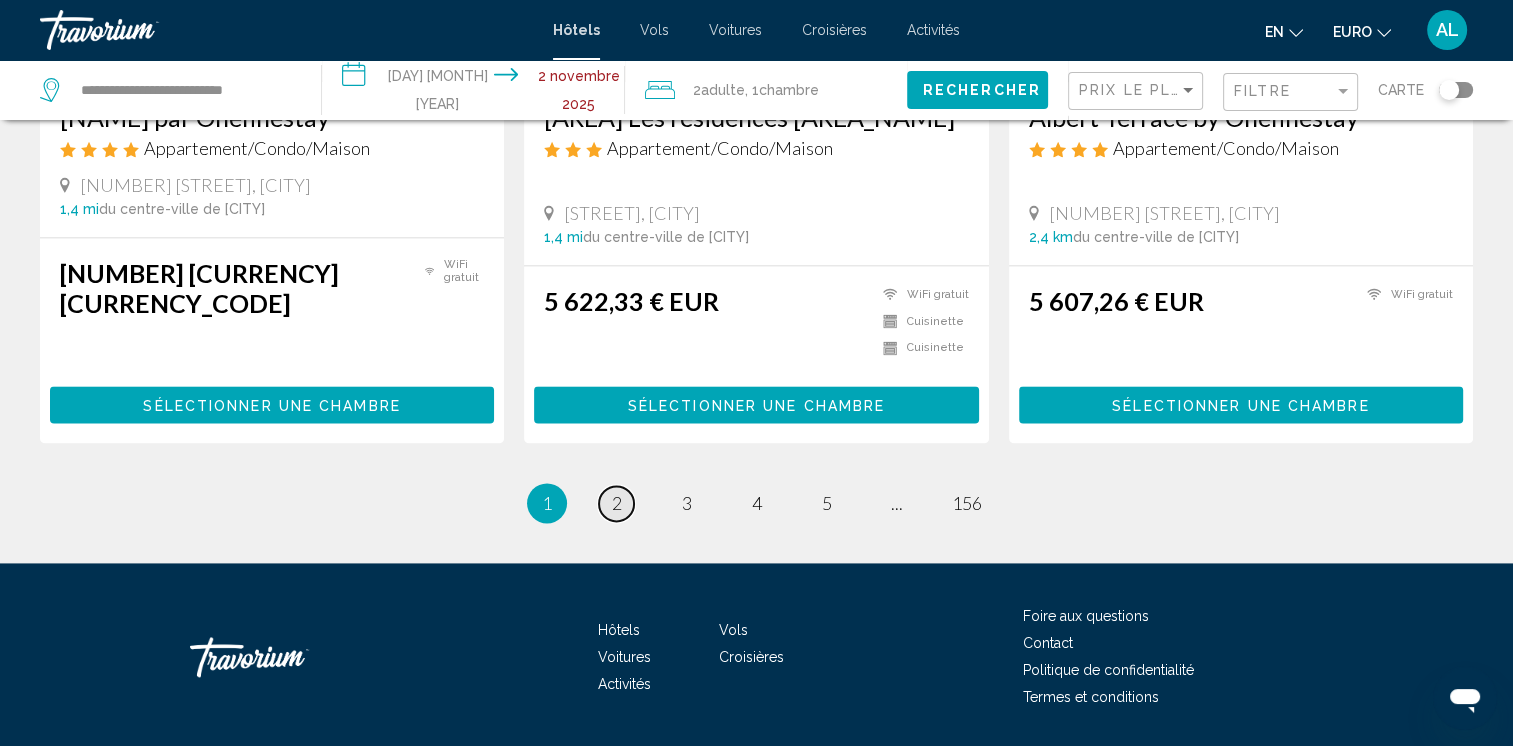 click on "page  2" at bounding box center (616, 503) 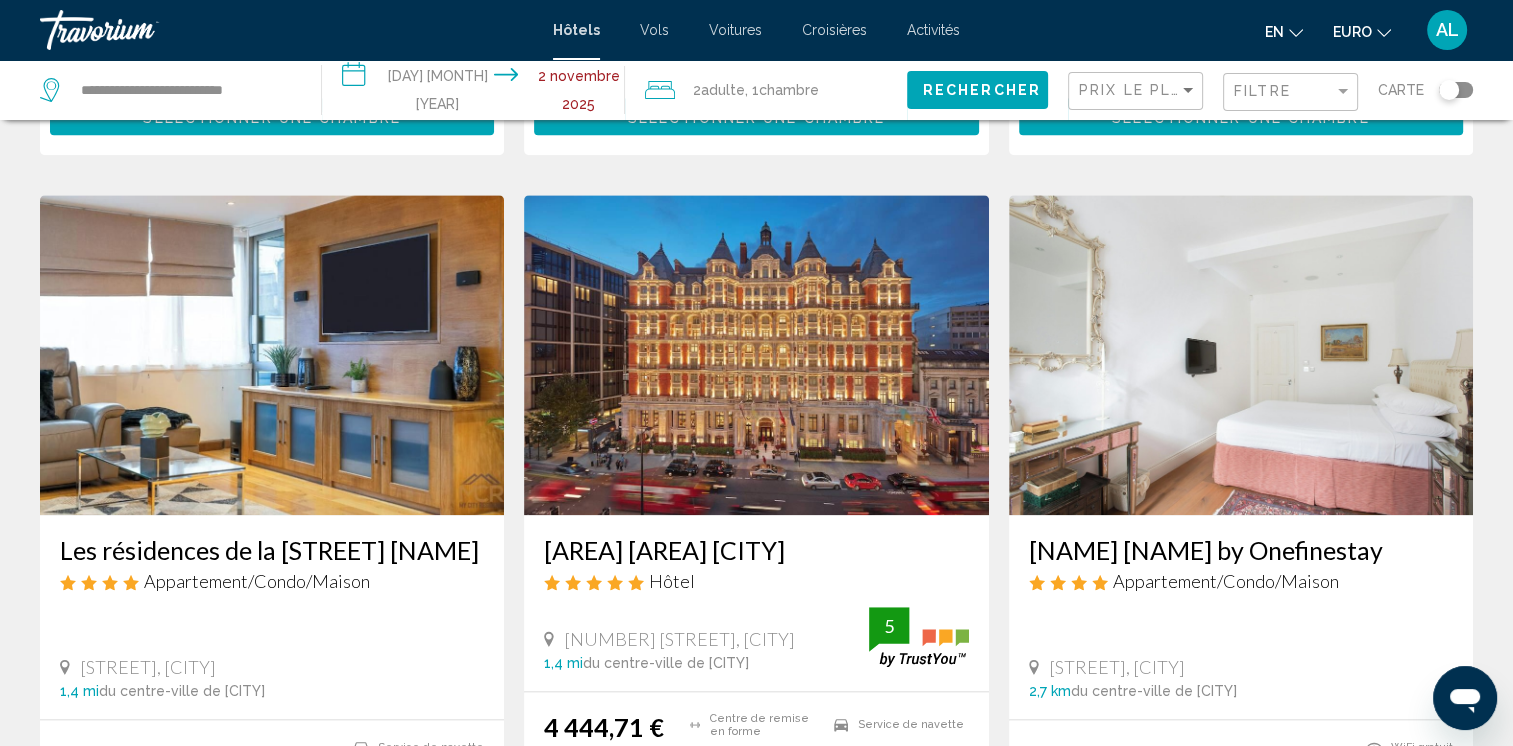 scroll, scrollTop: 2300, scrollLeft: 0, axis: vertical 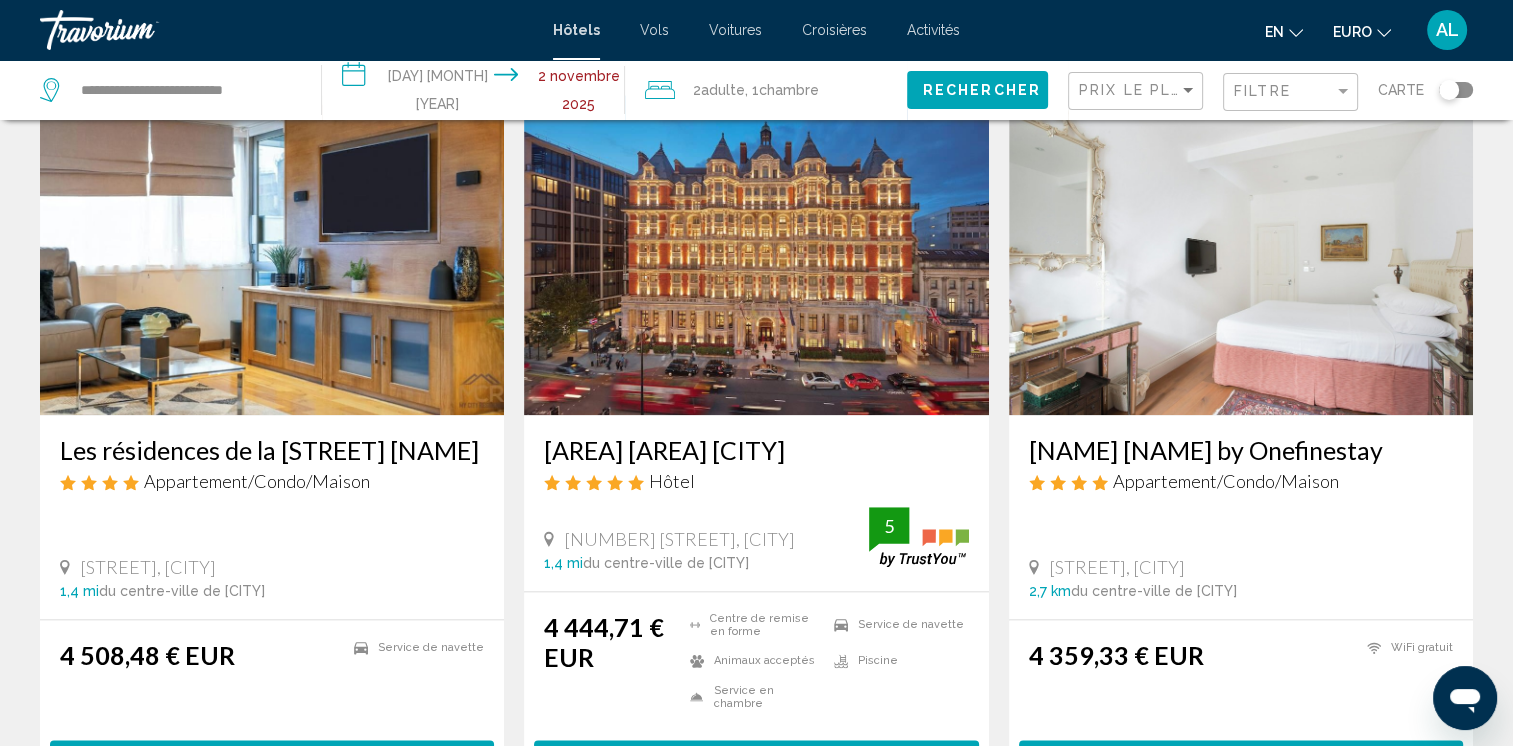 click at bounding box center (756, 255) 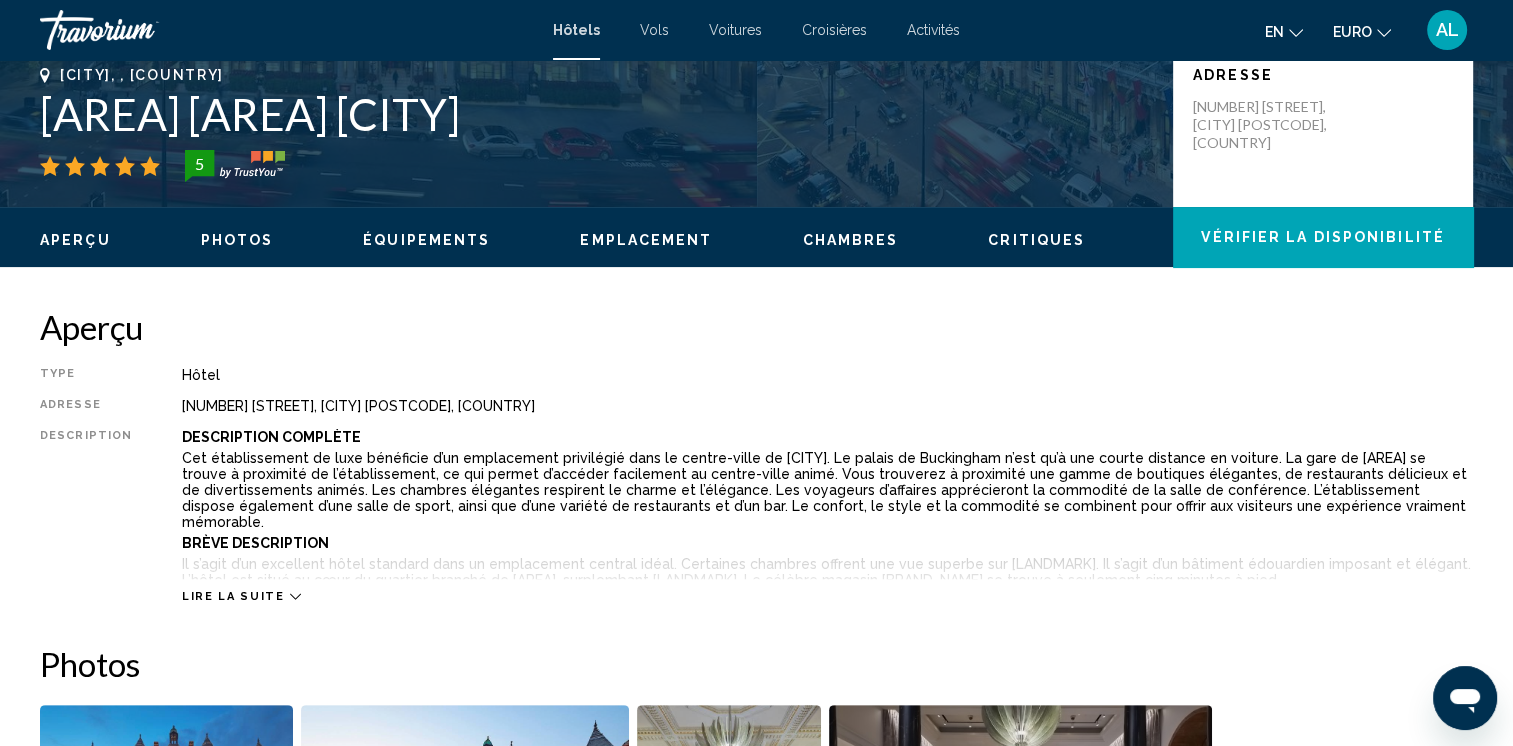 scroll, scrollTop: 500, scrollLeft: 0, axis: vertical 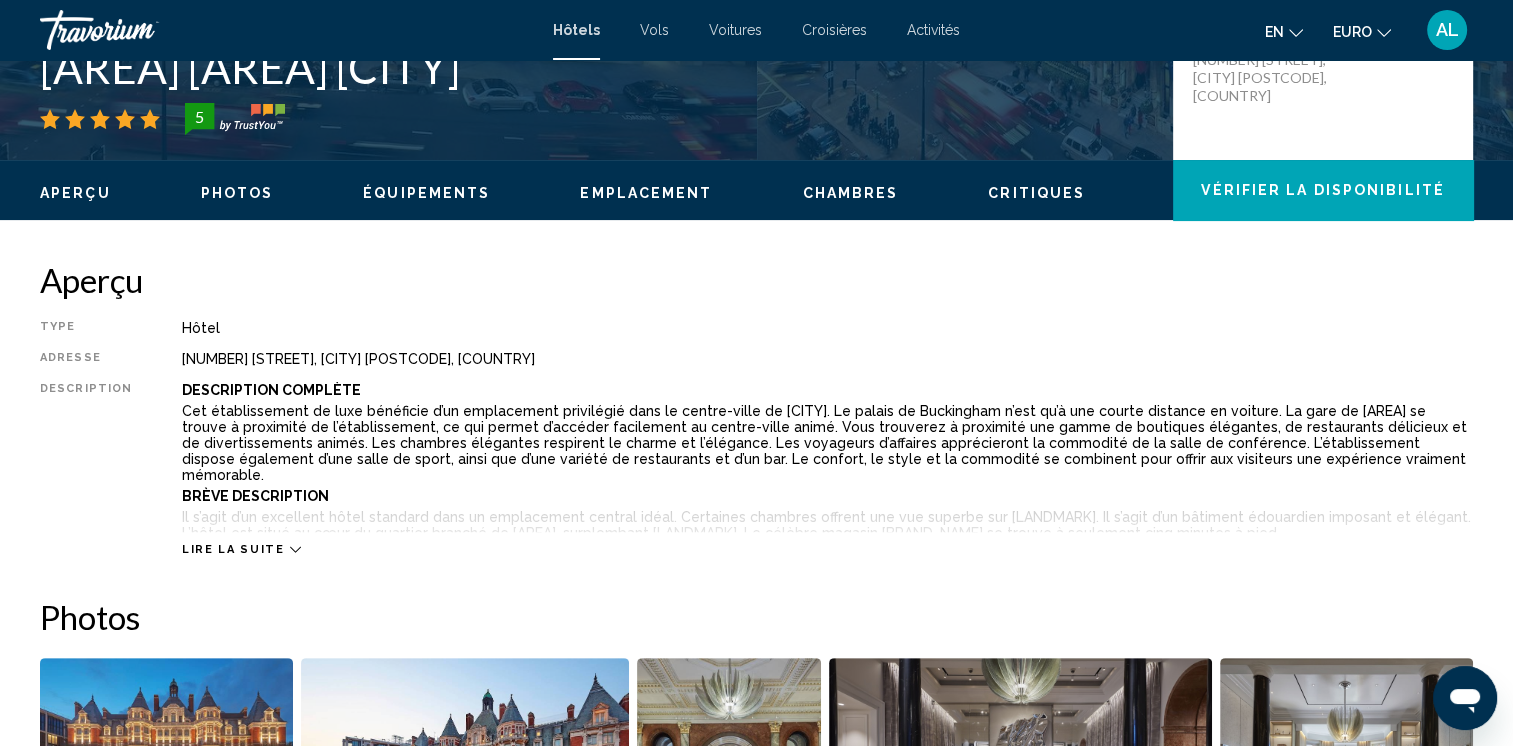 click on "Lire la suite" at bounding box center [827, 529] 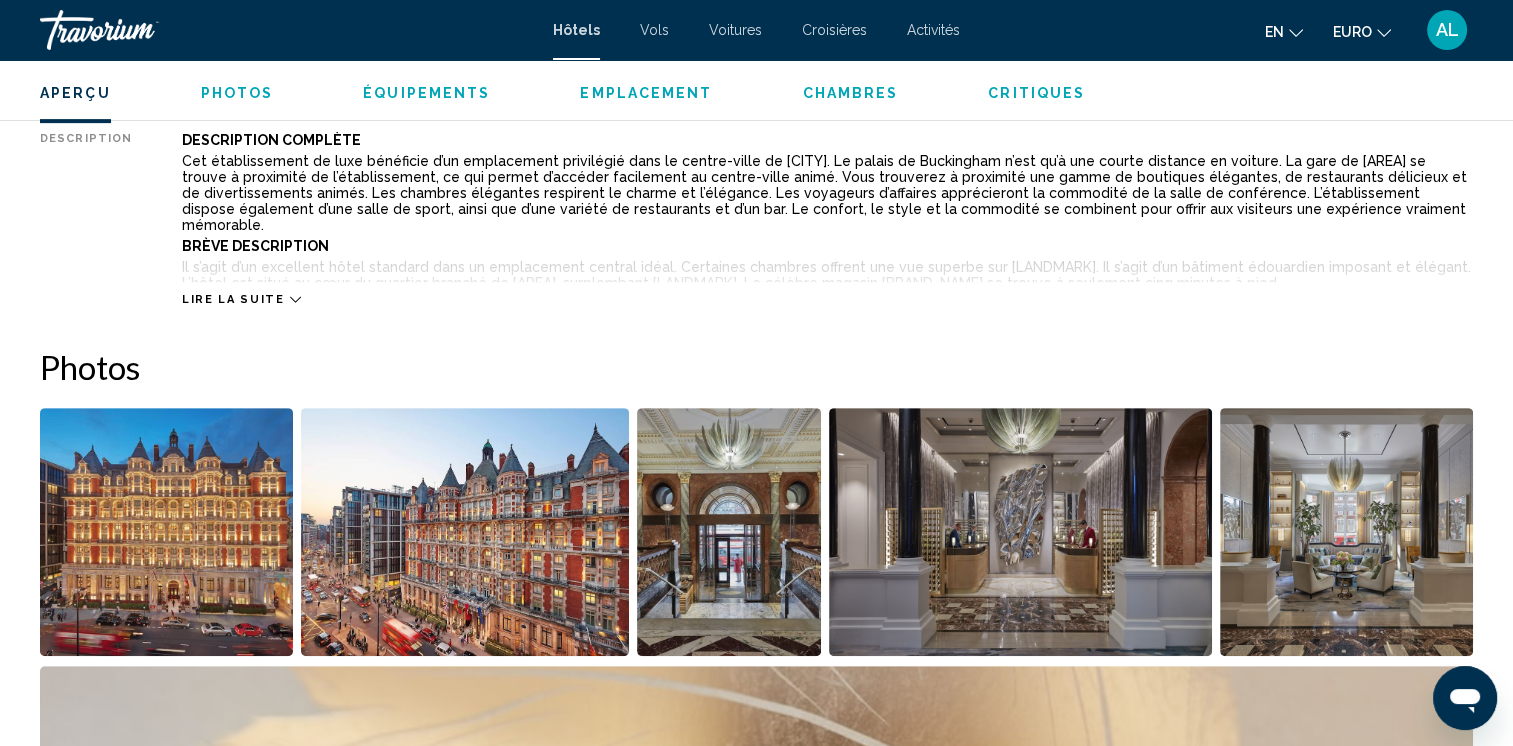 scroll, scrollTop: 800, scrollLeft: 0, axis: vertical 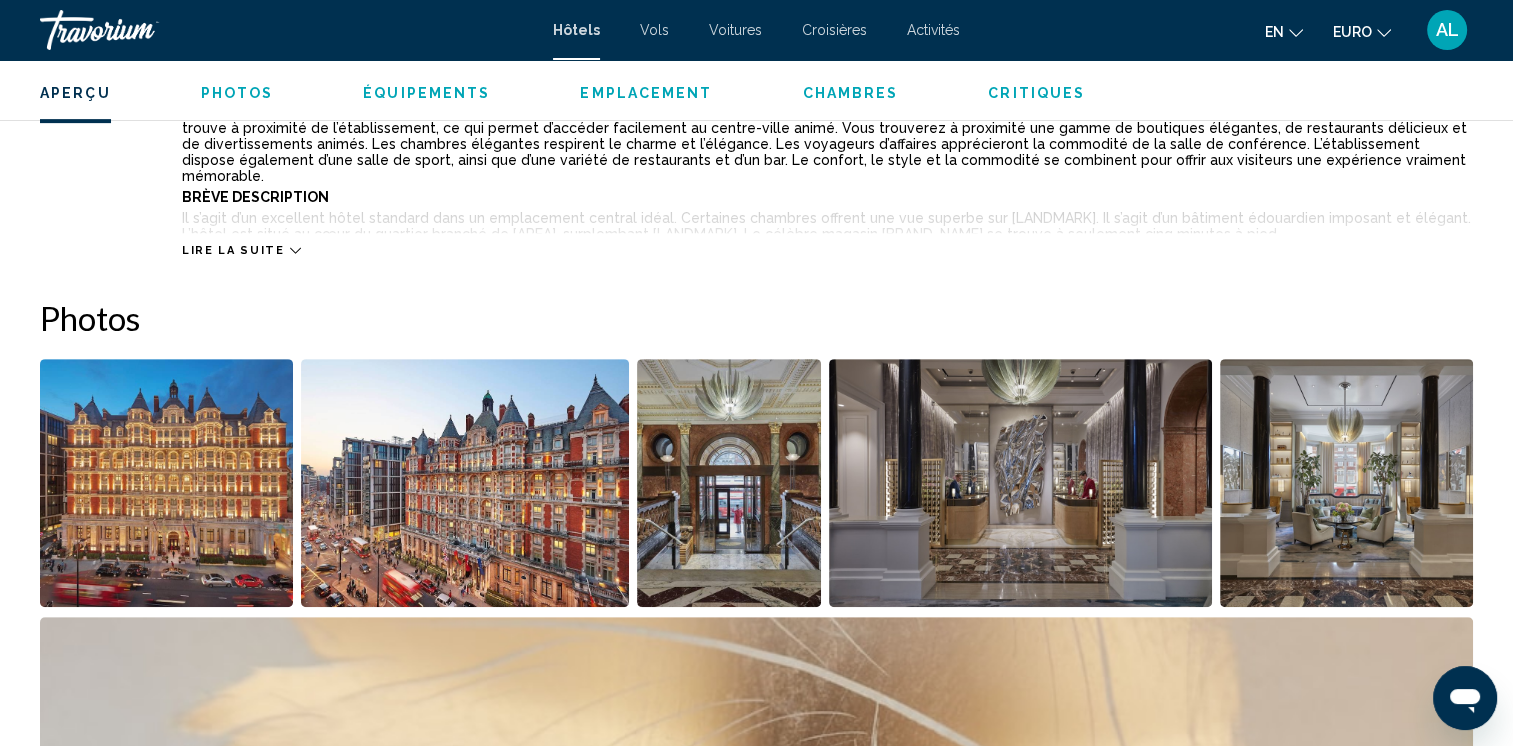 click at bounding box center (166, 483) 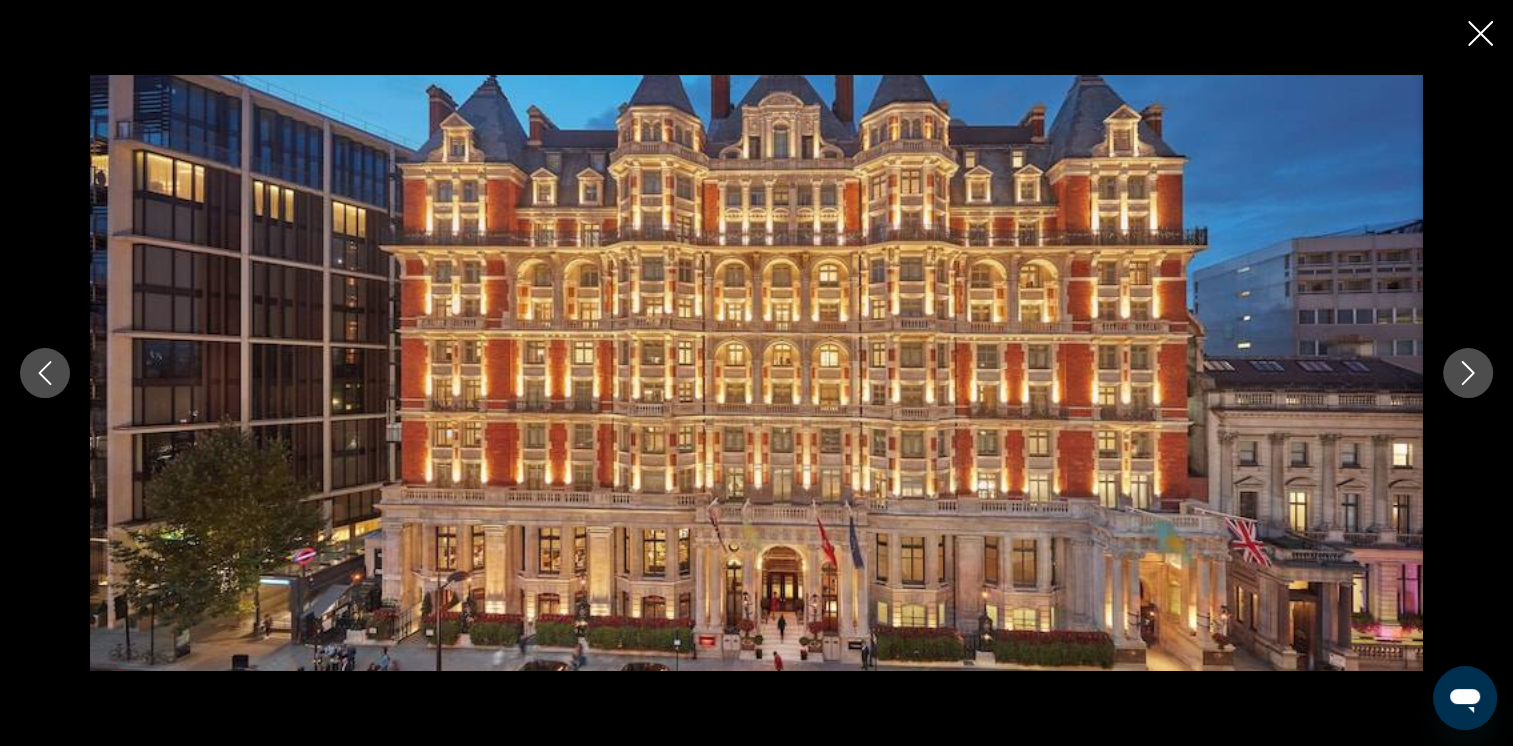 click 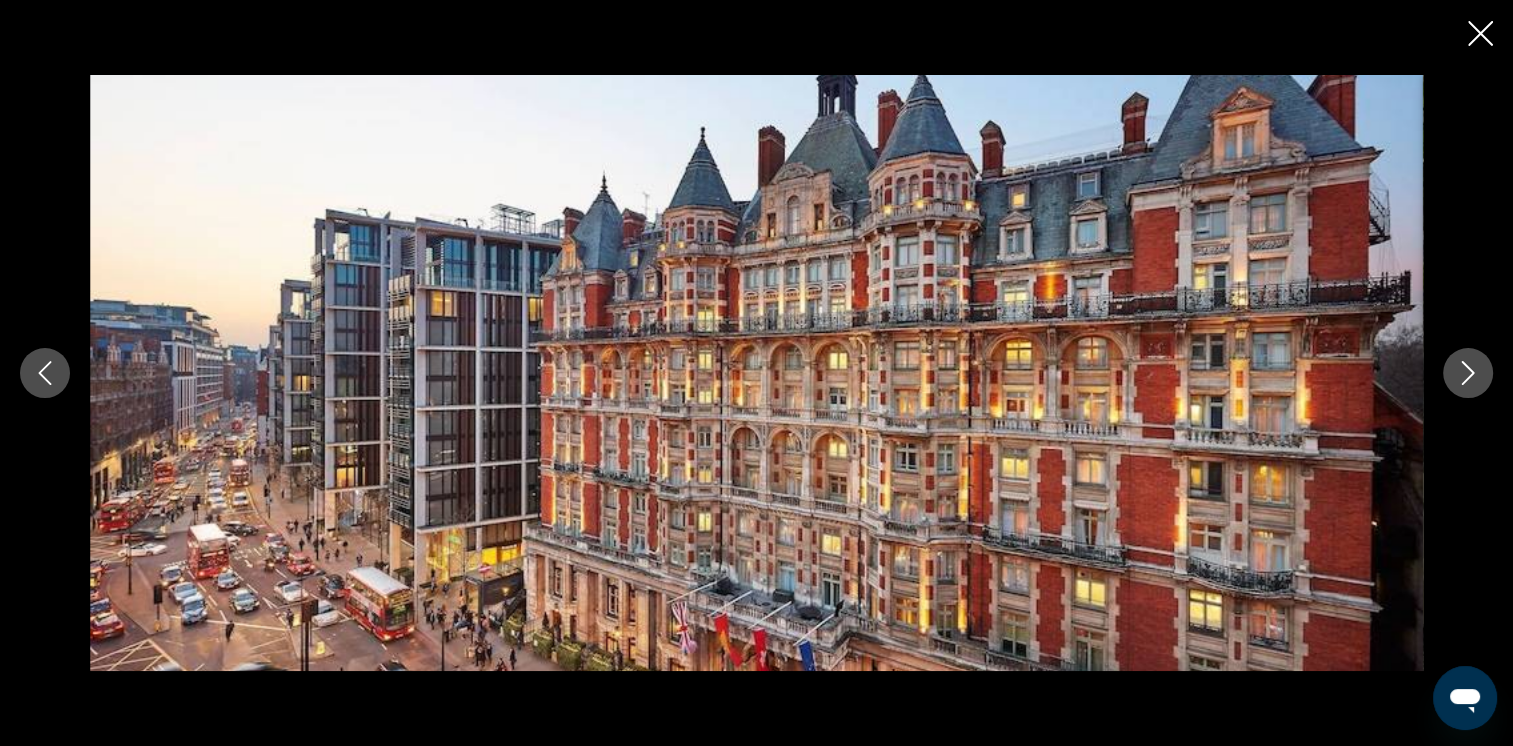 click 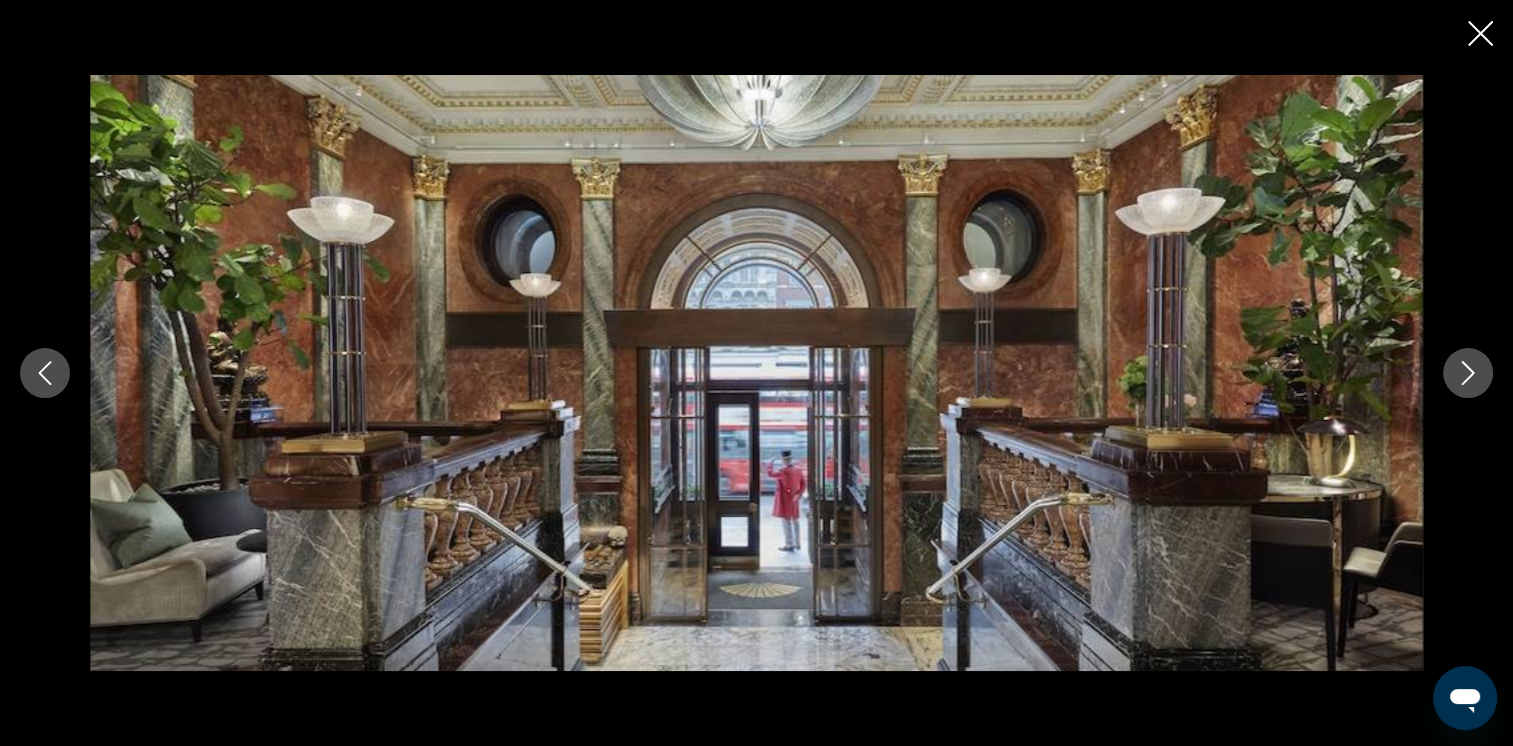 click 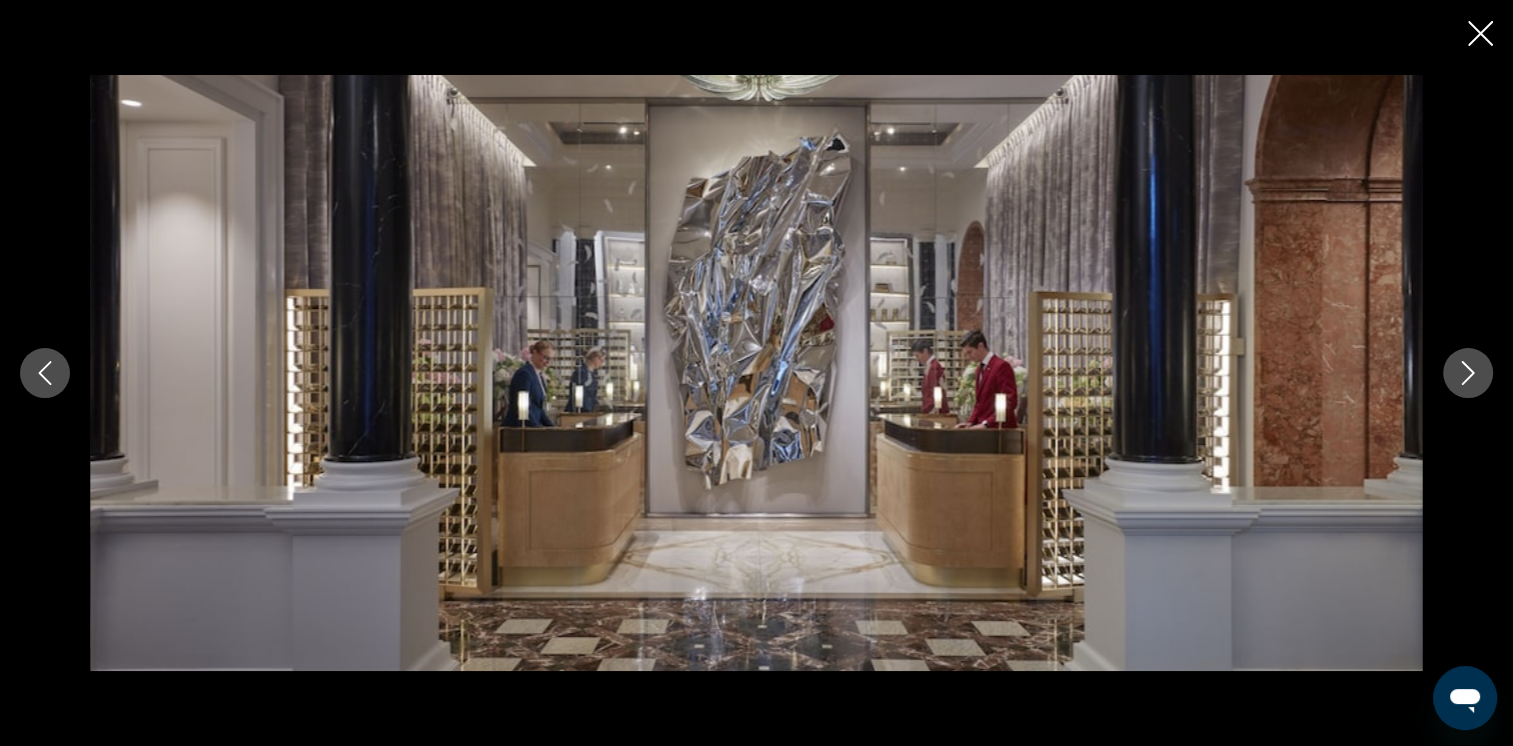 click 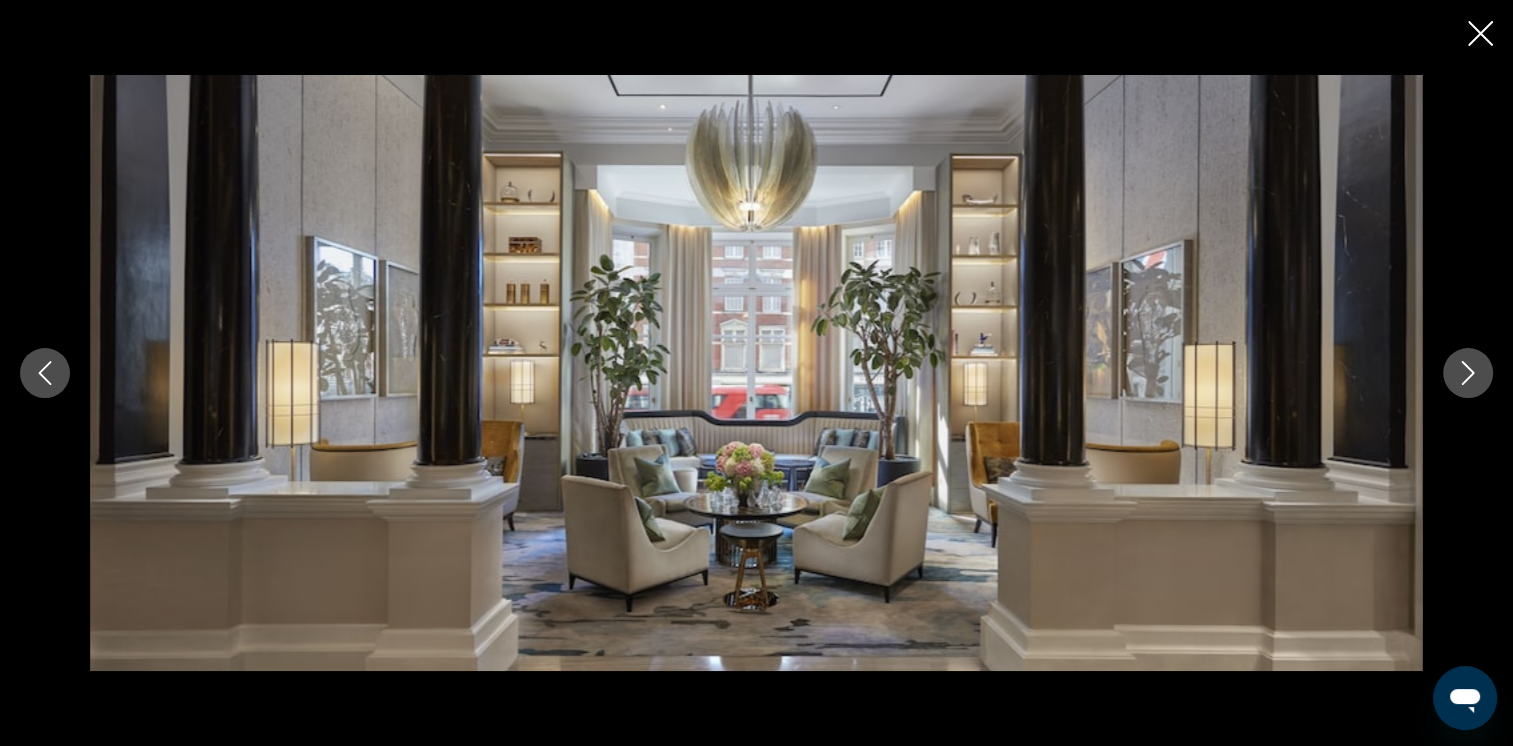click 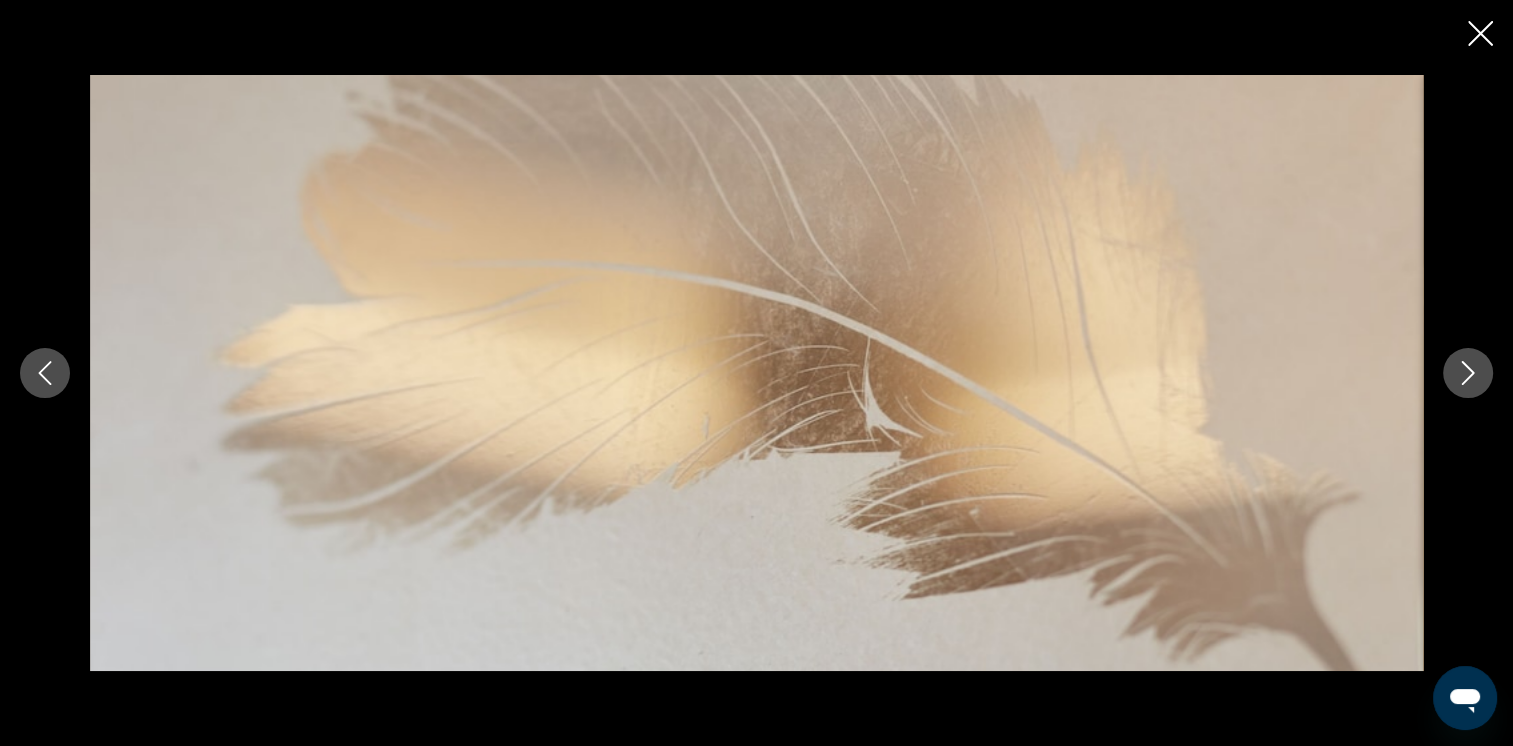 click 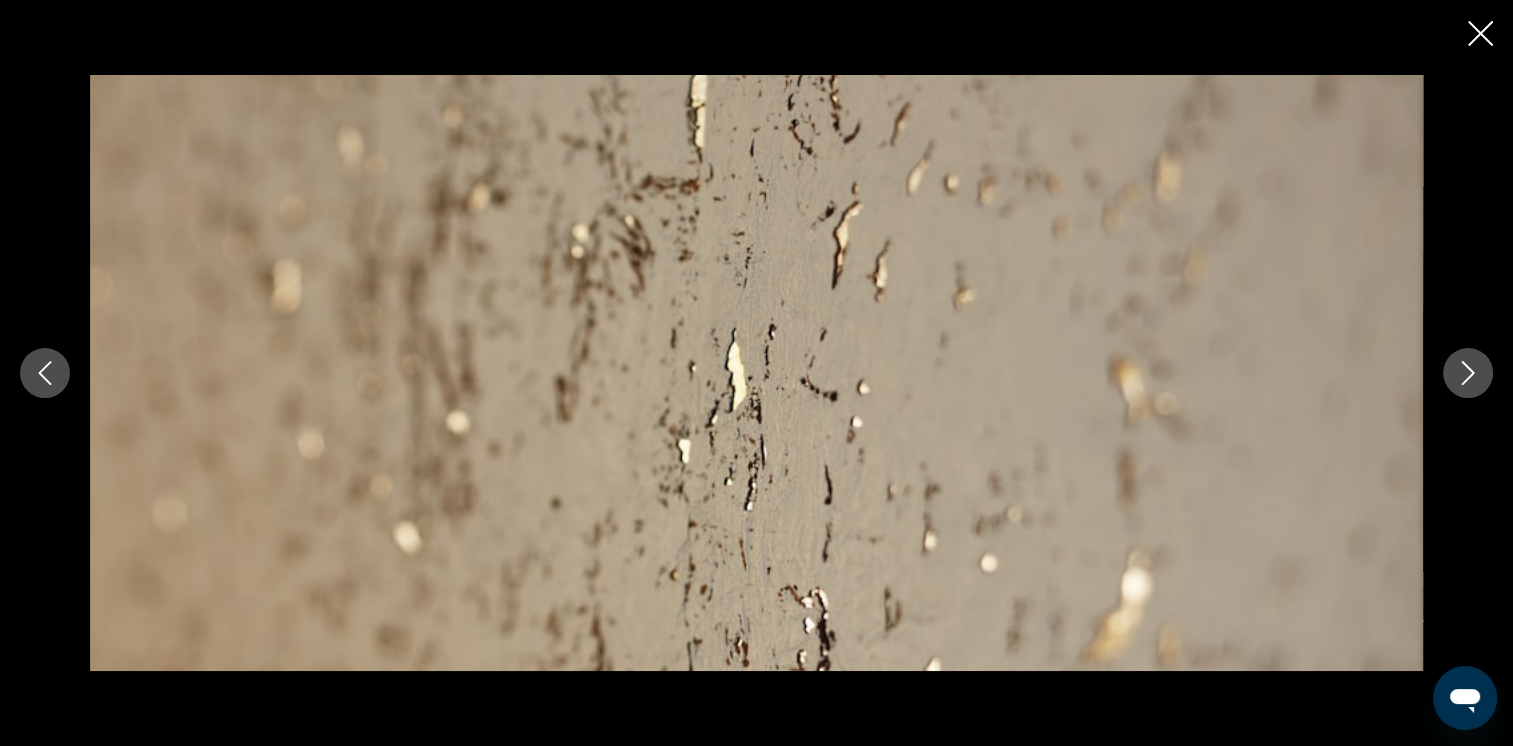 click 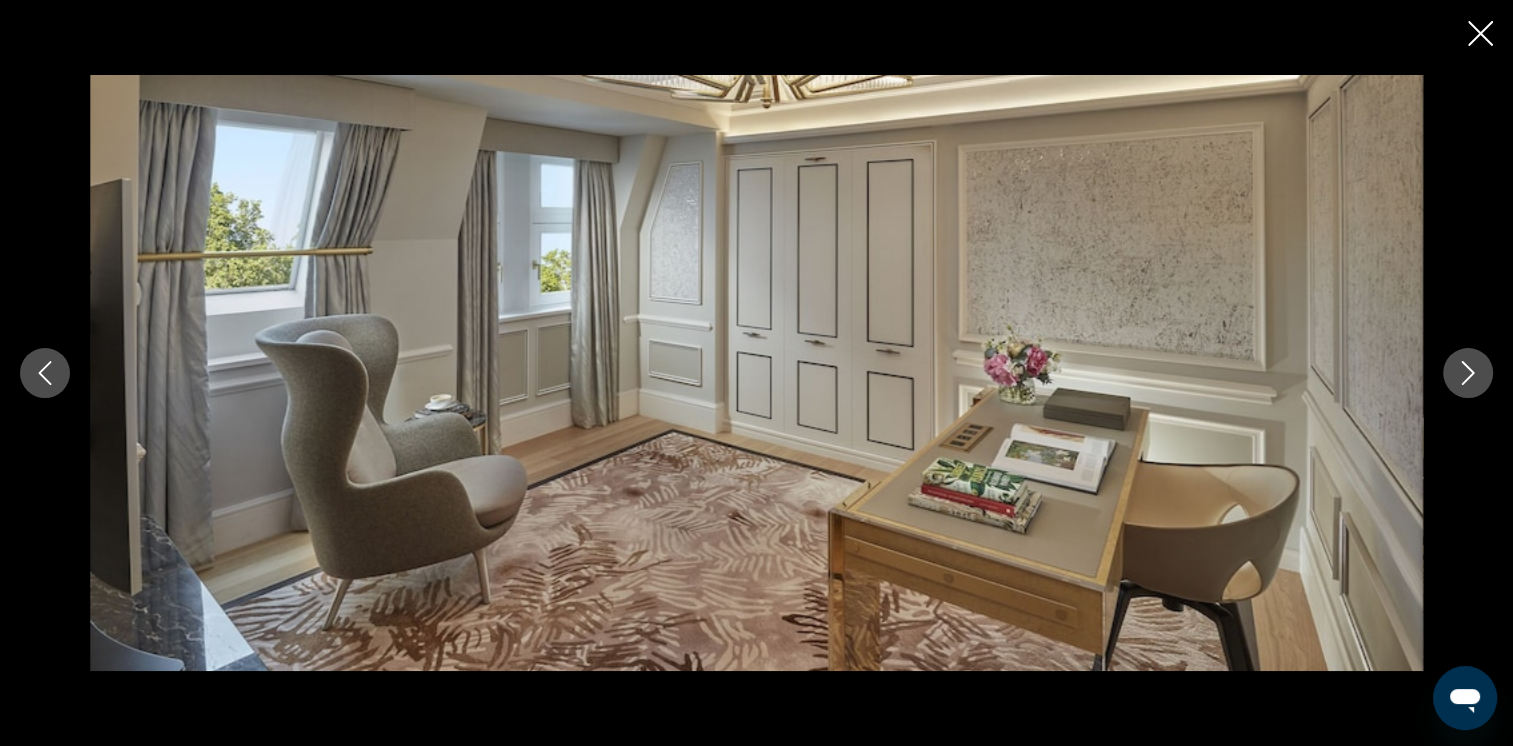 click 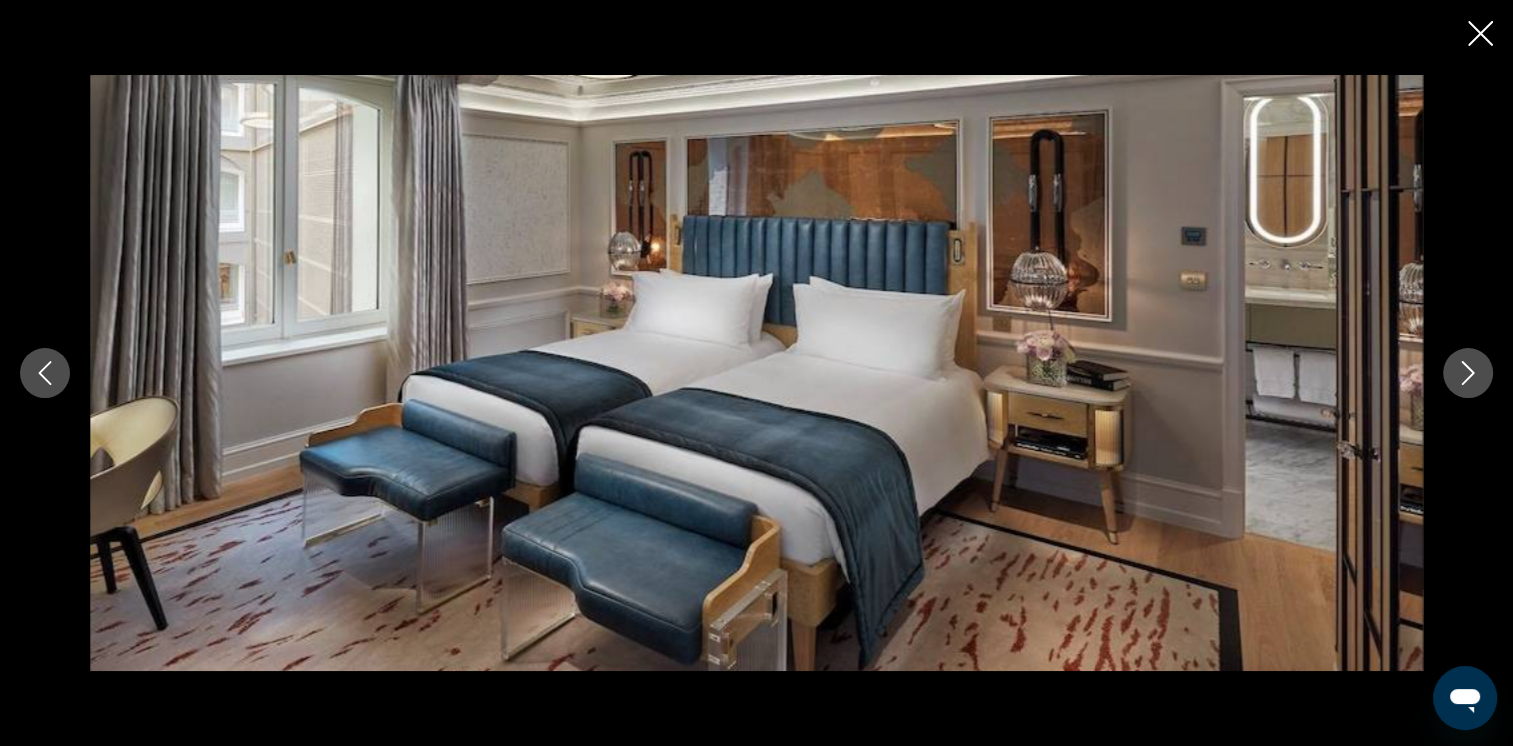 click 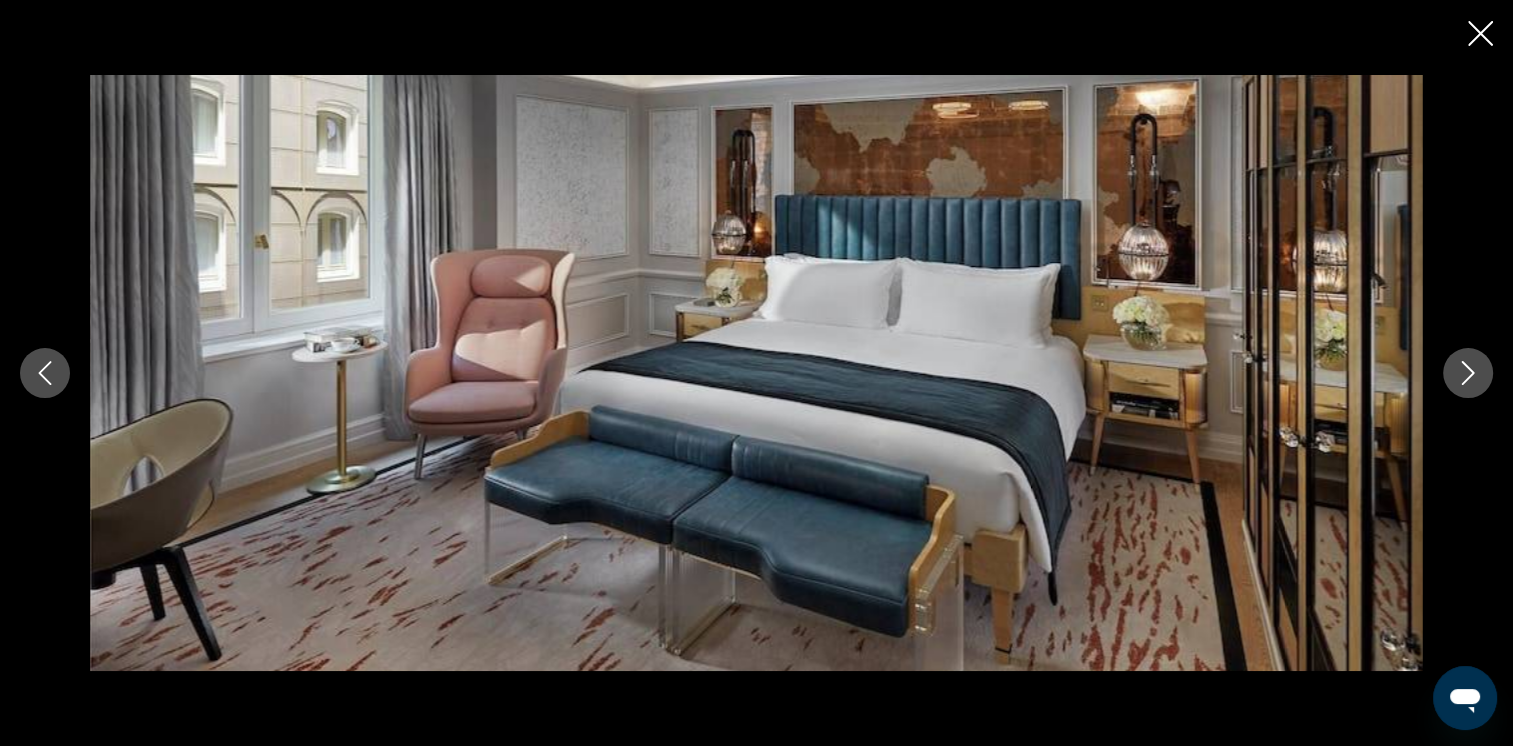 click 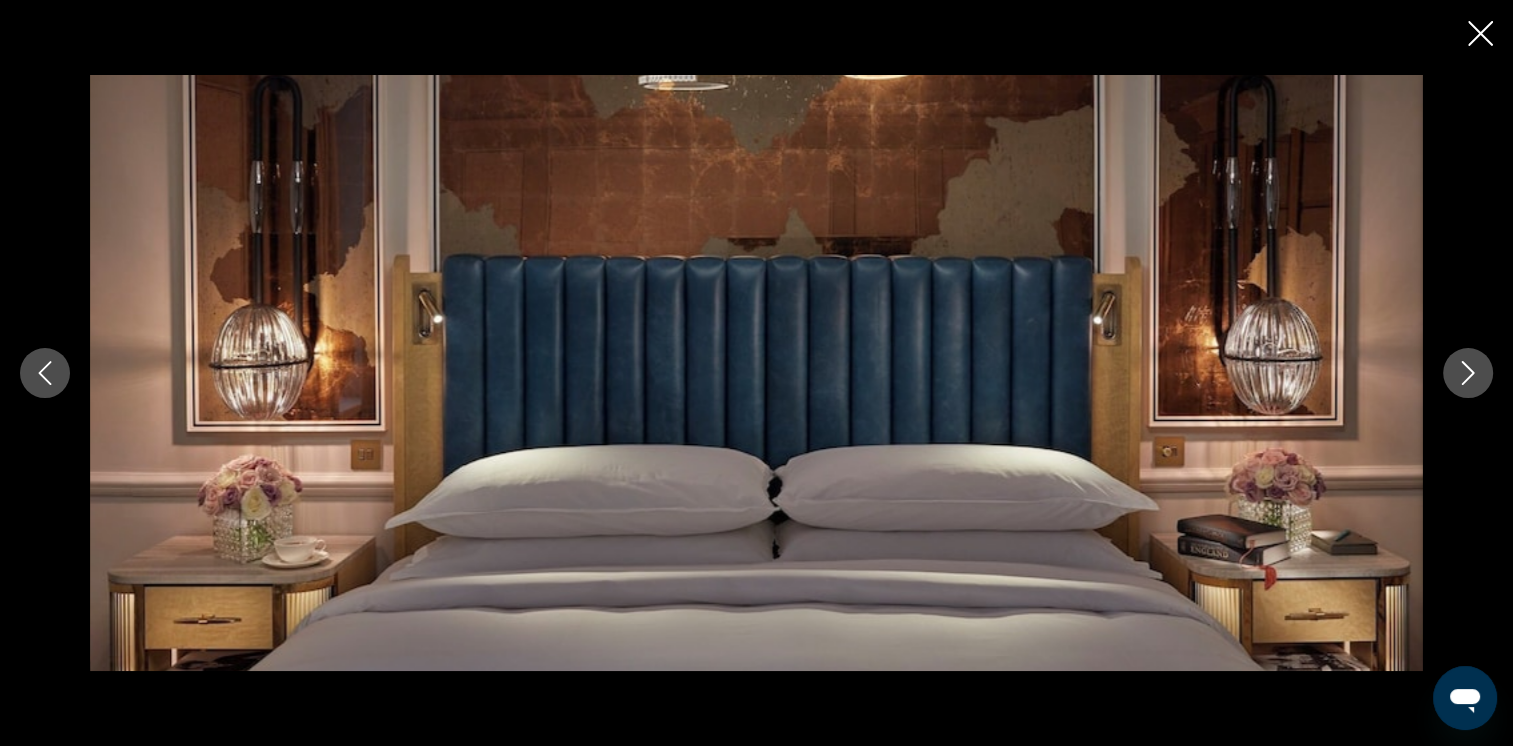 click 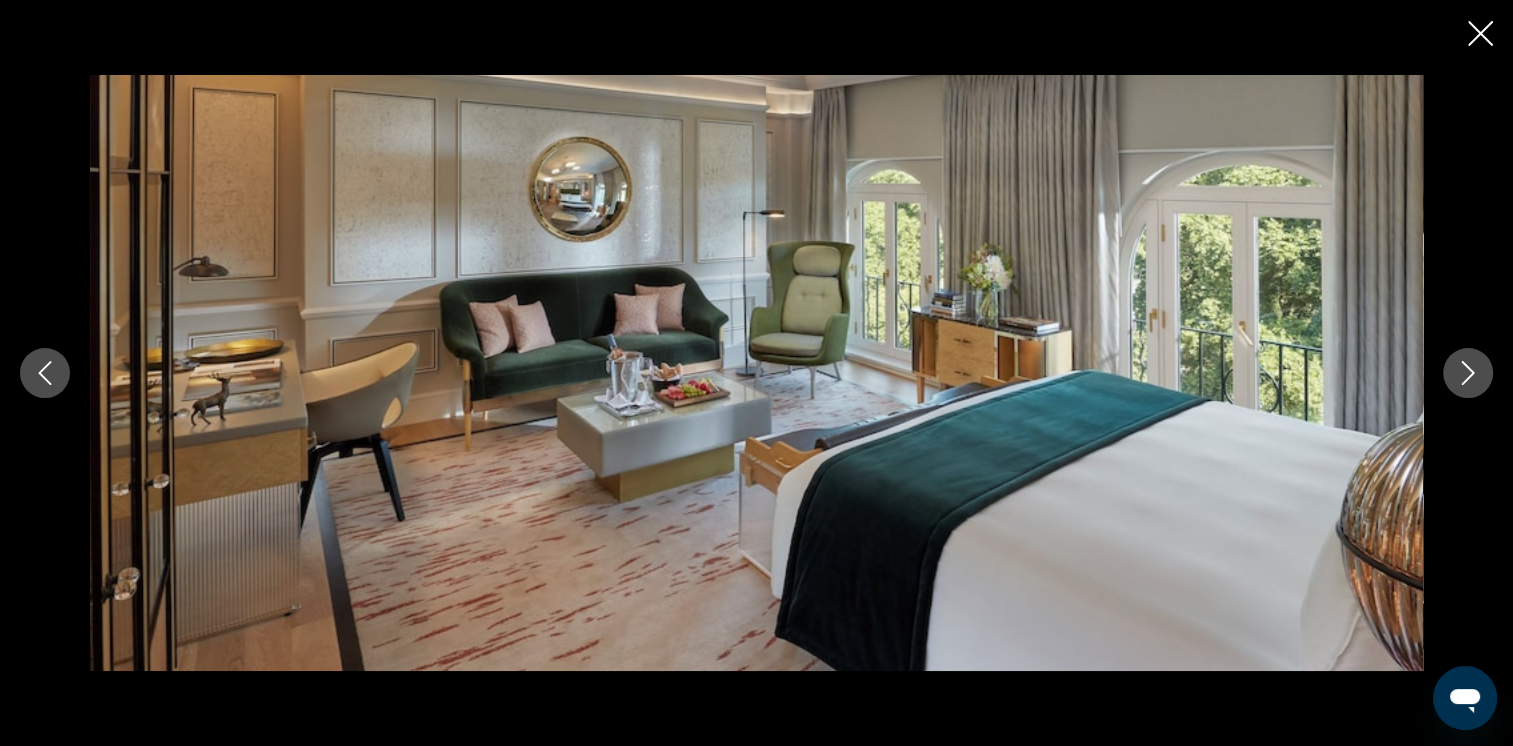 click 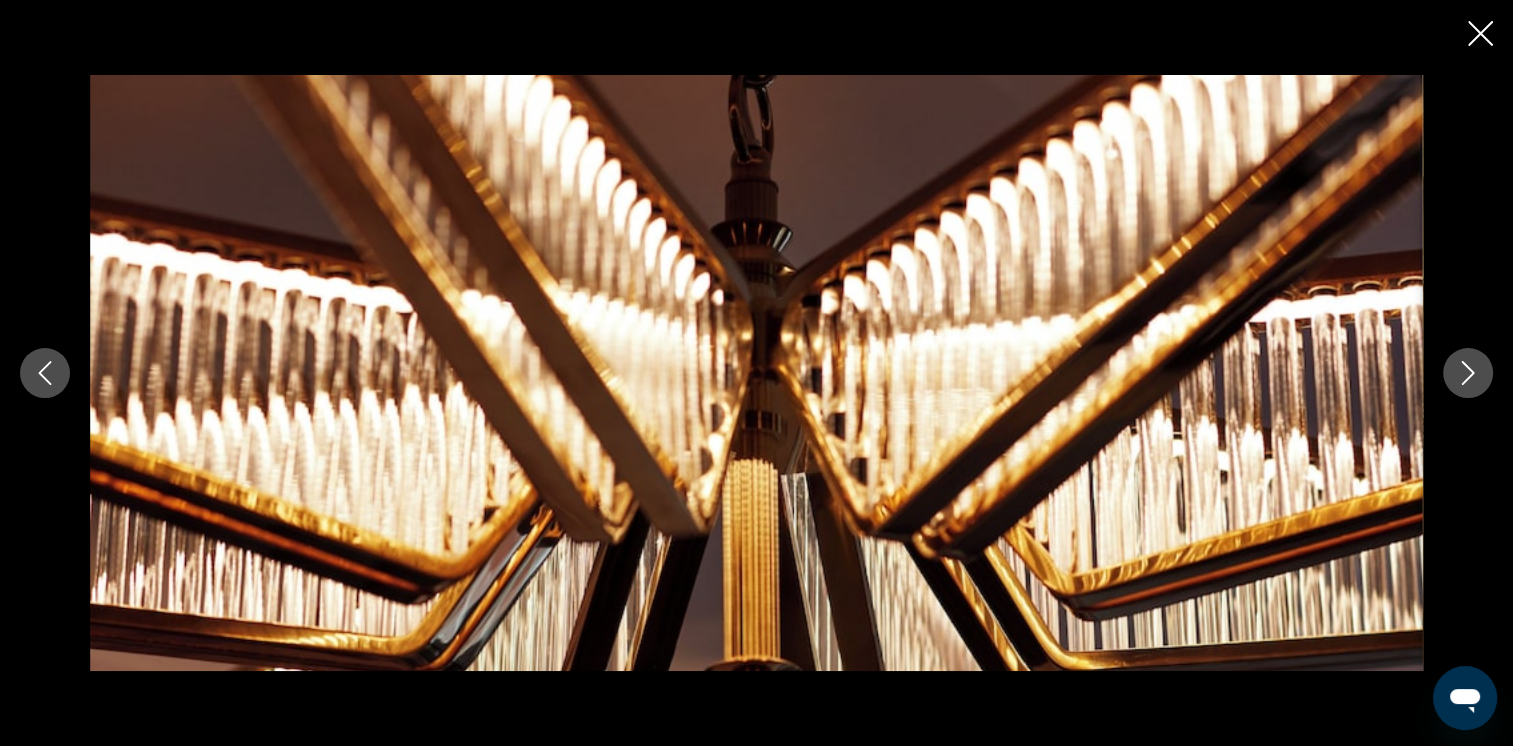 click 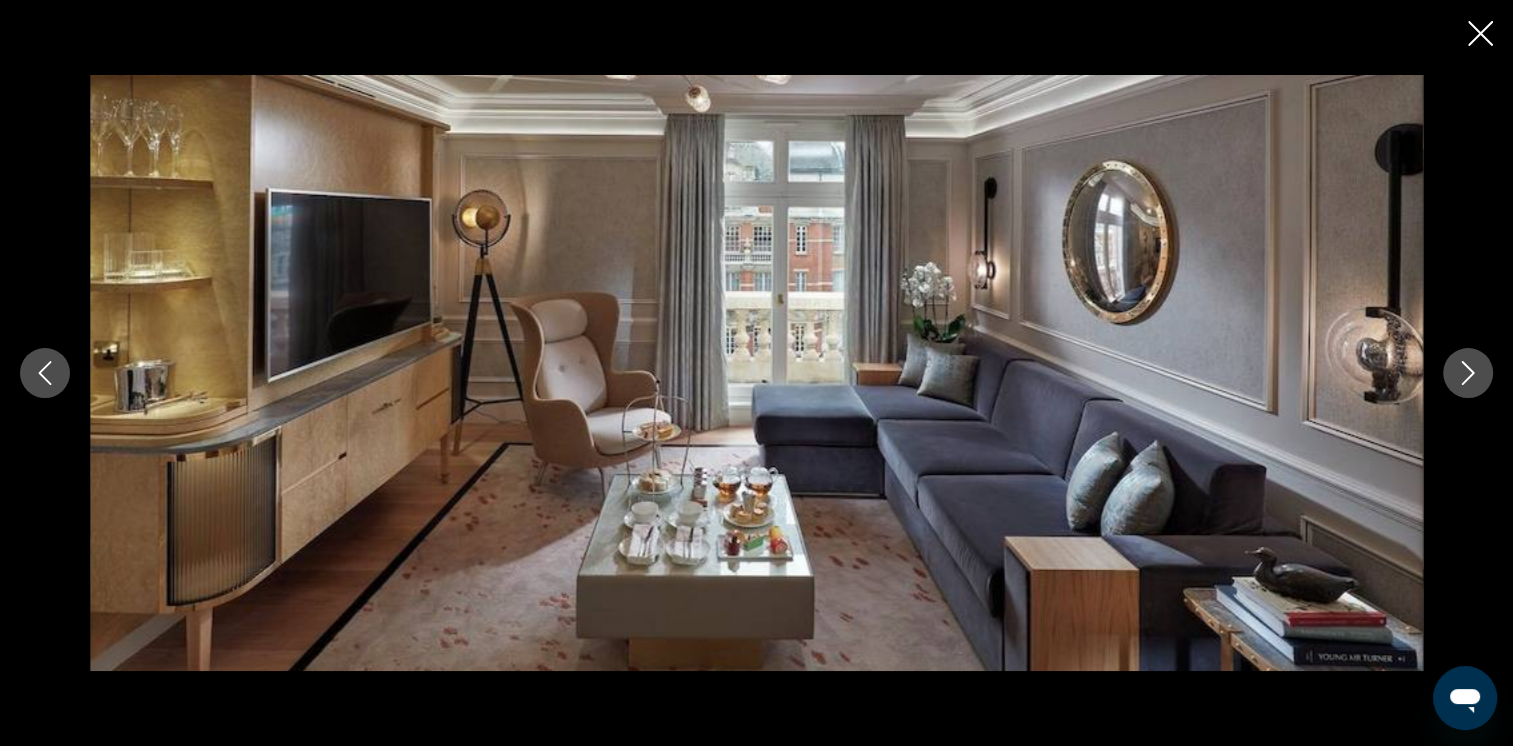 click 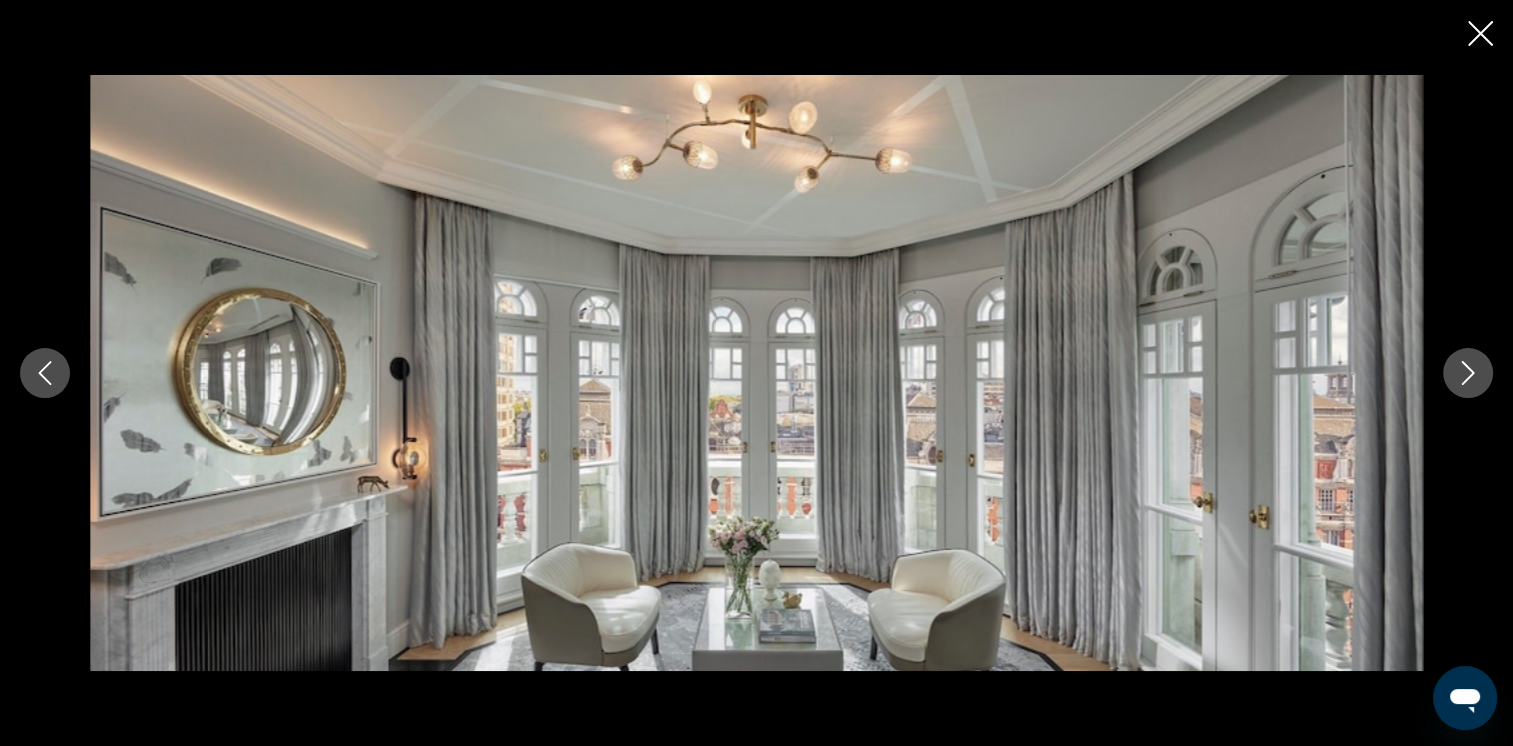 click 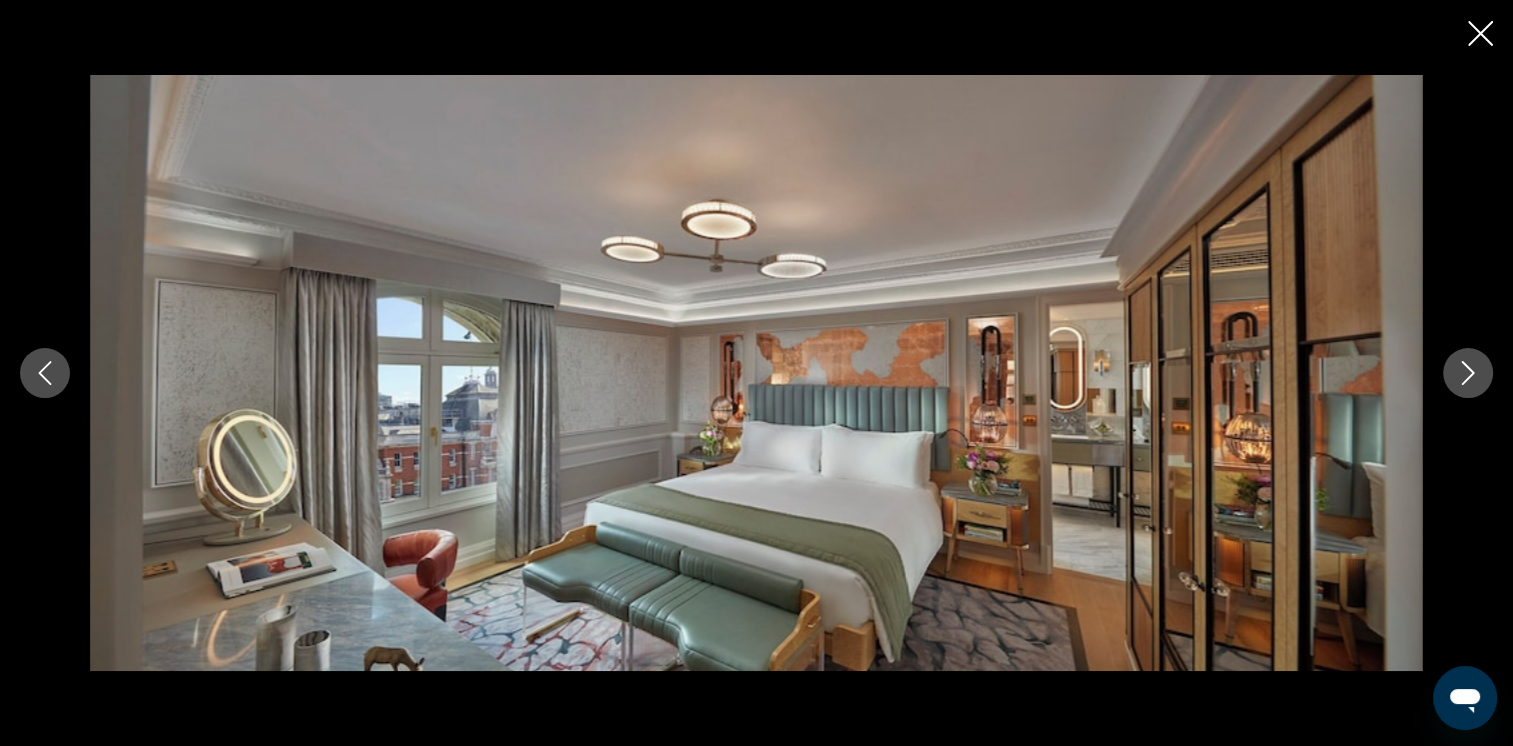 click 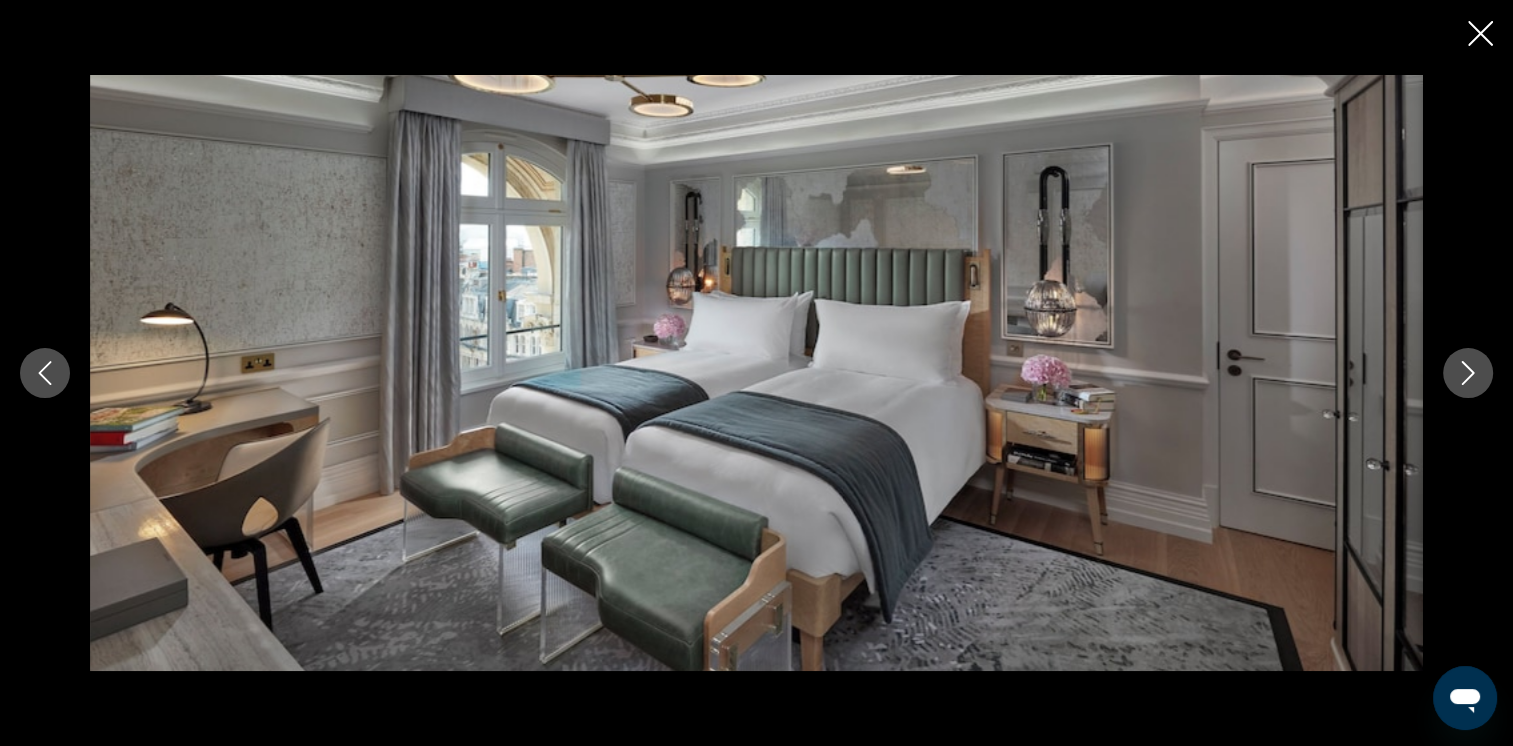 click 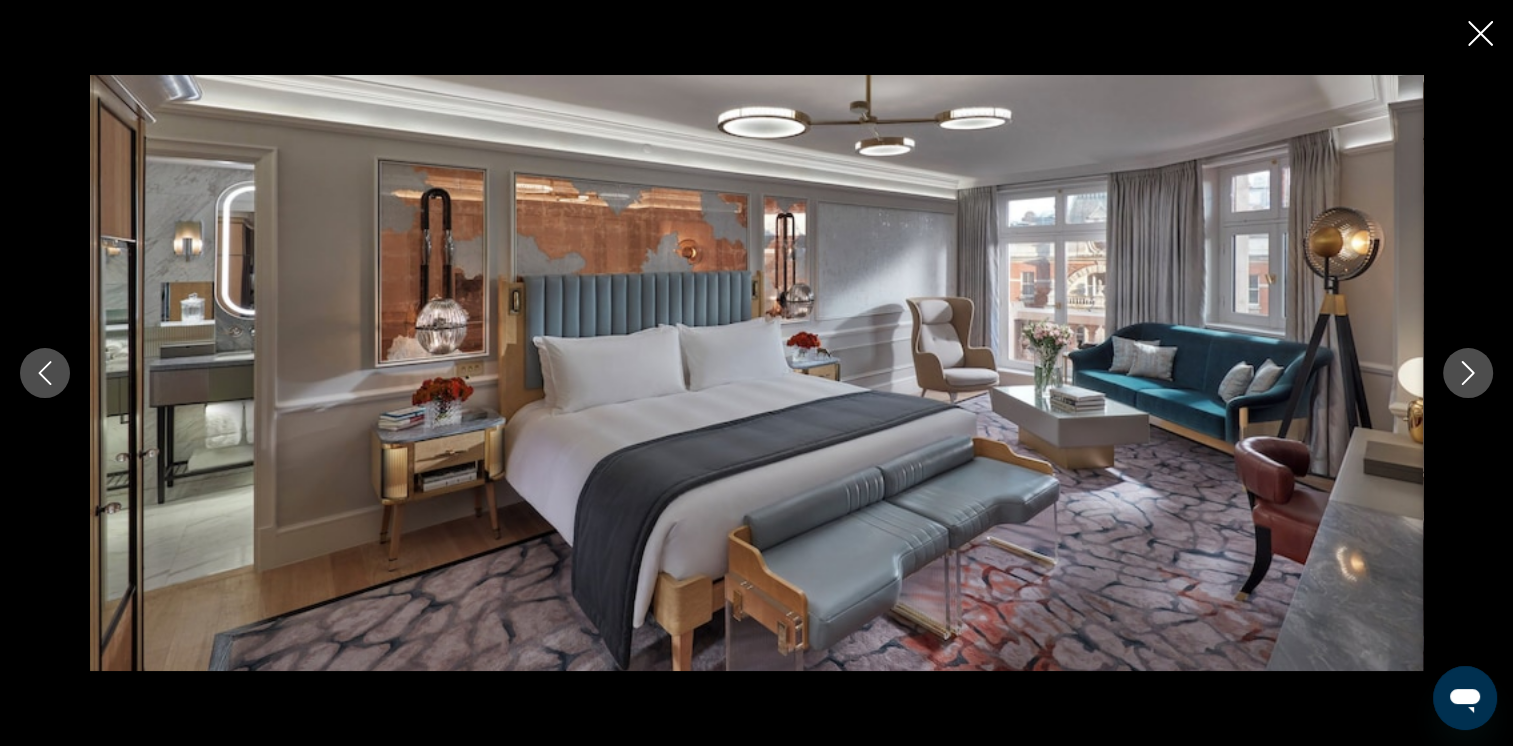 click 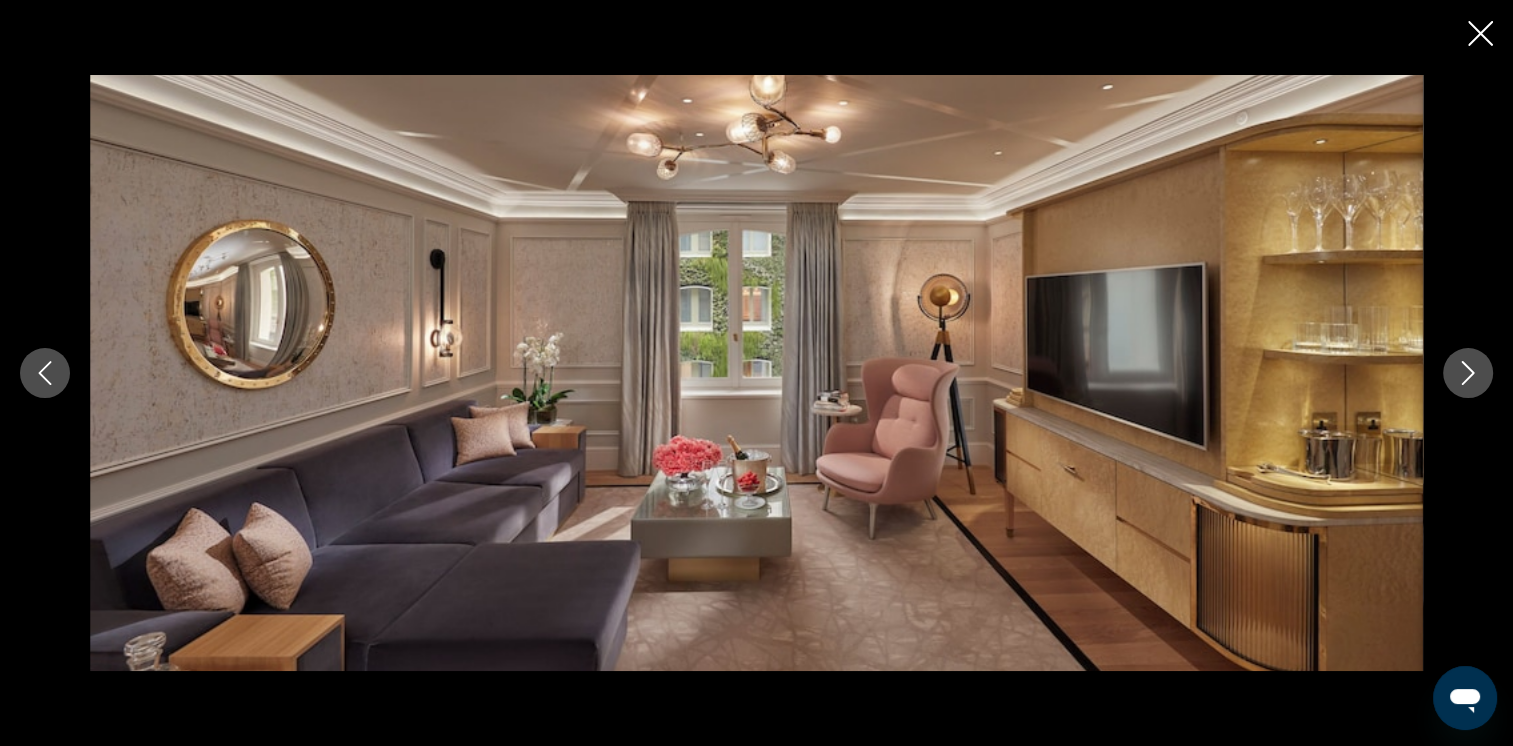click 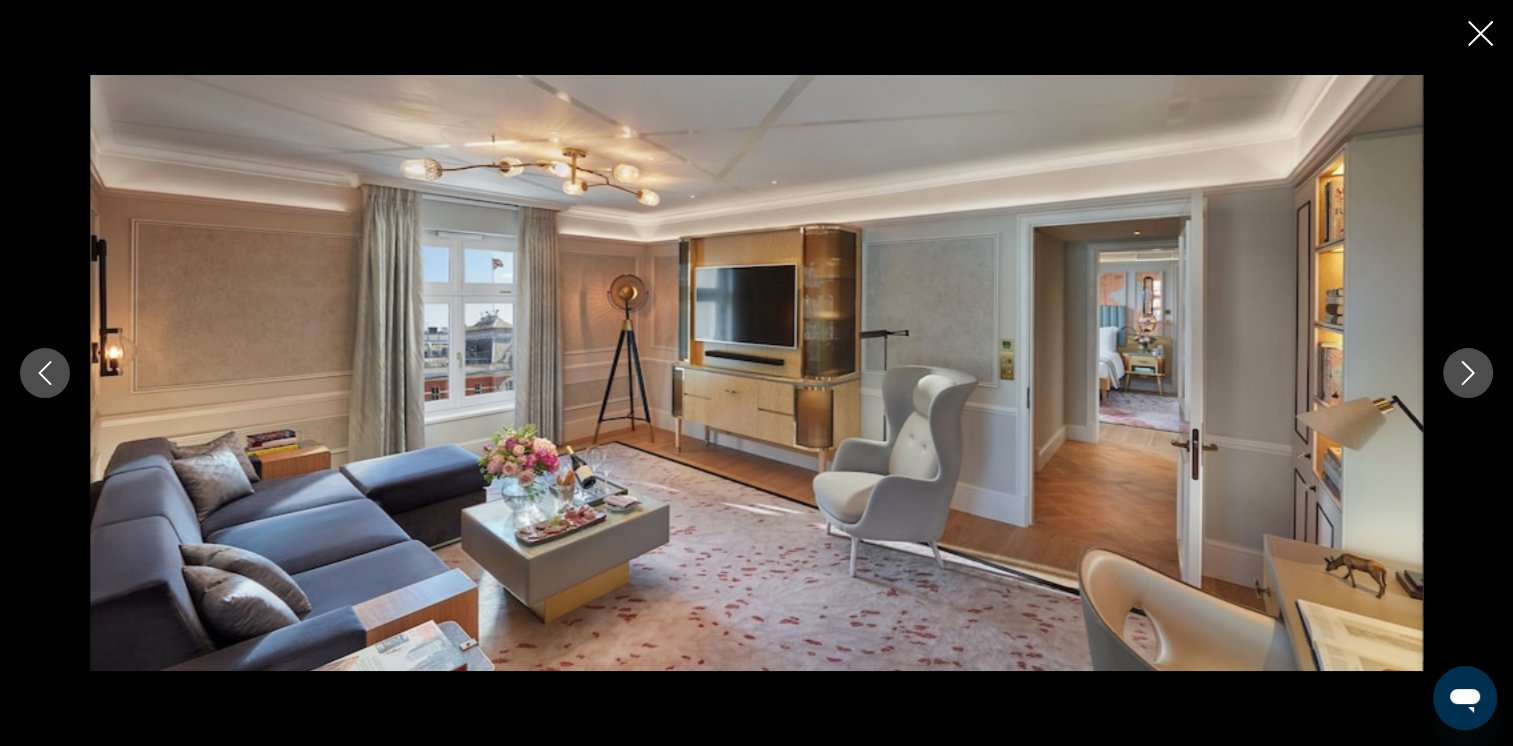 click 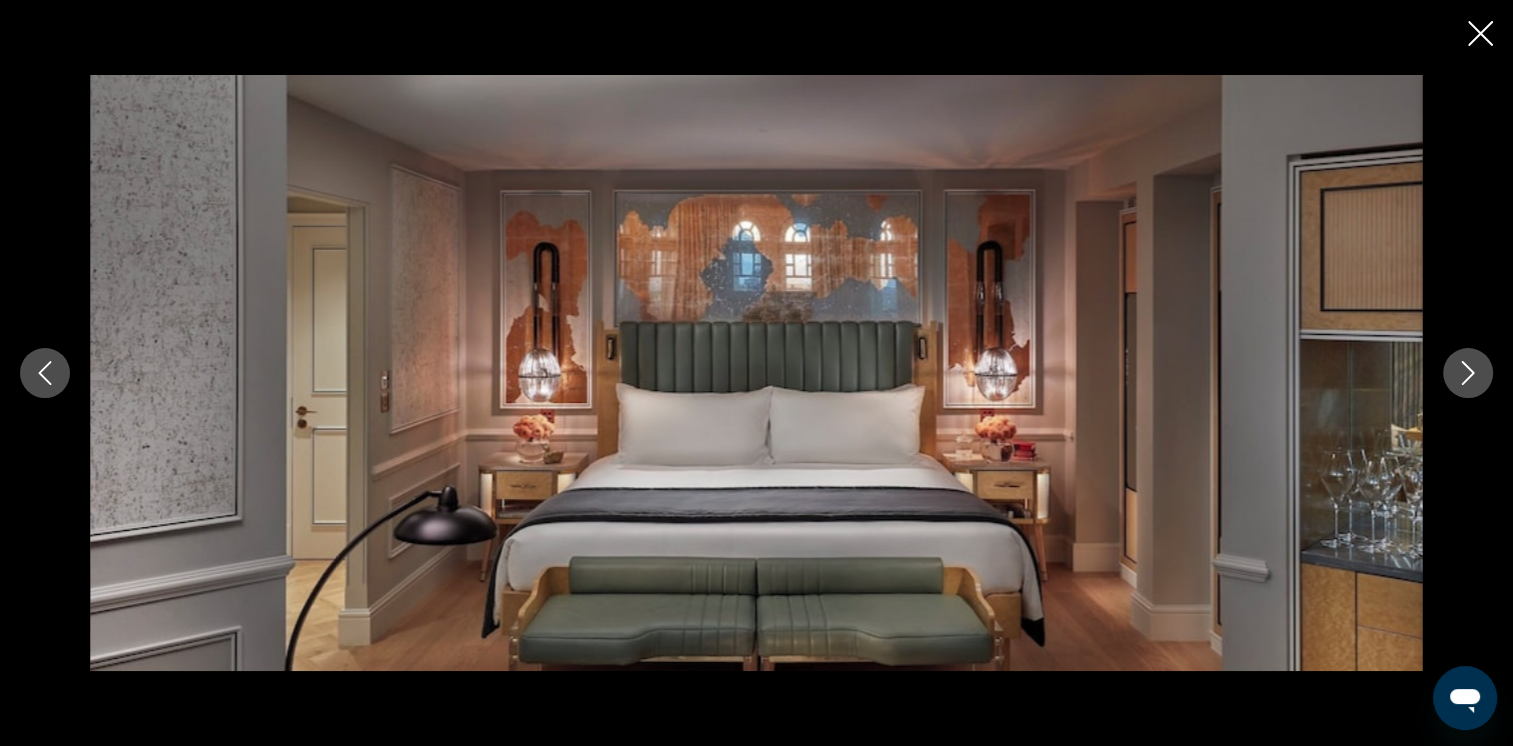 click 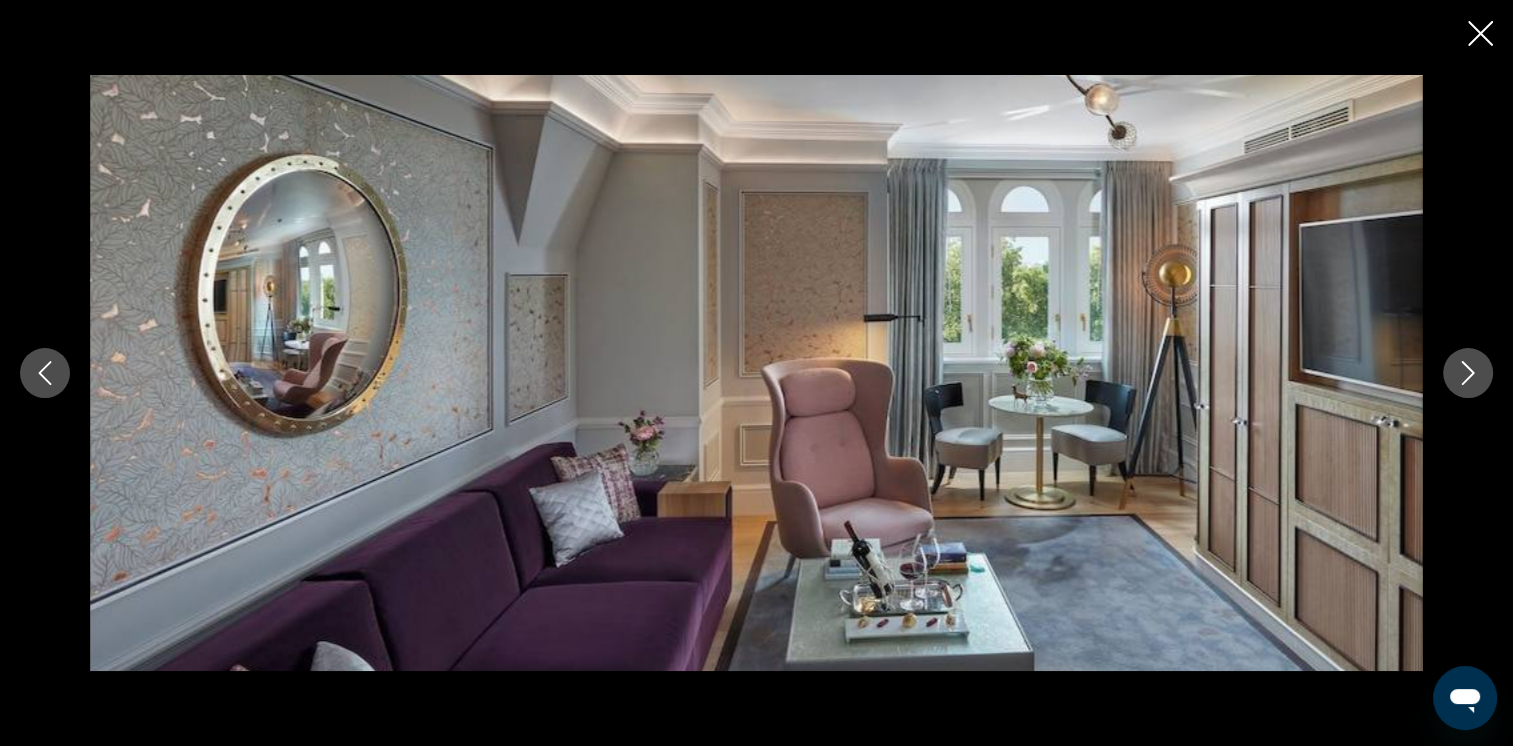 click 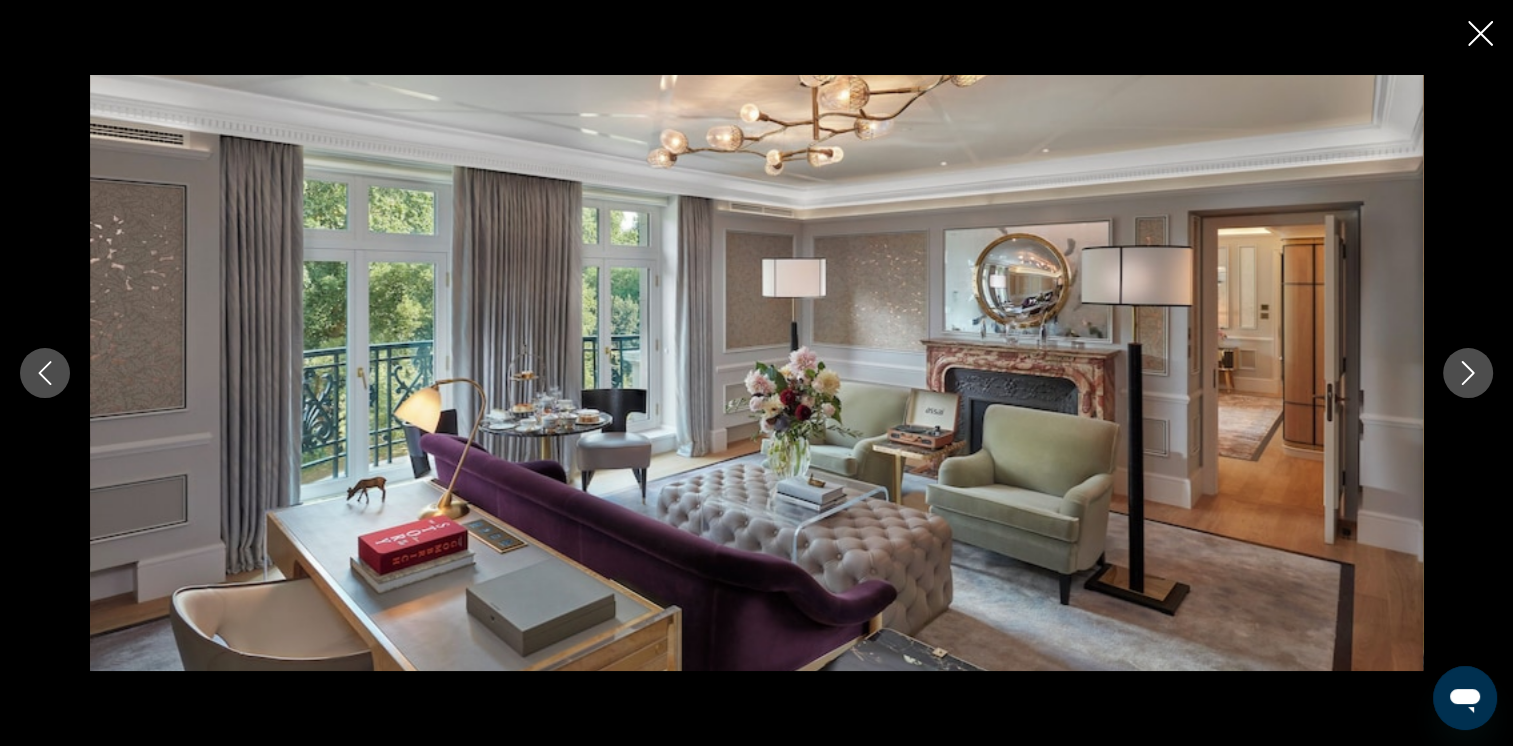 click 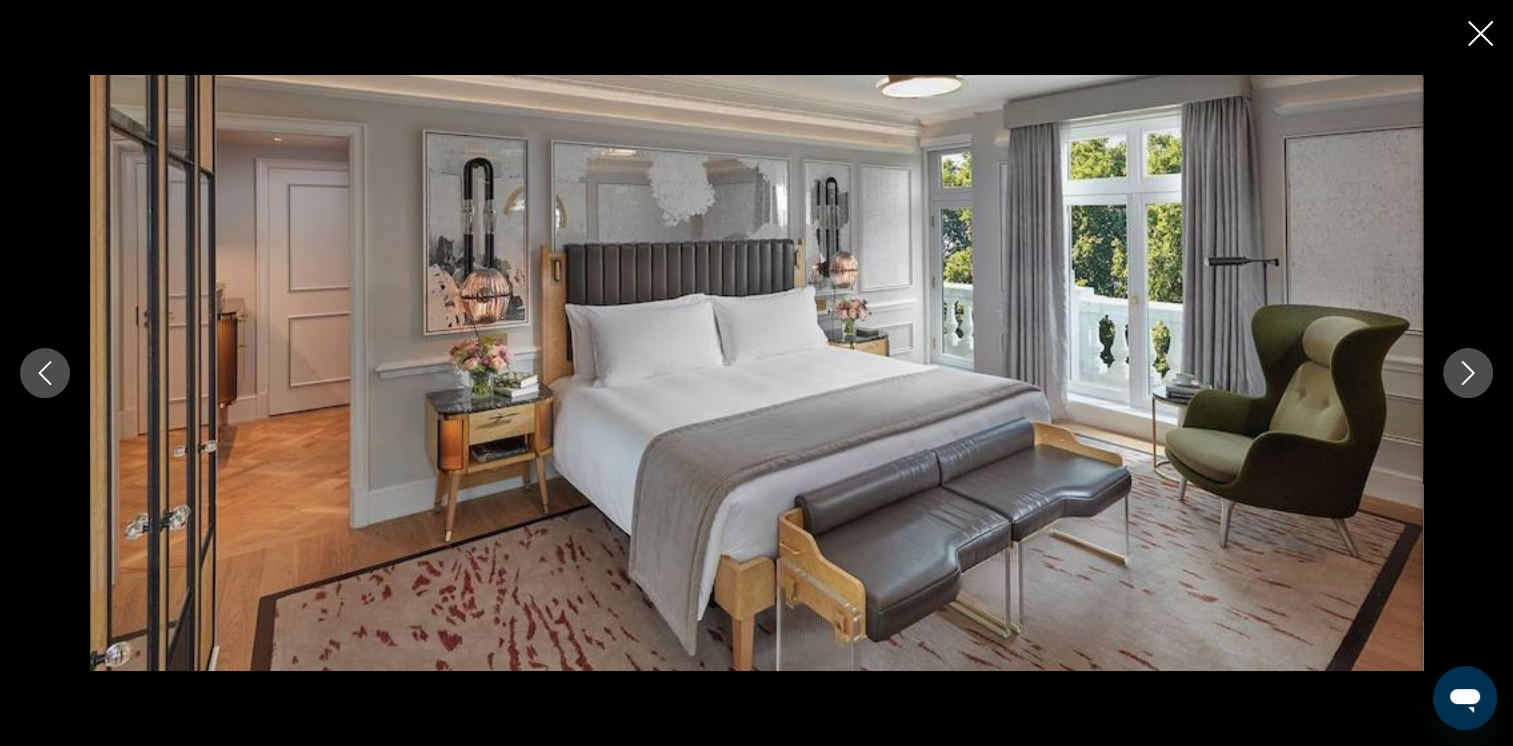 click 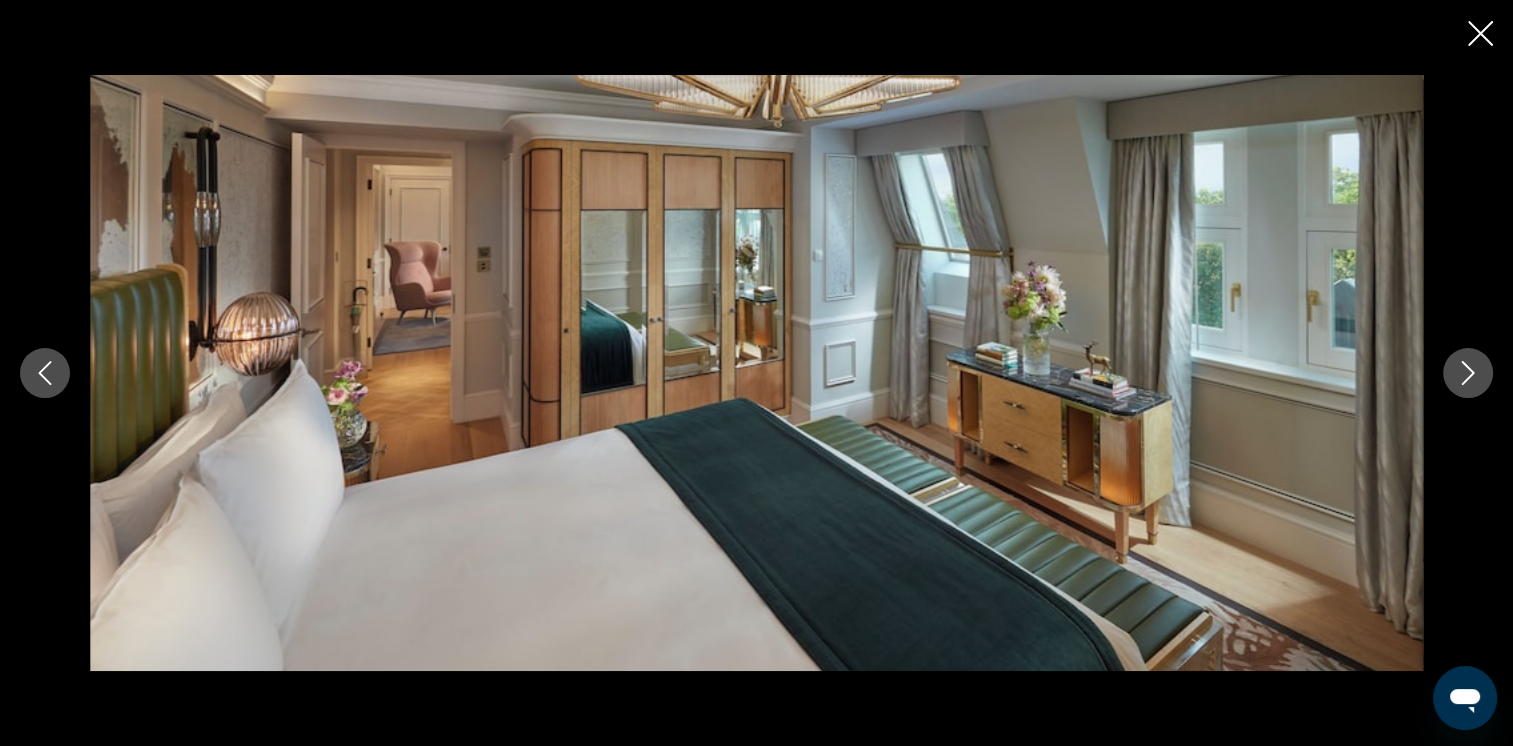 click 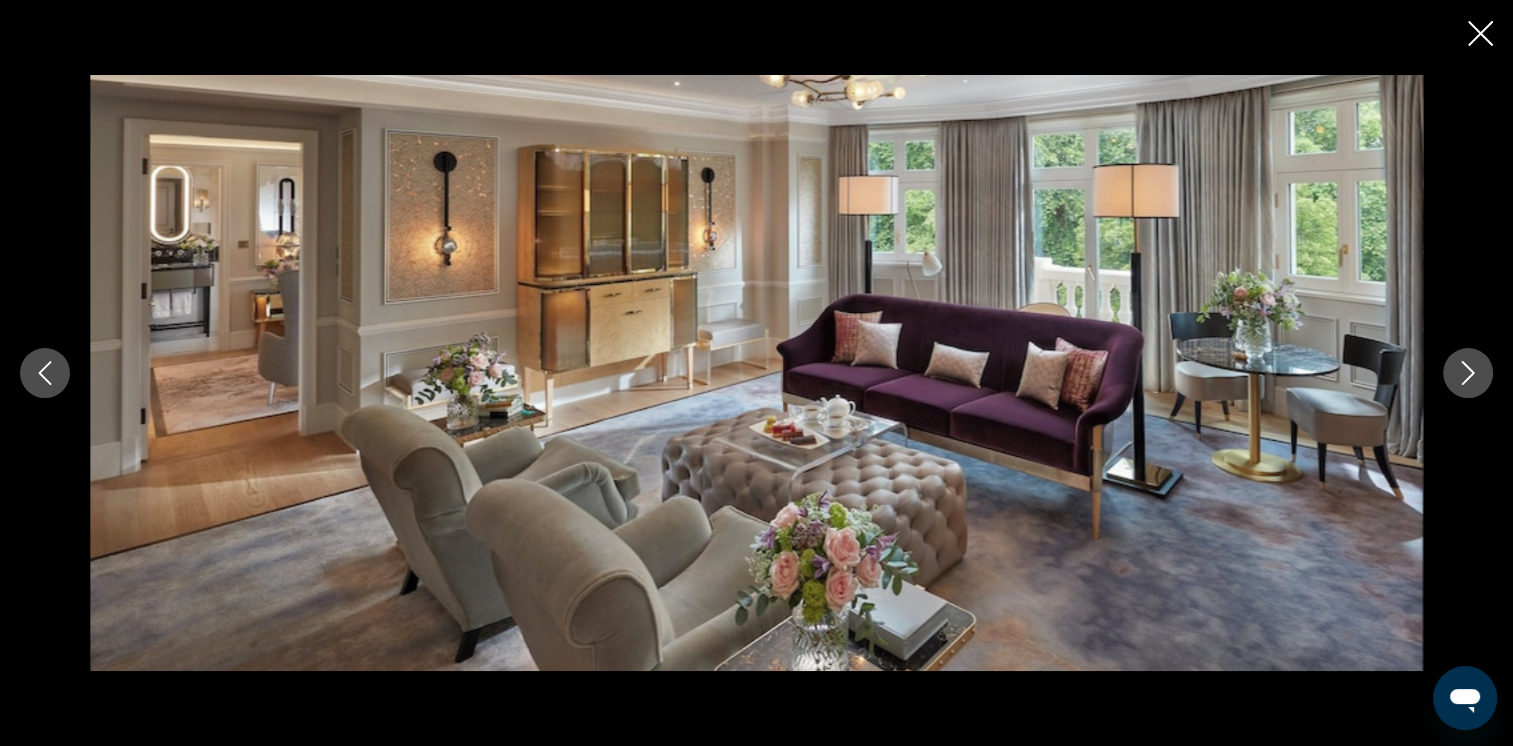 click 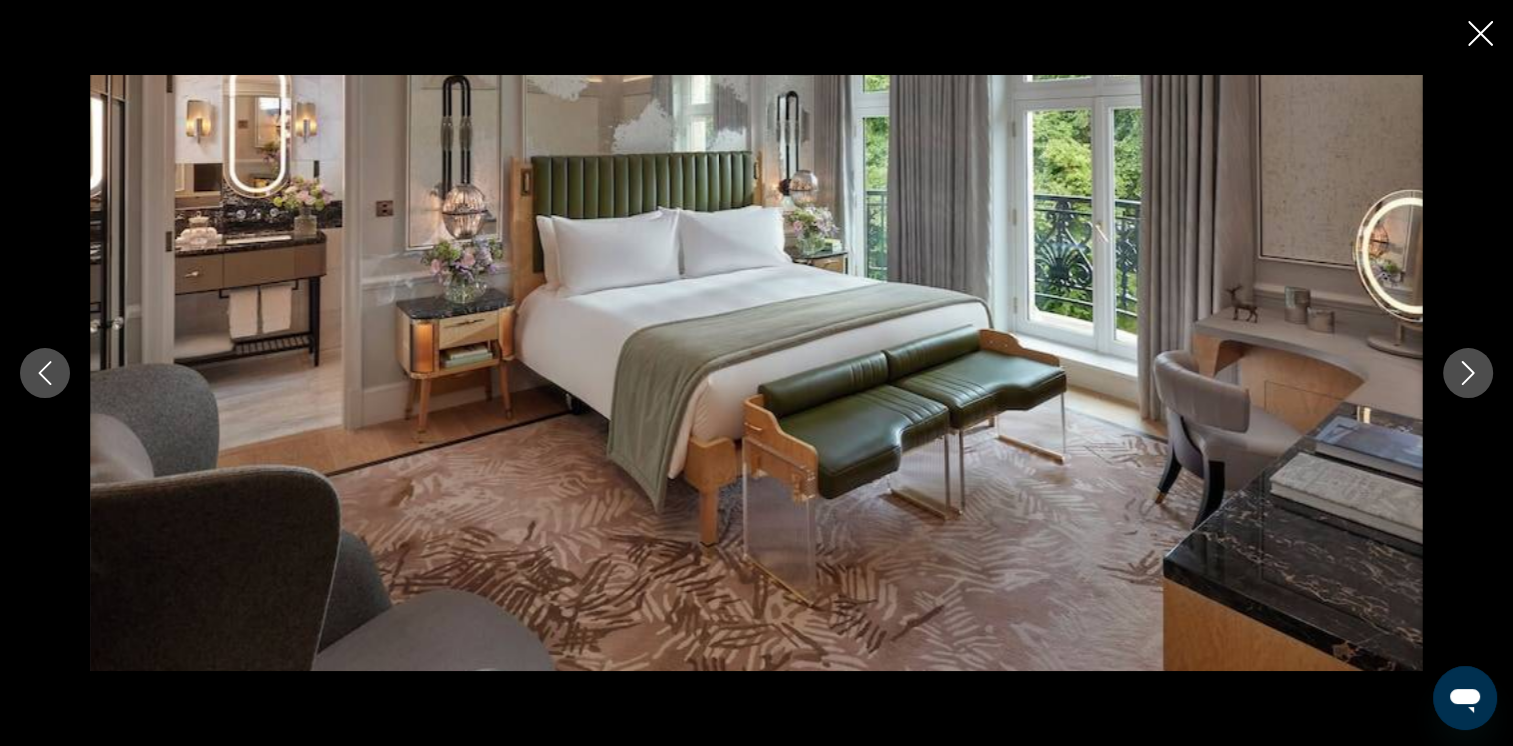 click 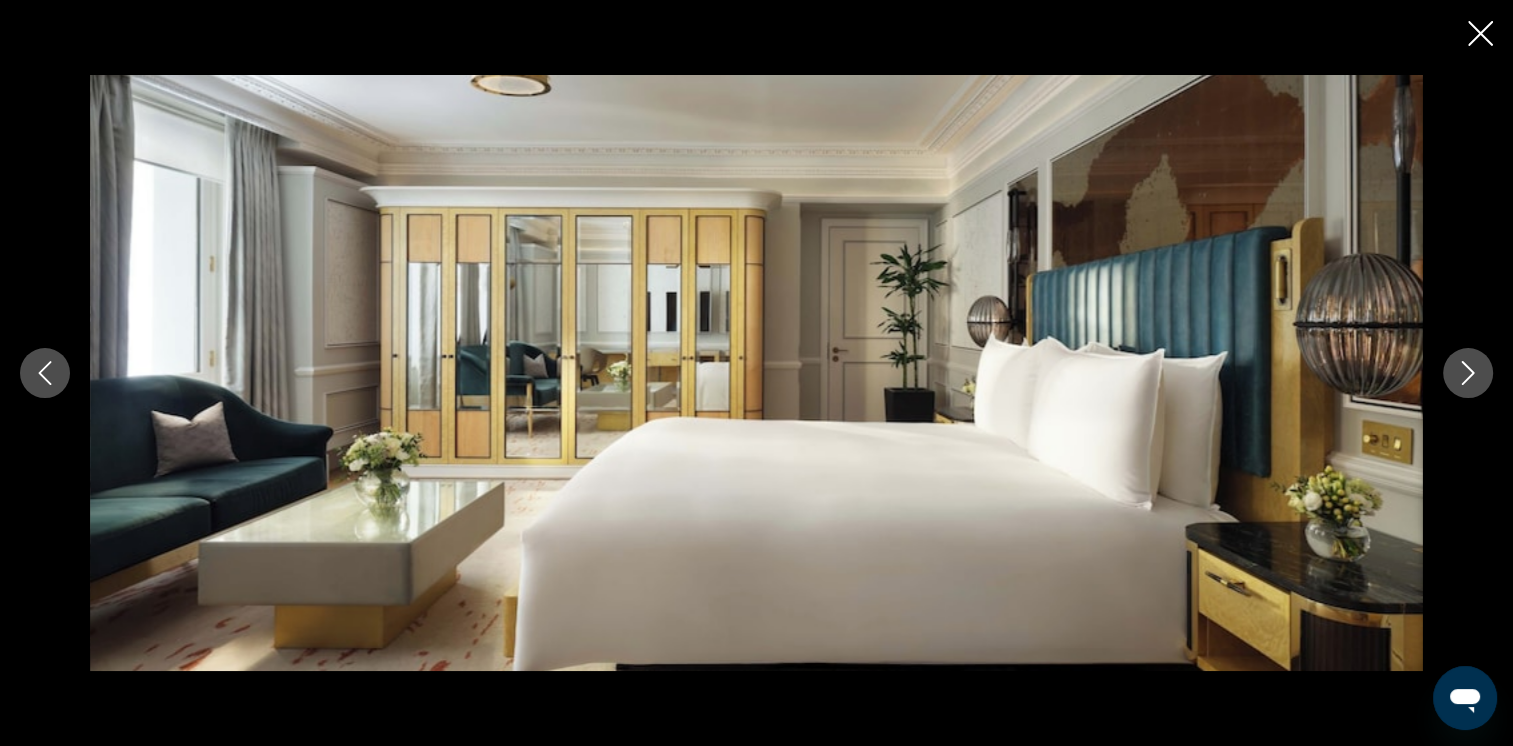 click 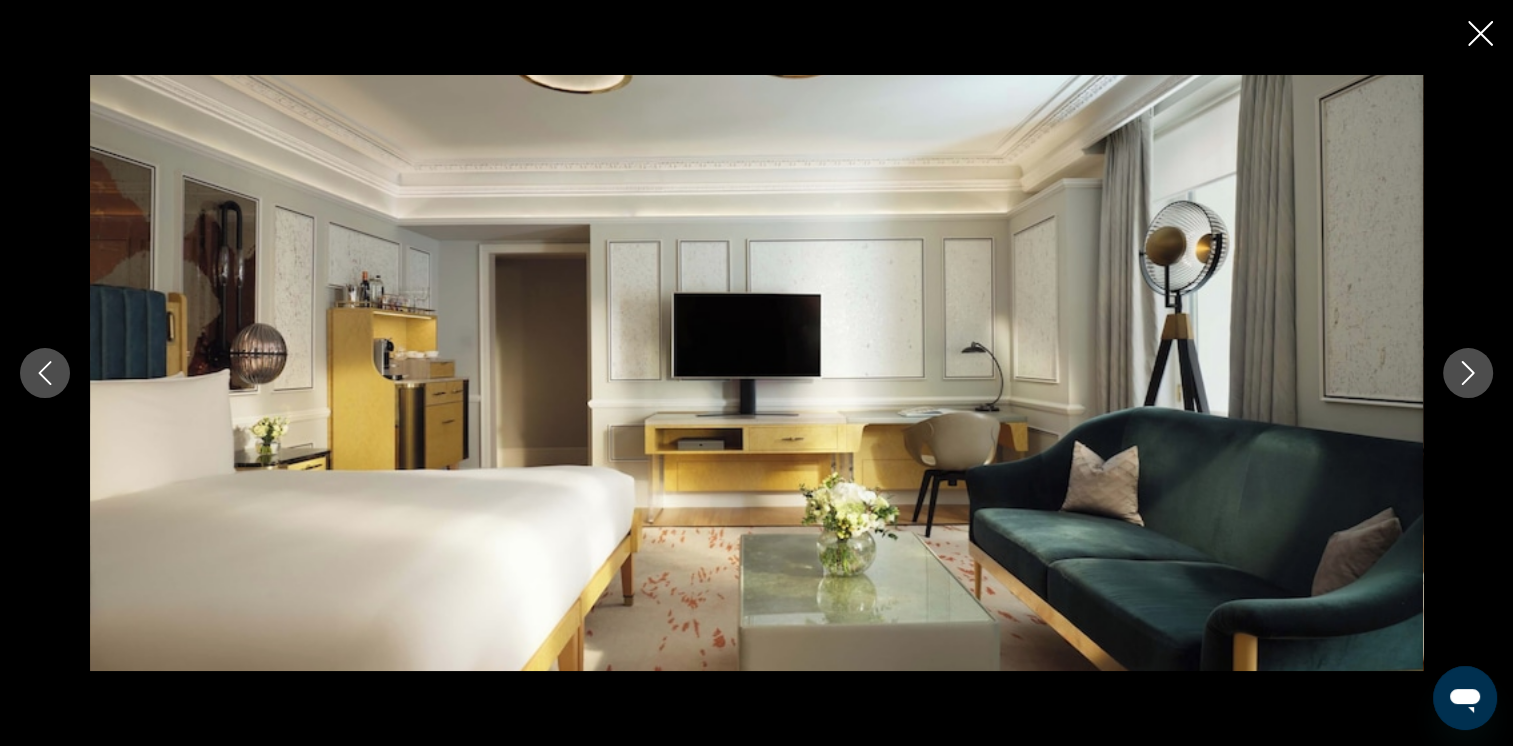 click 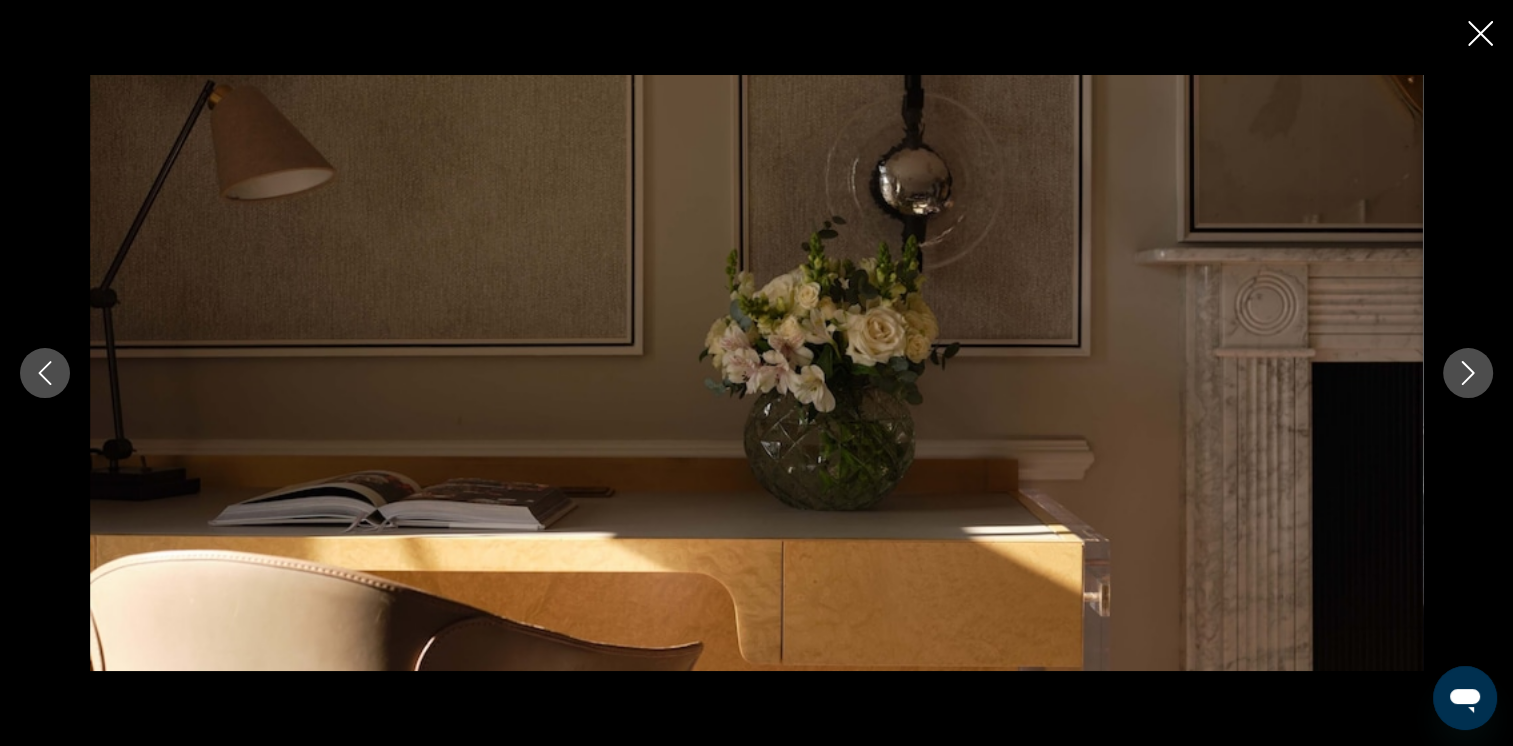 click 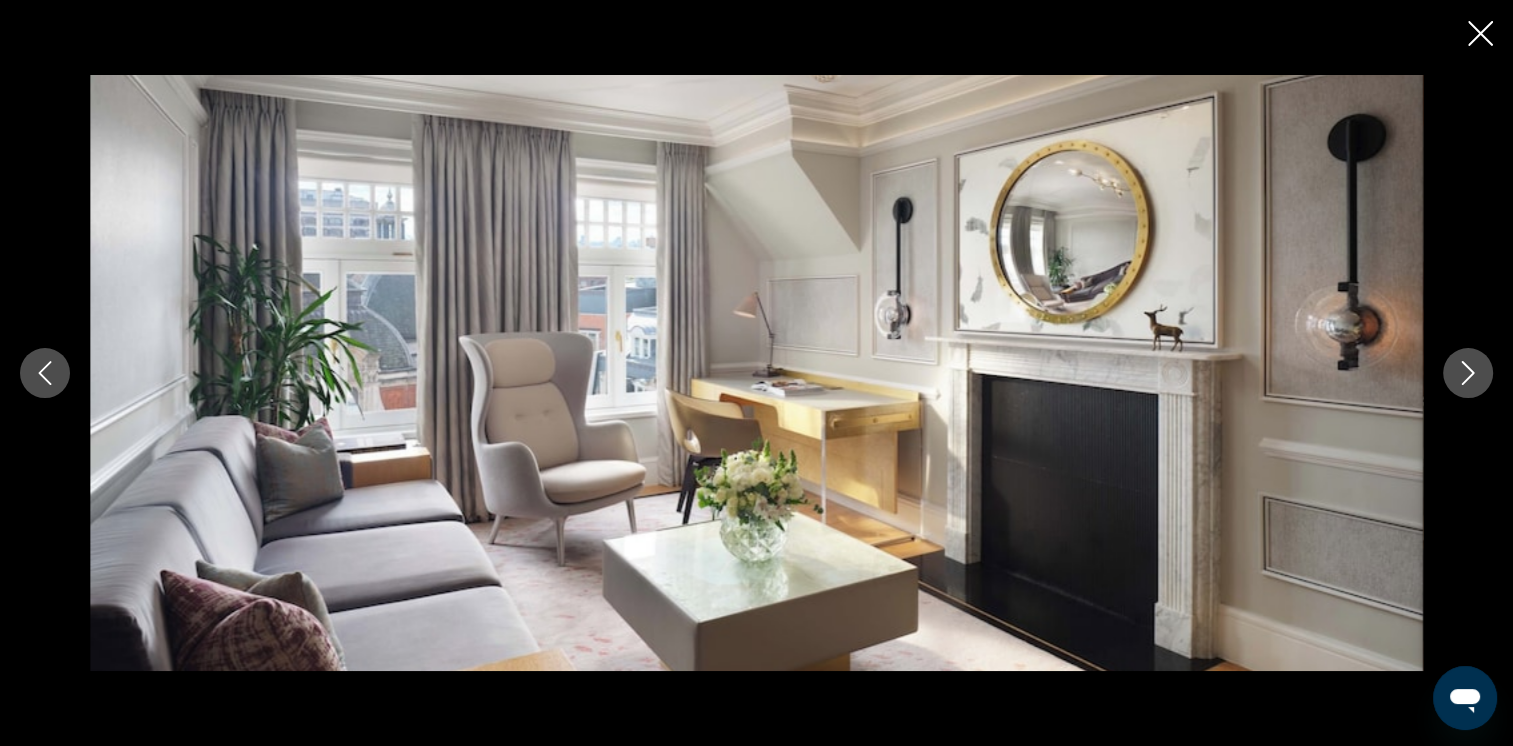 click 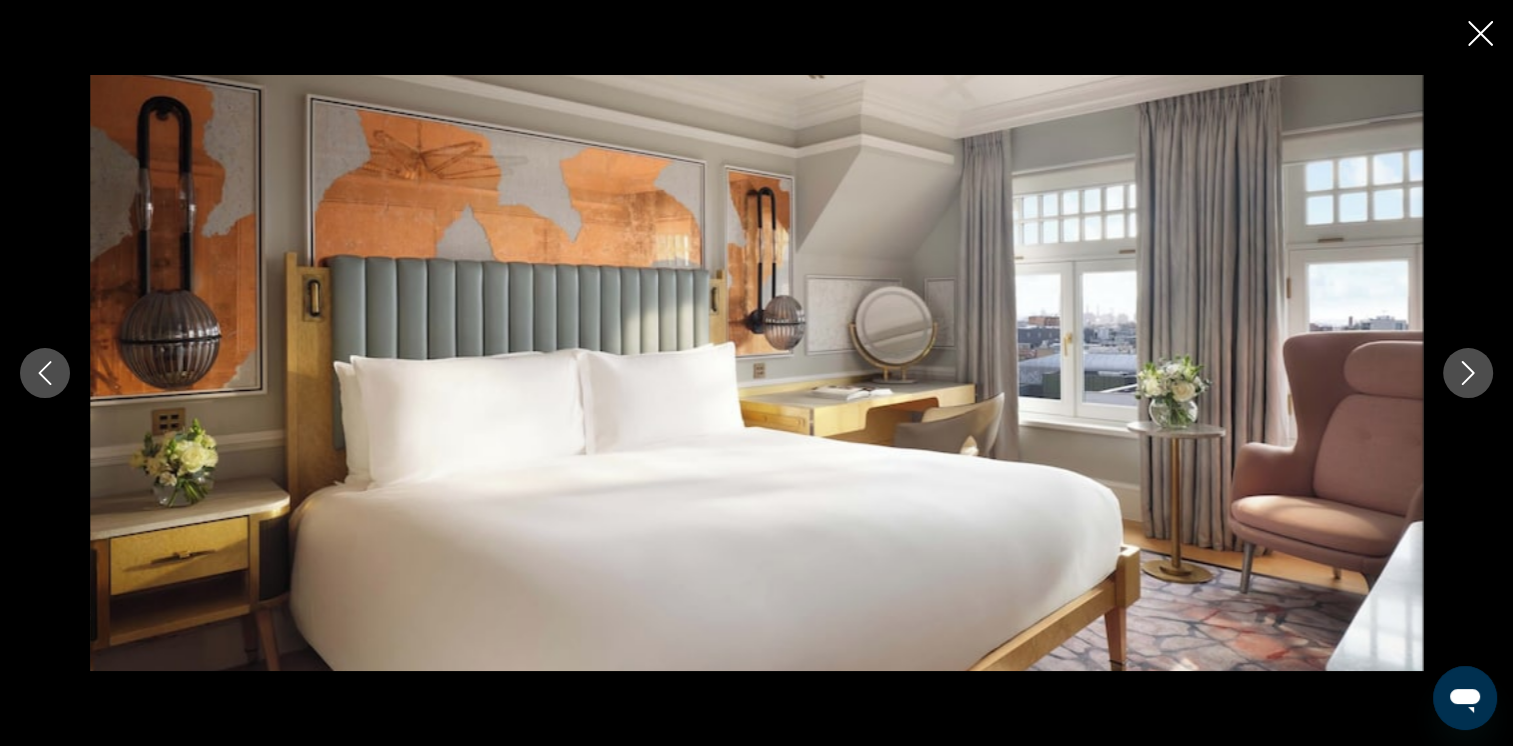 click 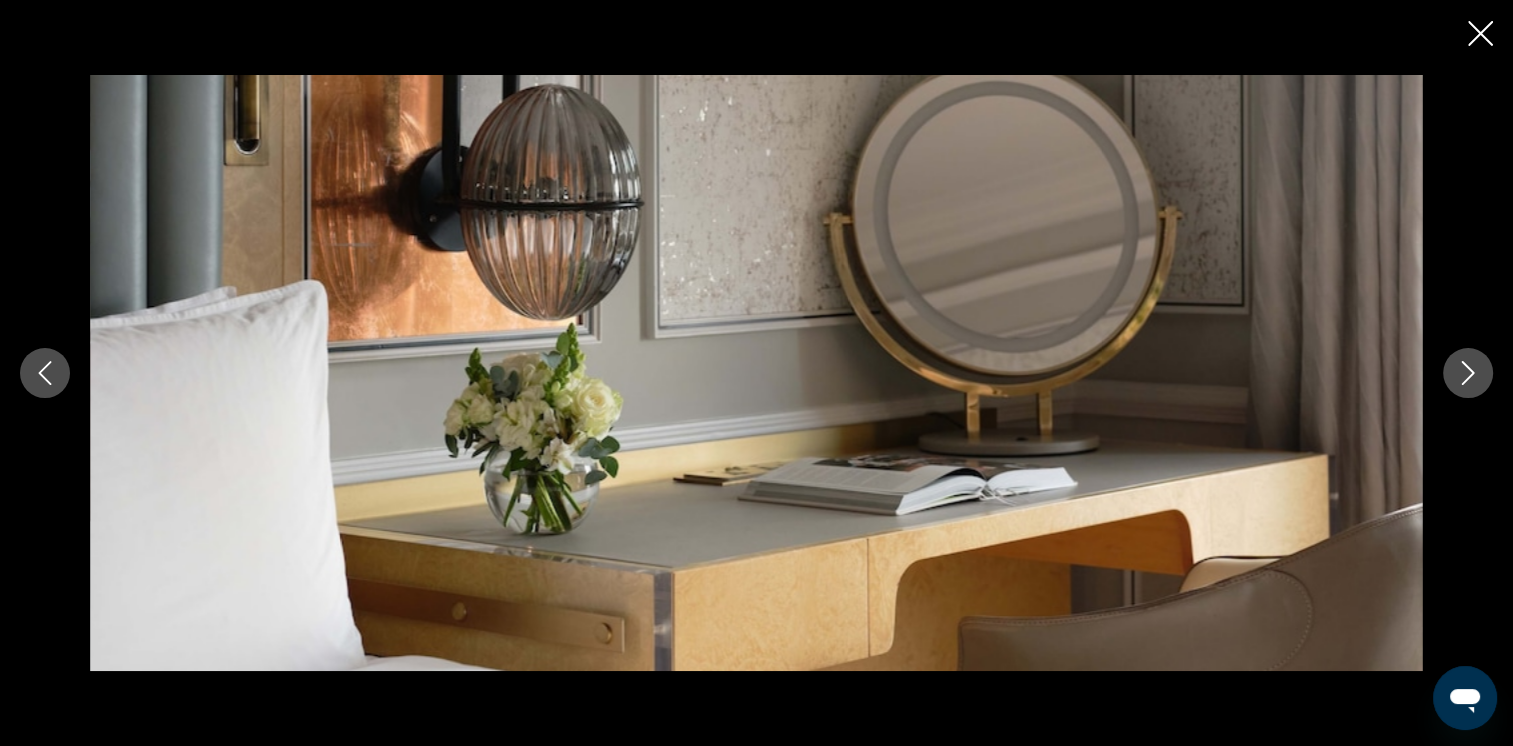 click 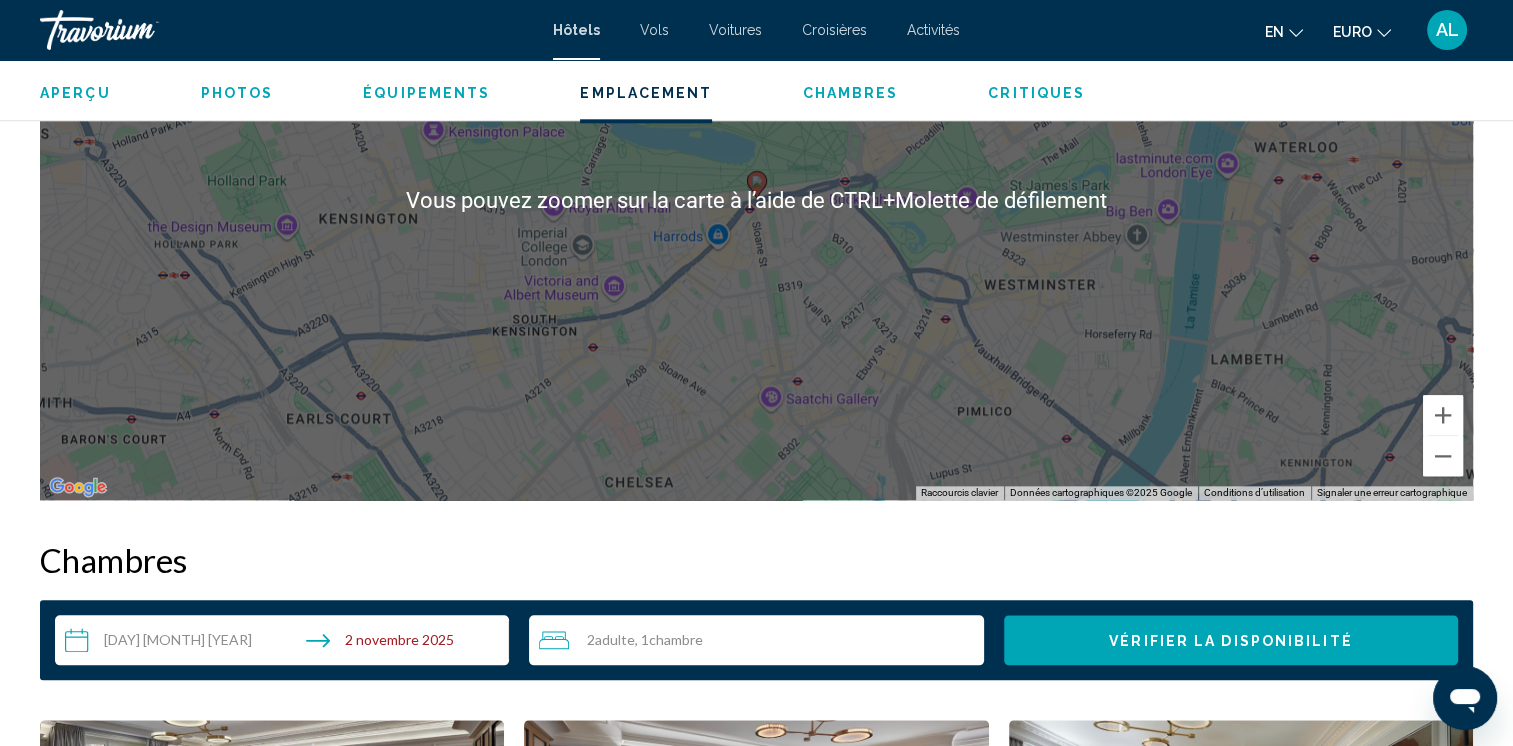 scroll, scrollTop: 1800, scrollLeft: 0, axis: vertical 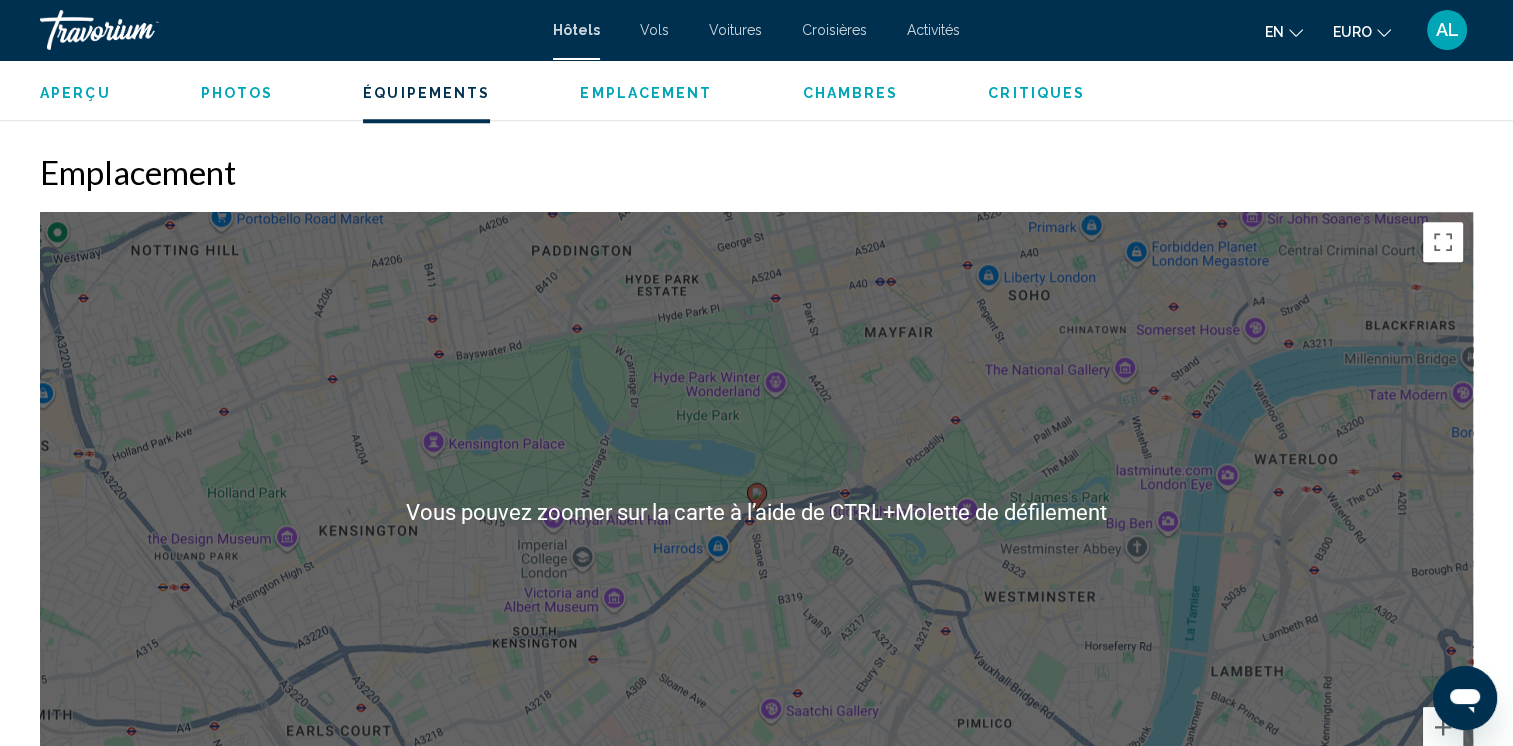 click on "Pour activer le glissement avec le clavier, appuyez sur Alt+Entrée. Une fois ce mode activé, utilisez les touches fléchées pour déplacer le repère. Pour valider le déplacement, appuyez sur Entrée. Pour annuler, appuyez sur Échap." at bounding box center (756, 512) 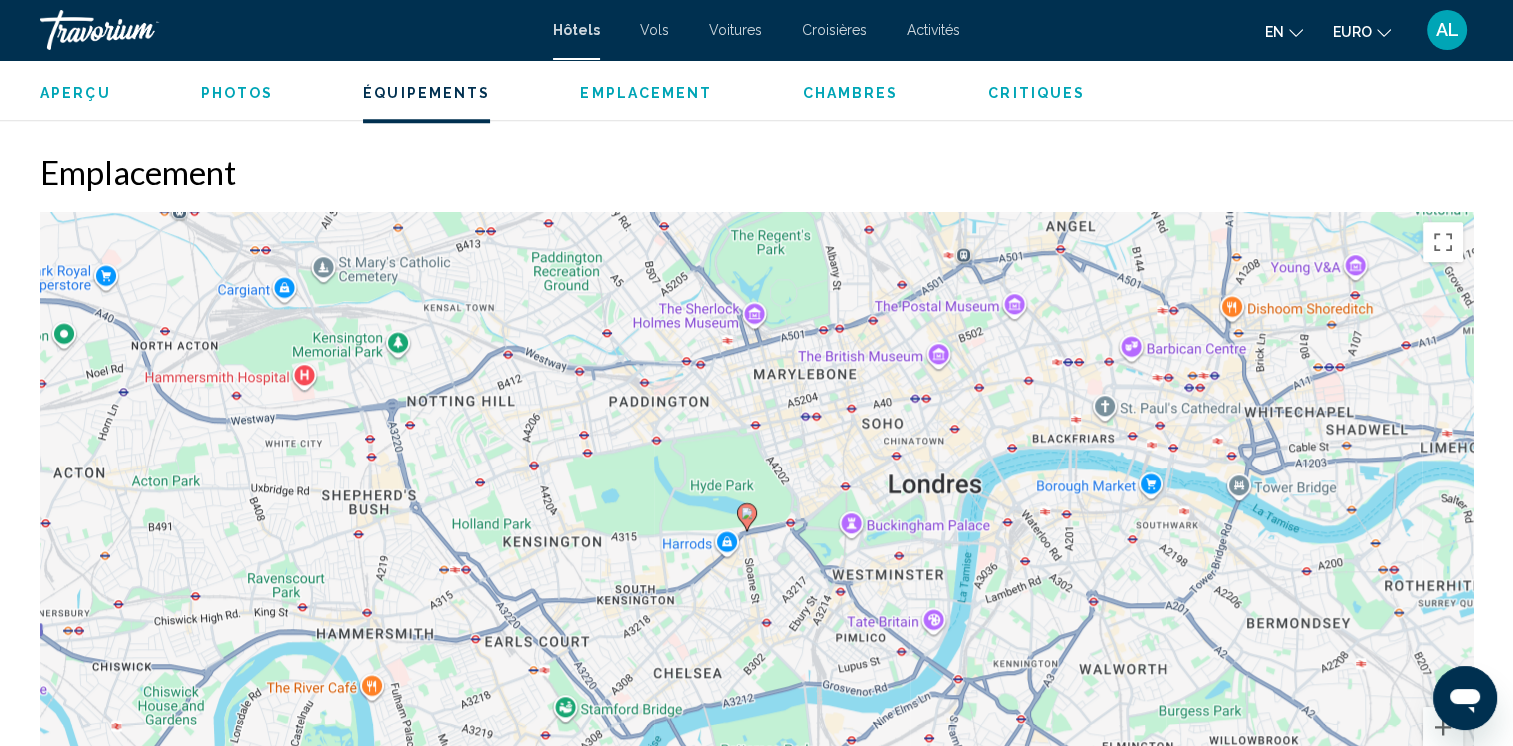 drag, startPoint x: 726, startPoint y: 542, endPoint x: 742, endPoint y: 555, distance: 20.615528 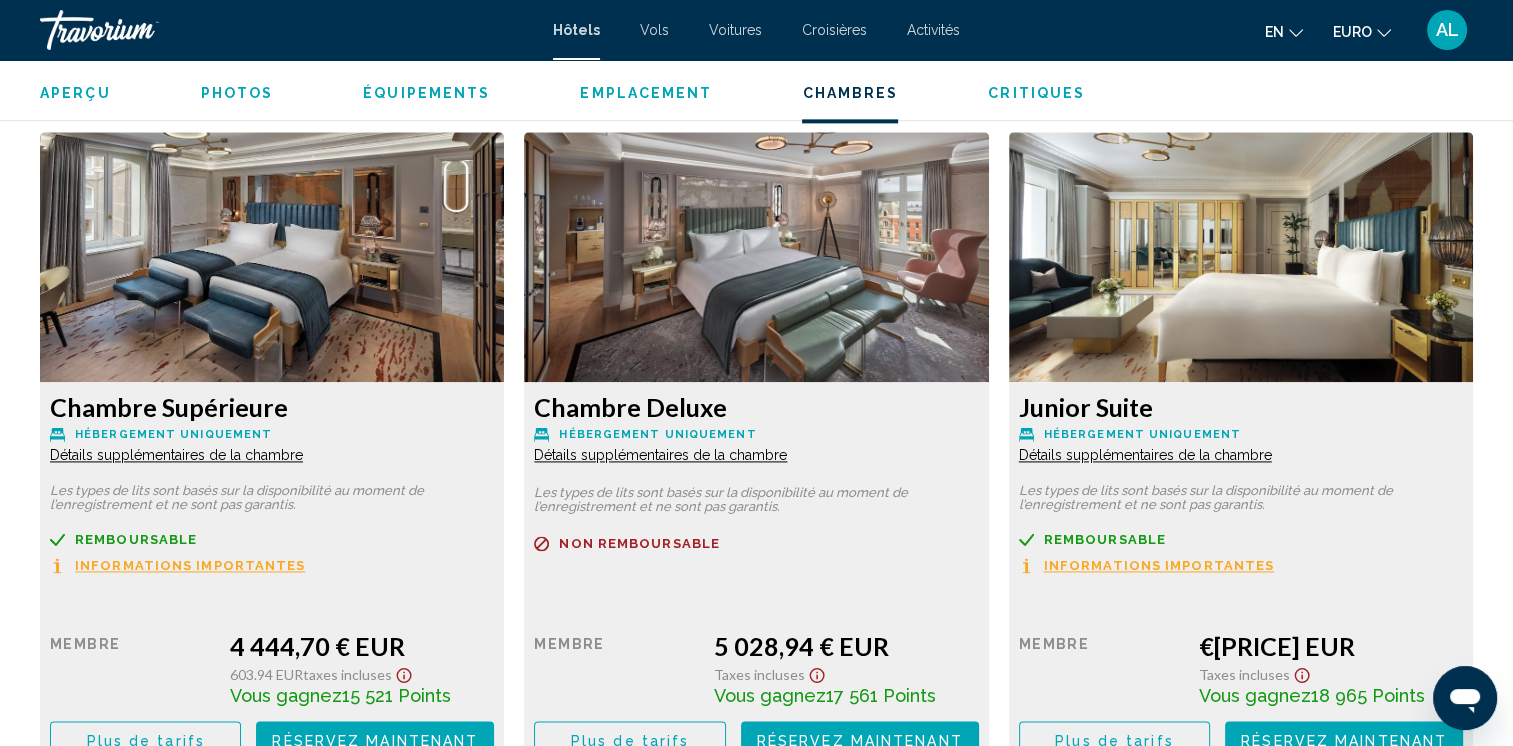 scroll, scrollTop: 2800, scrollLeft: 0, axis: vertical 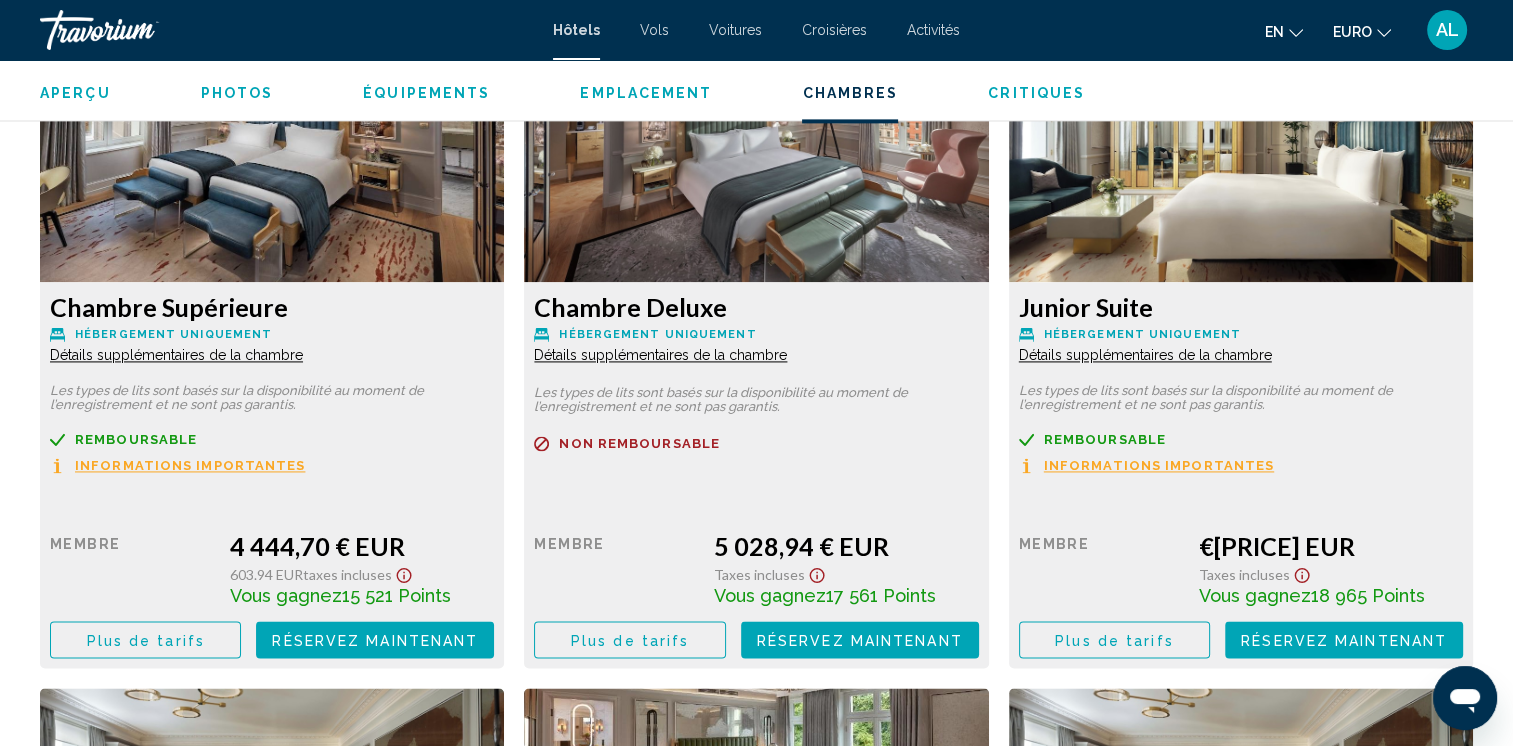 click on "Informations importantes" at bounding box center [190, 465] 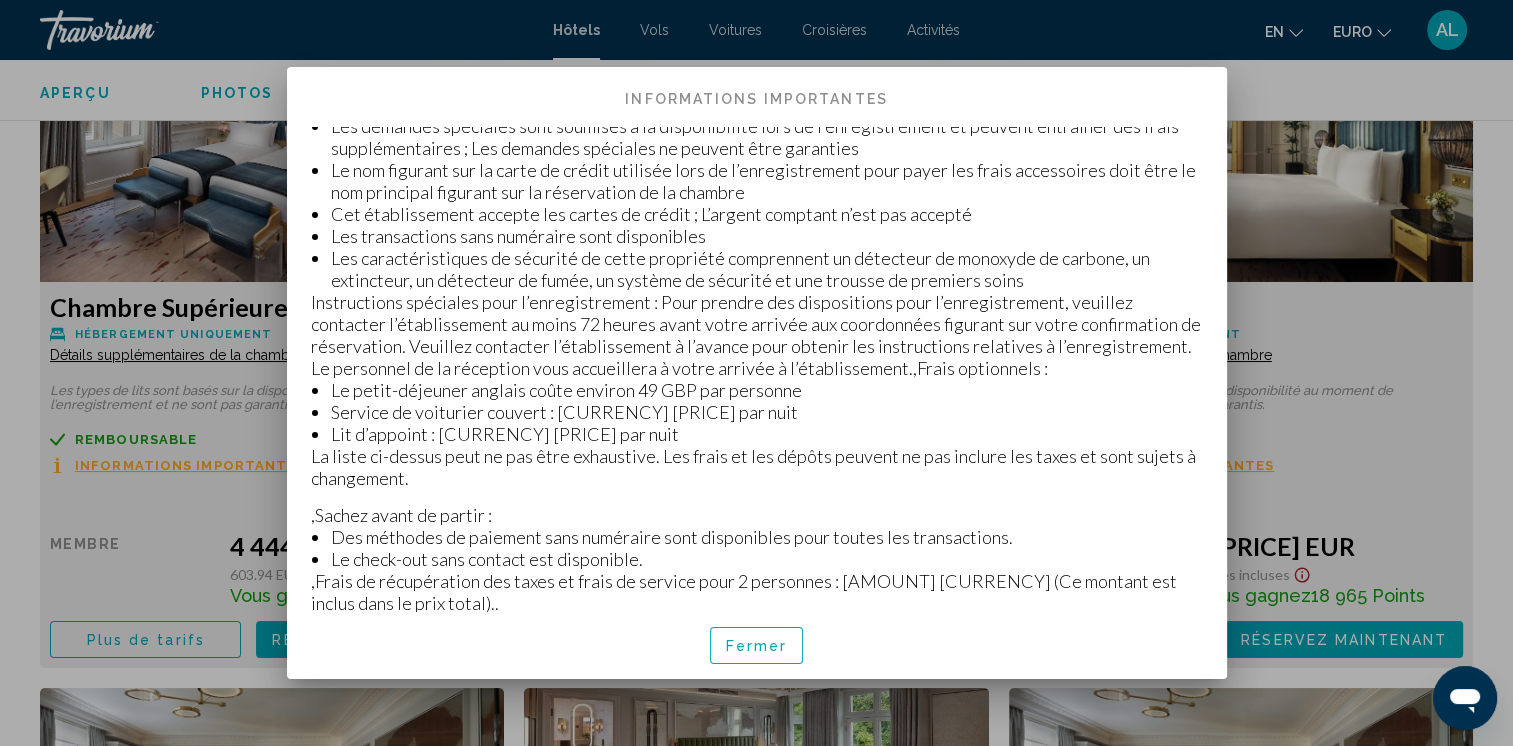 scroll, scrollTop: 101, scrollLeft: 0, axis: vertical 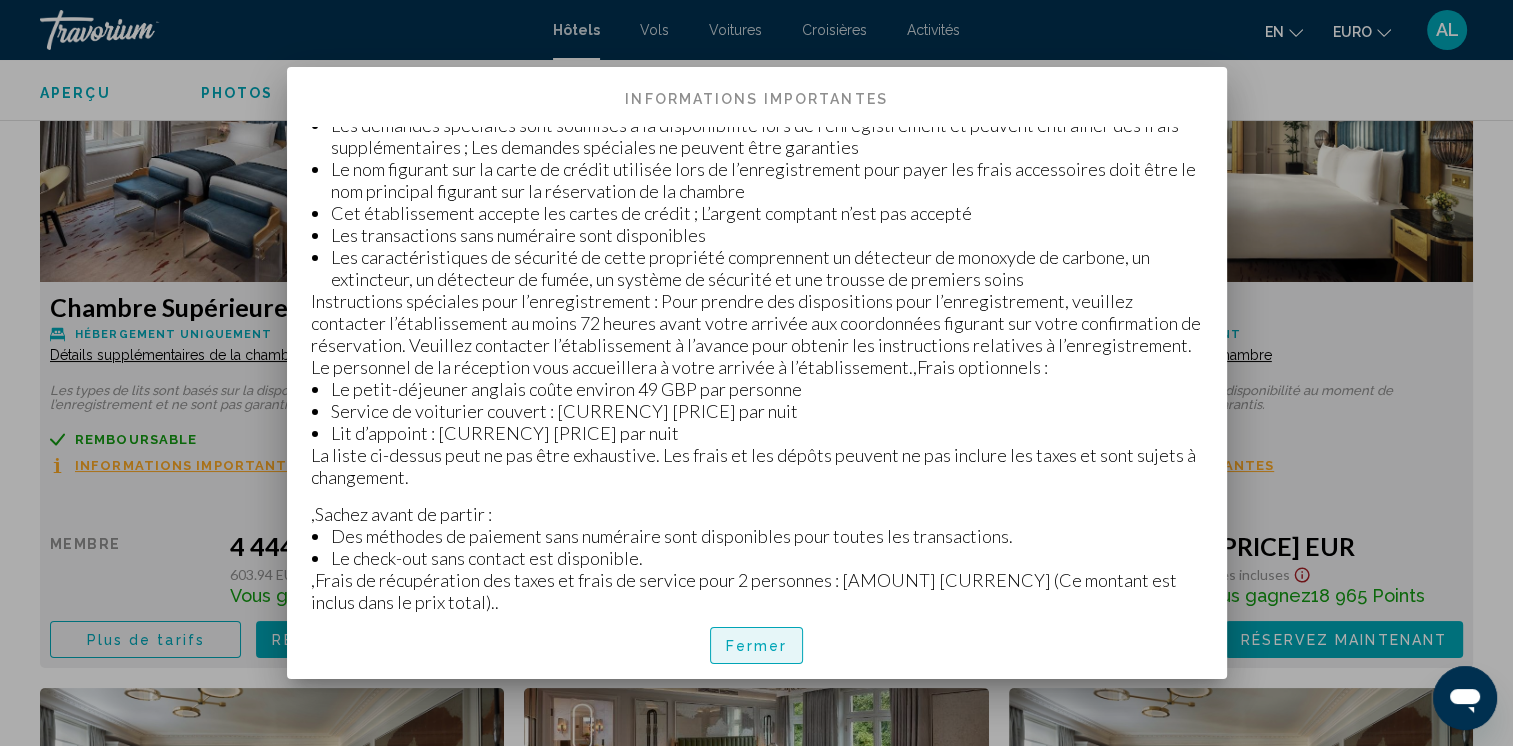 click on "Fermer" at bounding box center (757, 646) 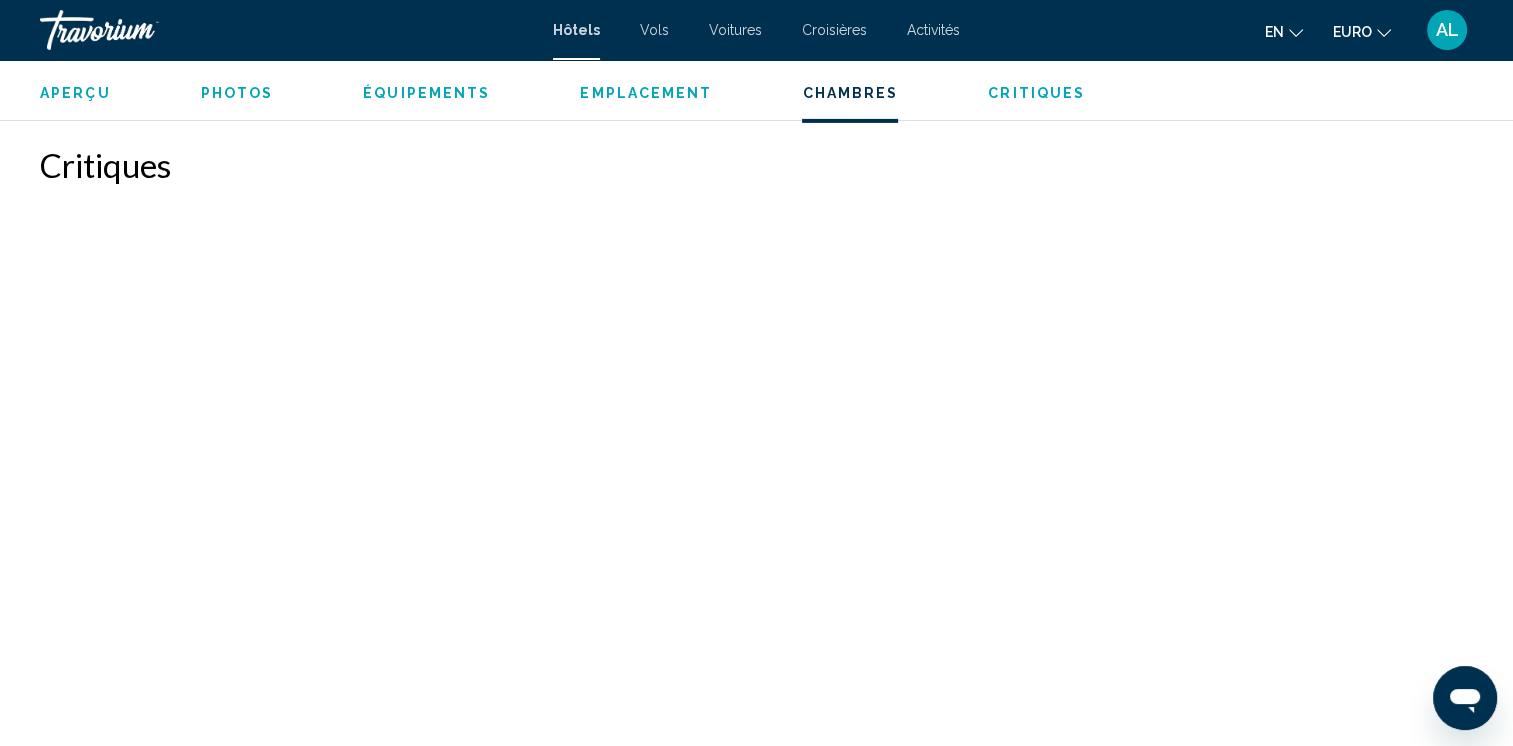 scroll, scrollTop: 6500, scrollLeft: 0, axis: vertical 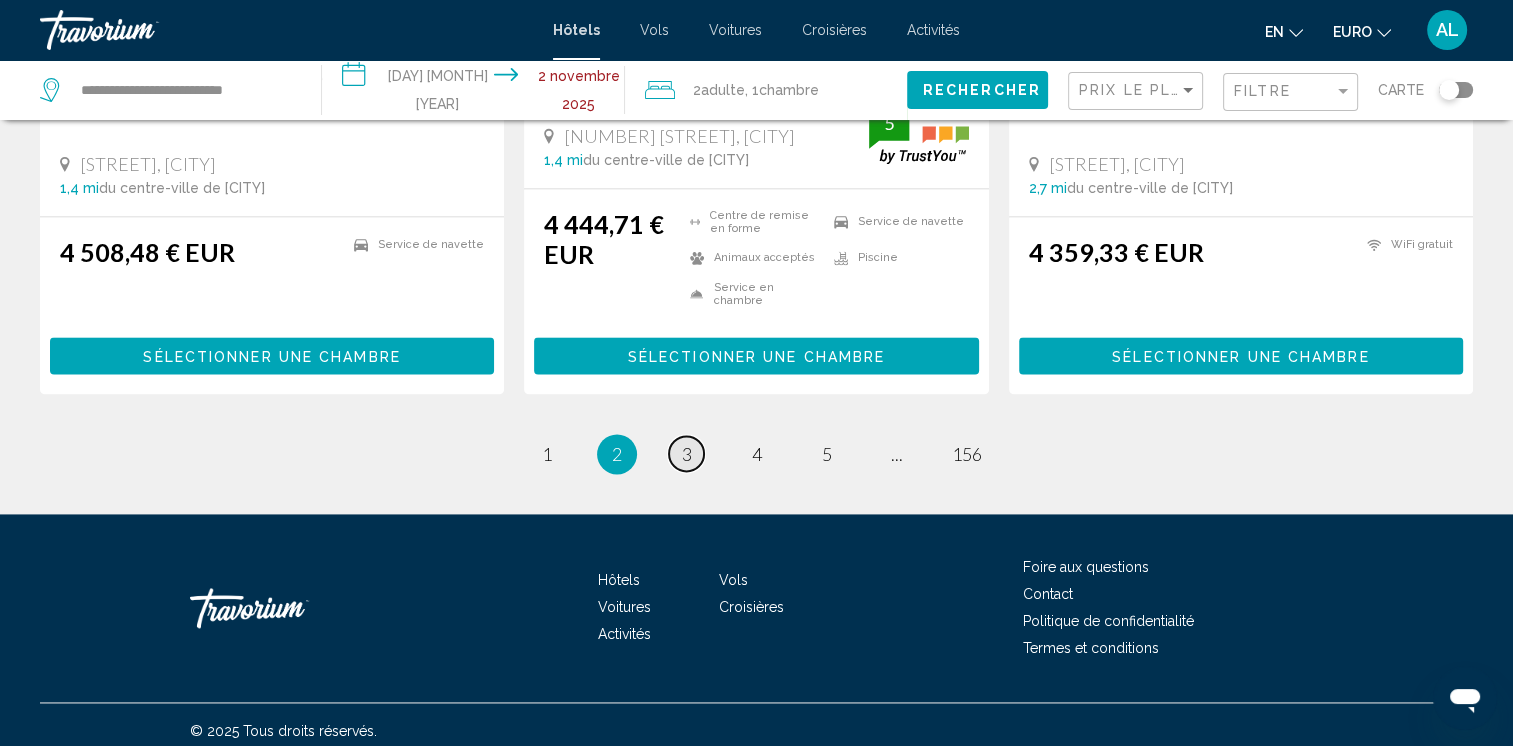 click on "page  3" at bounding box center (686, 453) 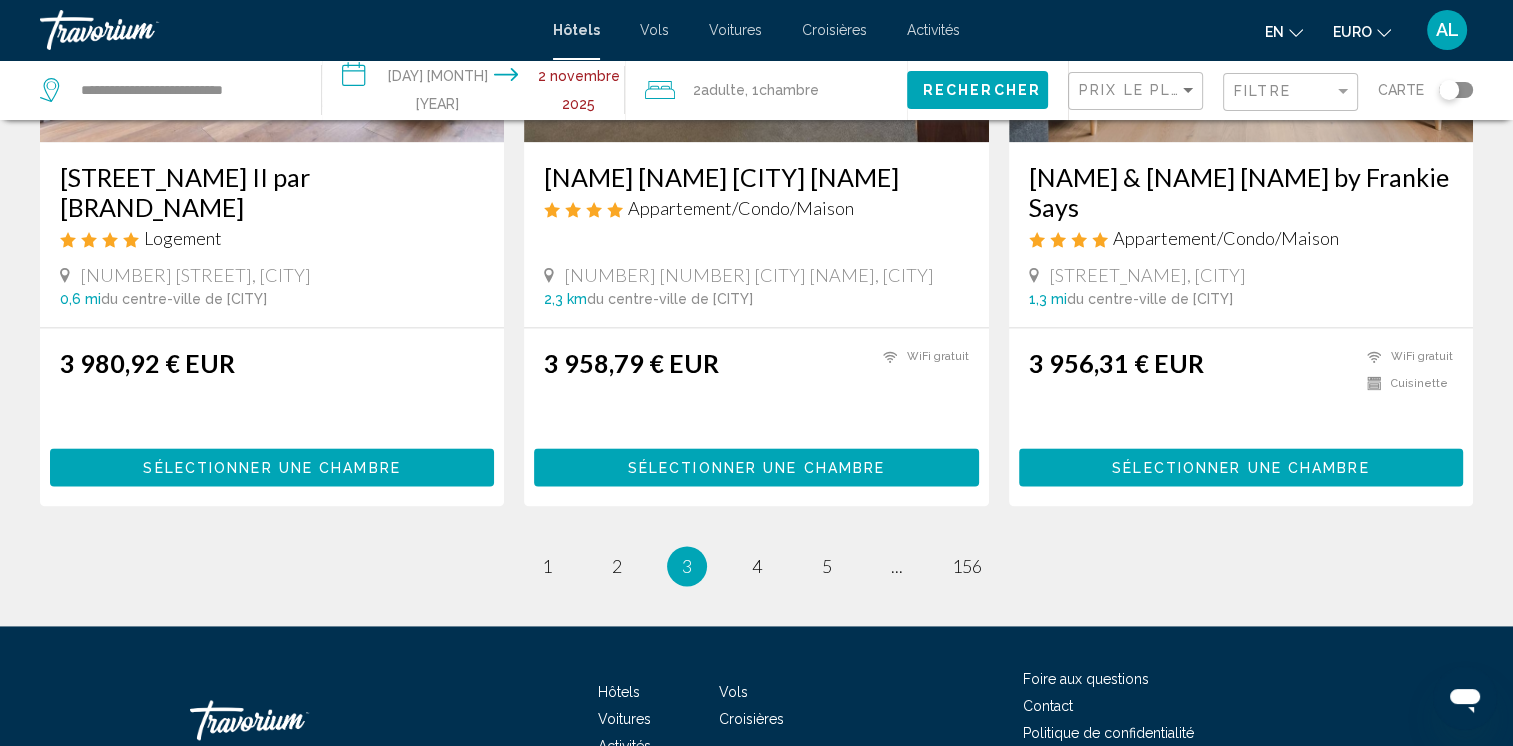 scroll, scrollTop: 2700, scrollLeft: 0, axis: vertical 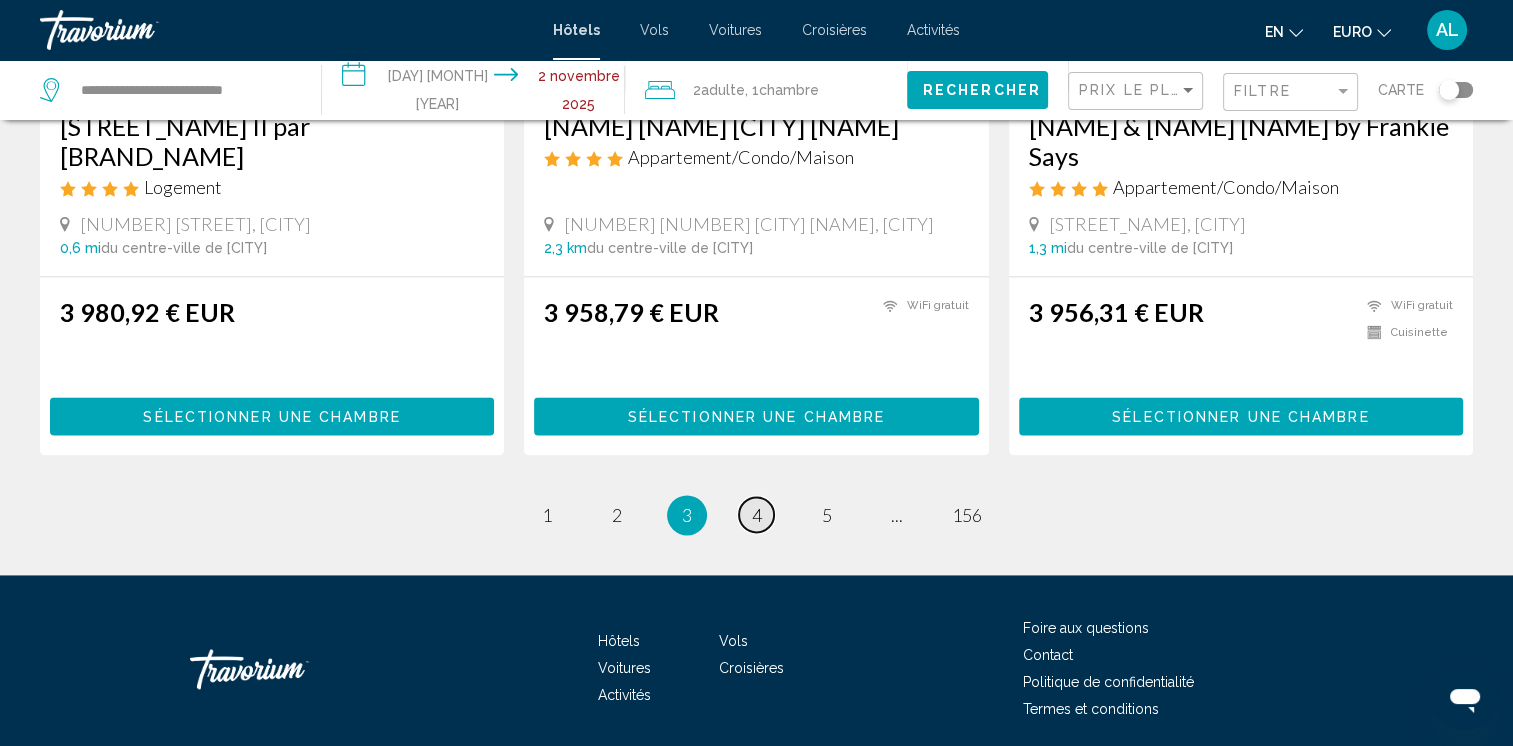 click on "4" at bounding box center [757, 515] 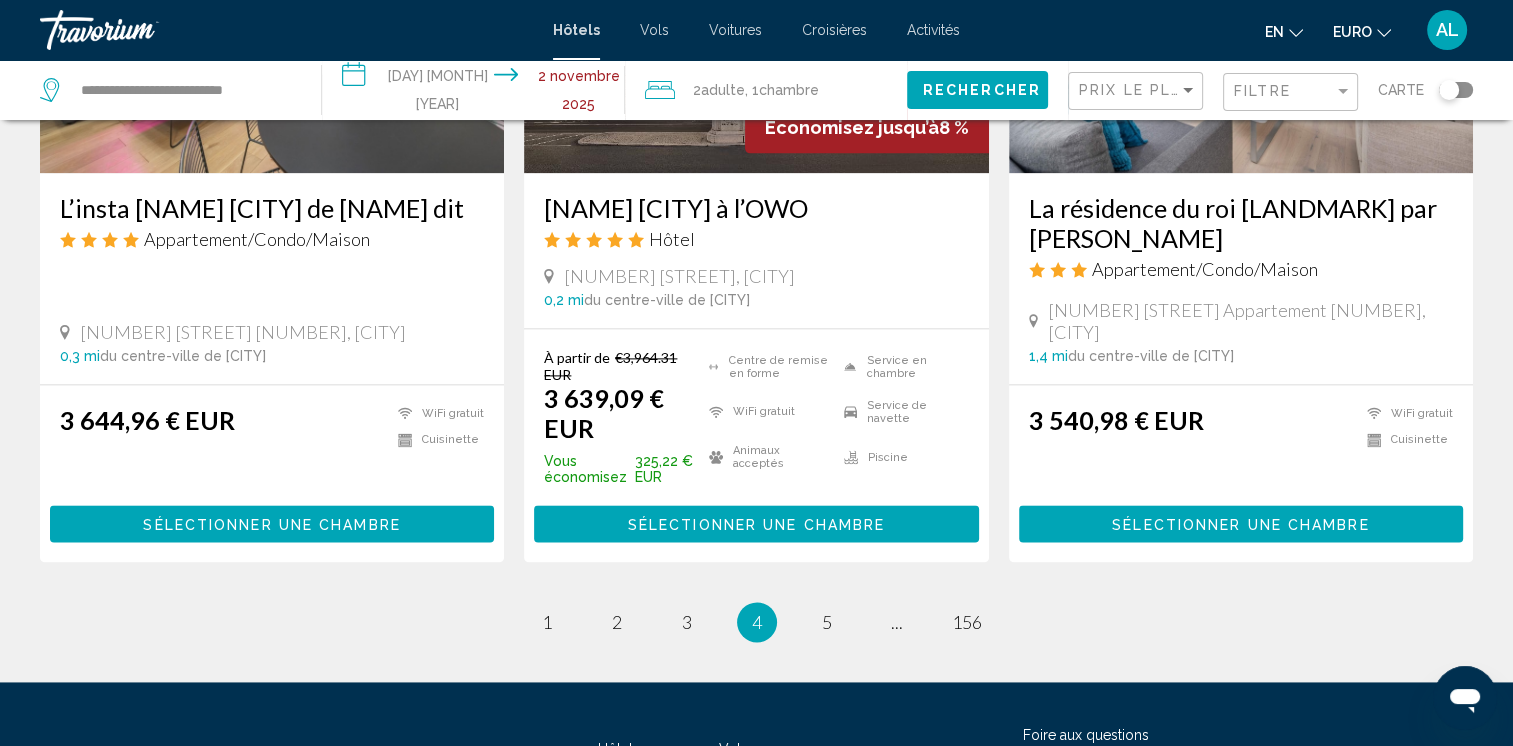 scroll, scrollTop: 2700, scrollLeft: 0, axis: vertical 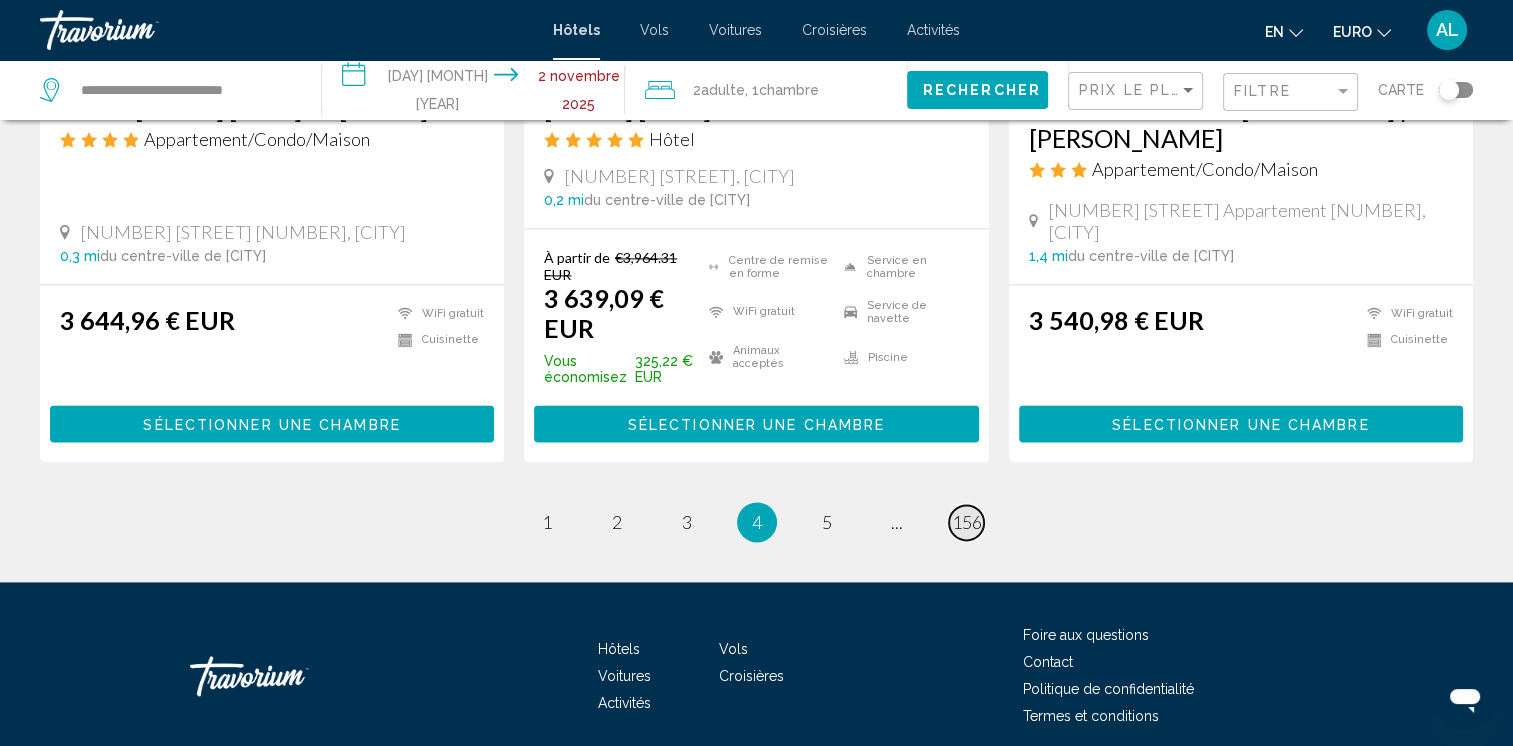 click on "156" at bounding box center (967, 522) 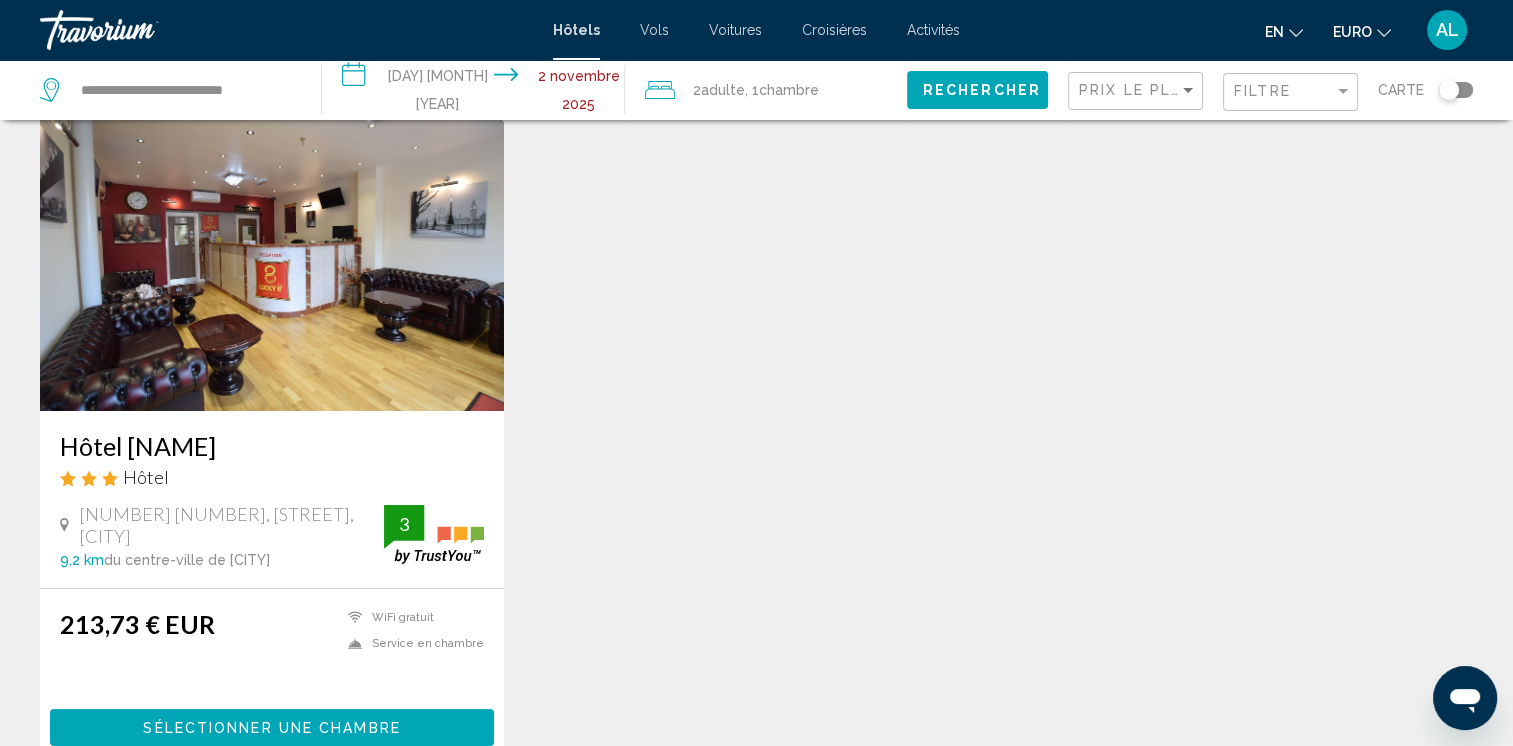 scroll, scrollTop: 100, scrollLeft: 0, axis: vertical 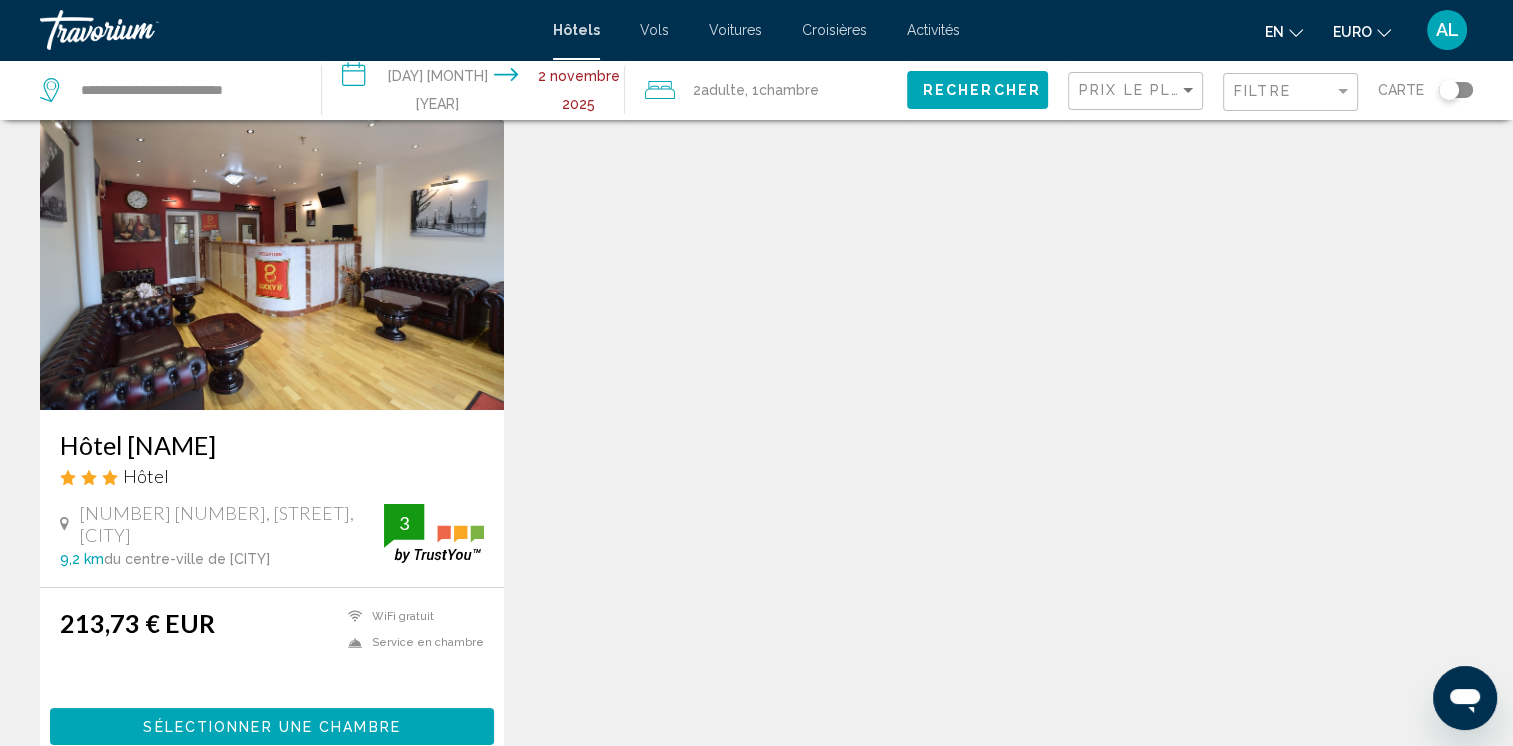 click at bounding box center (272, 250) 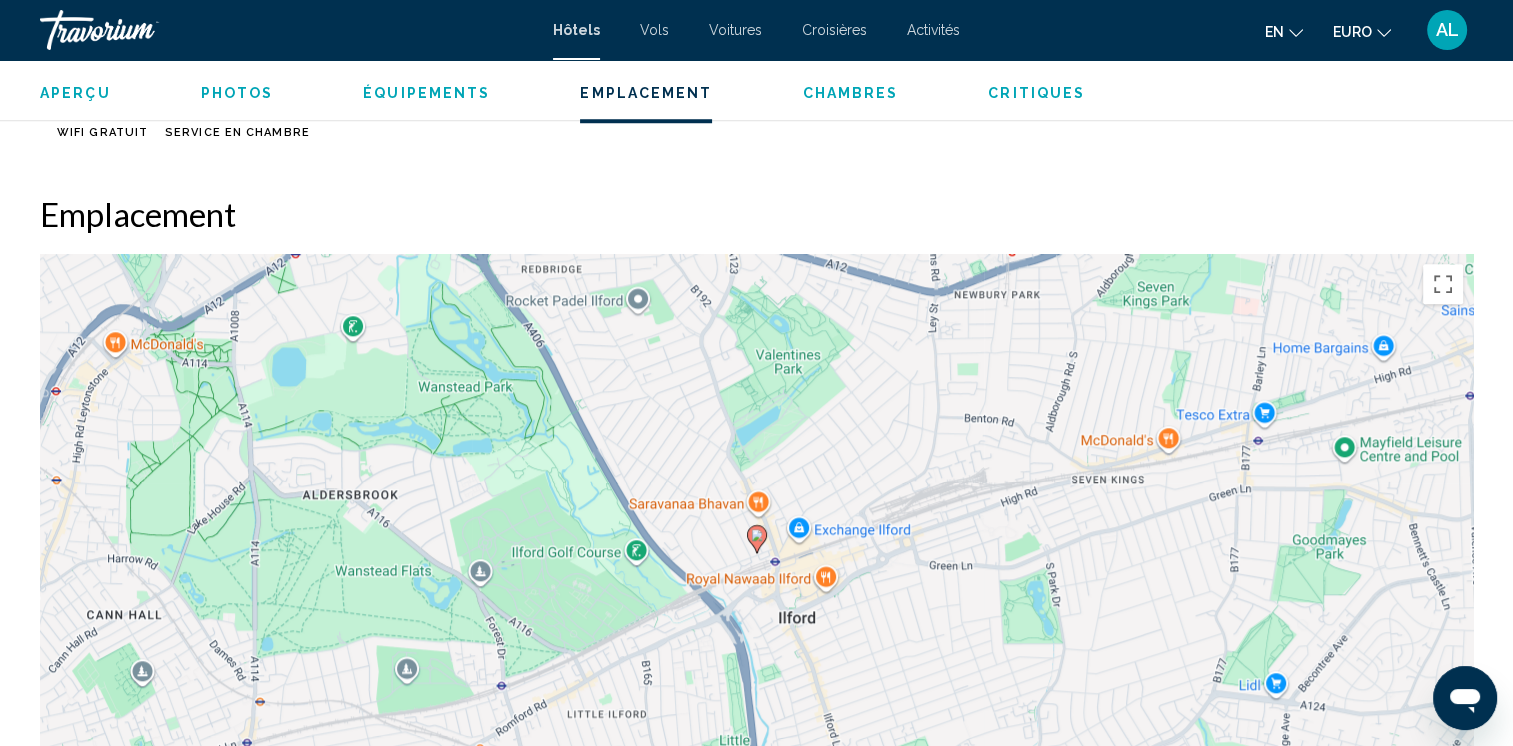 scroll, scrollTop: 1800, scrollLeft: 0, axis: vertical 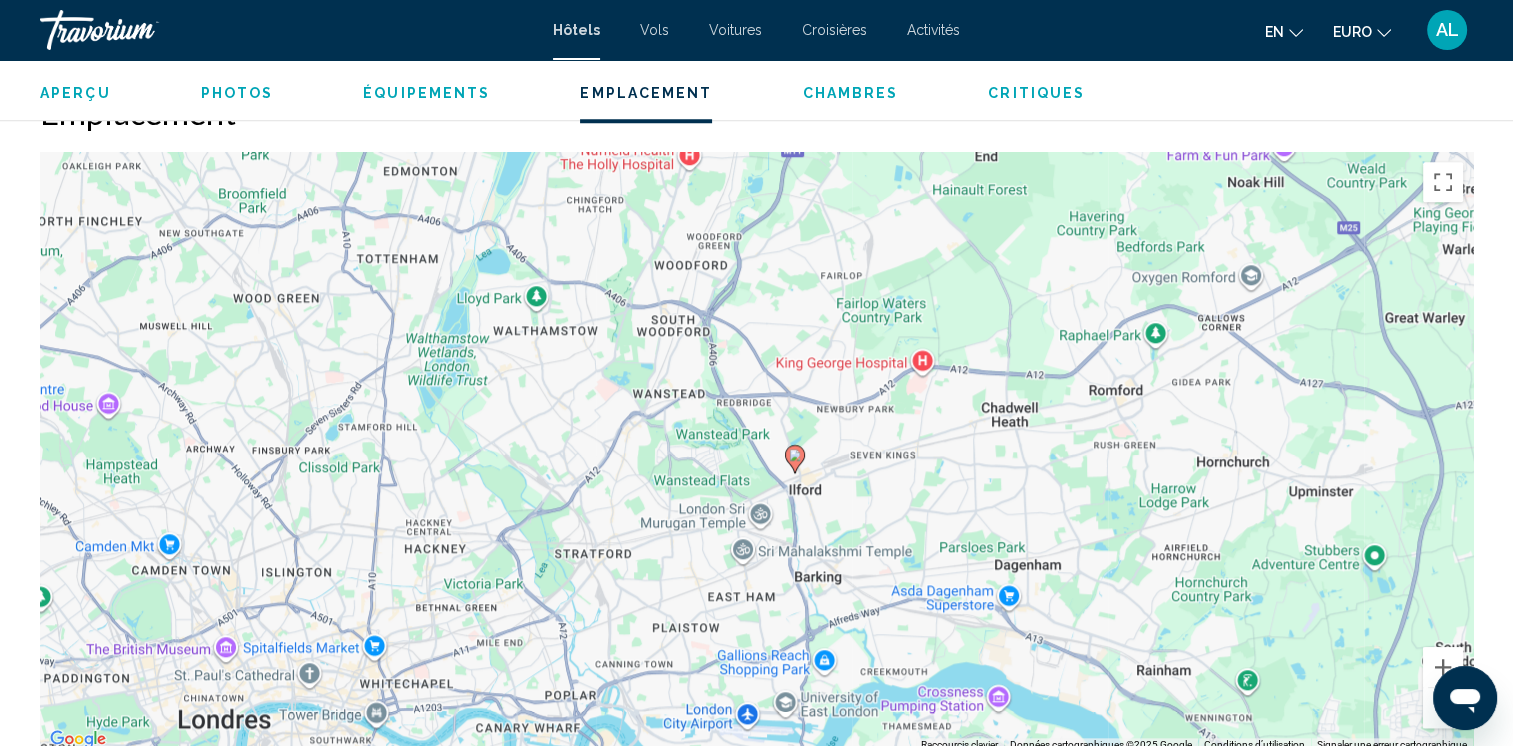 drag, startPoint x: 779, startPoint y: 489, endPoint x: 704, endPoint y: 526, distance: 83.630135 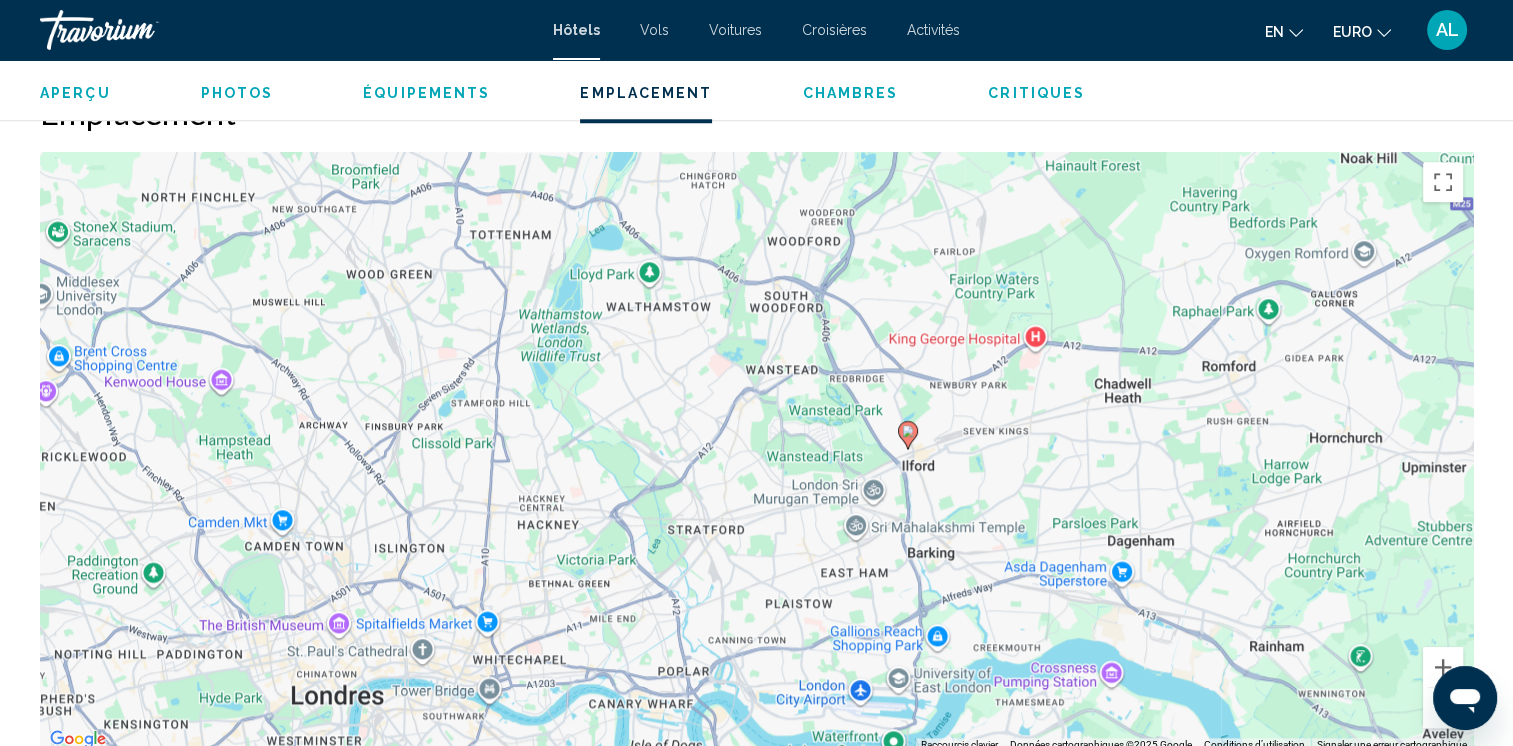 drag, startPoint x: 604, startPoint y: 566, endPoint x: 720, endPoint y: 542, distance: 118.45674 